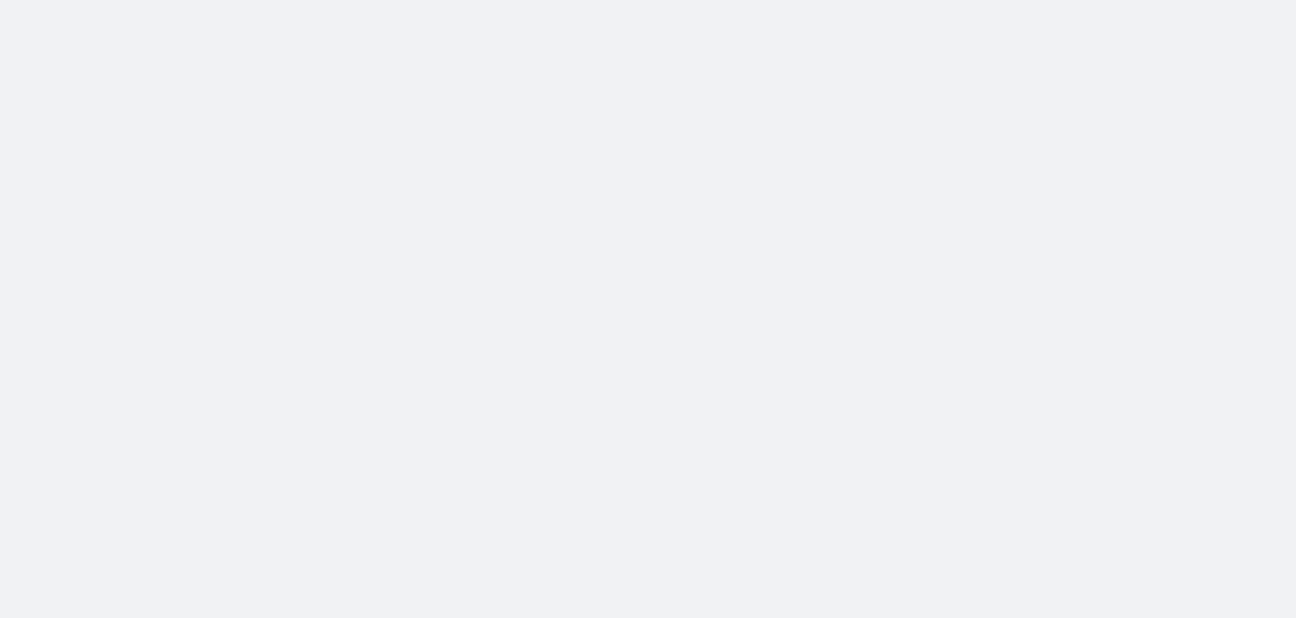 scroll, scrollTop: 0, scrollLeft: 0, axis: both 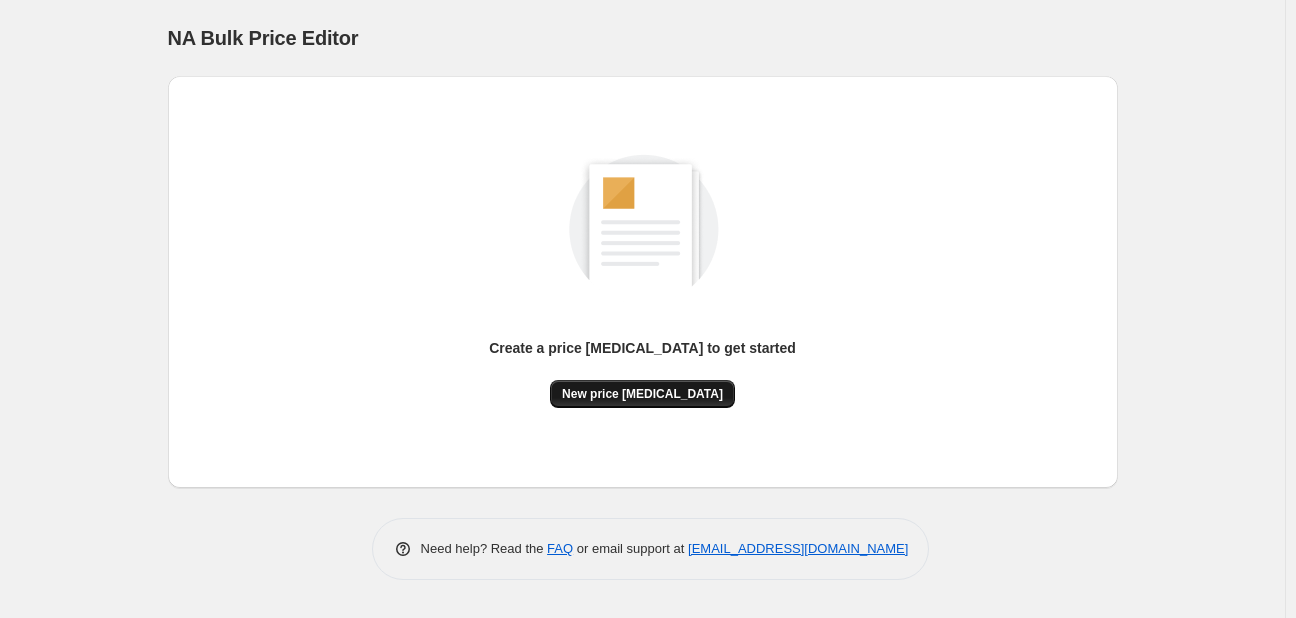 click on "New price [MEDICAL_DATA]" at bounding box center (642, 394) 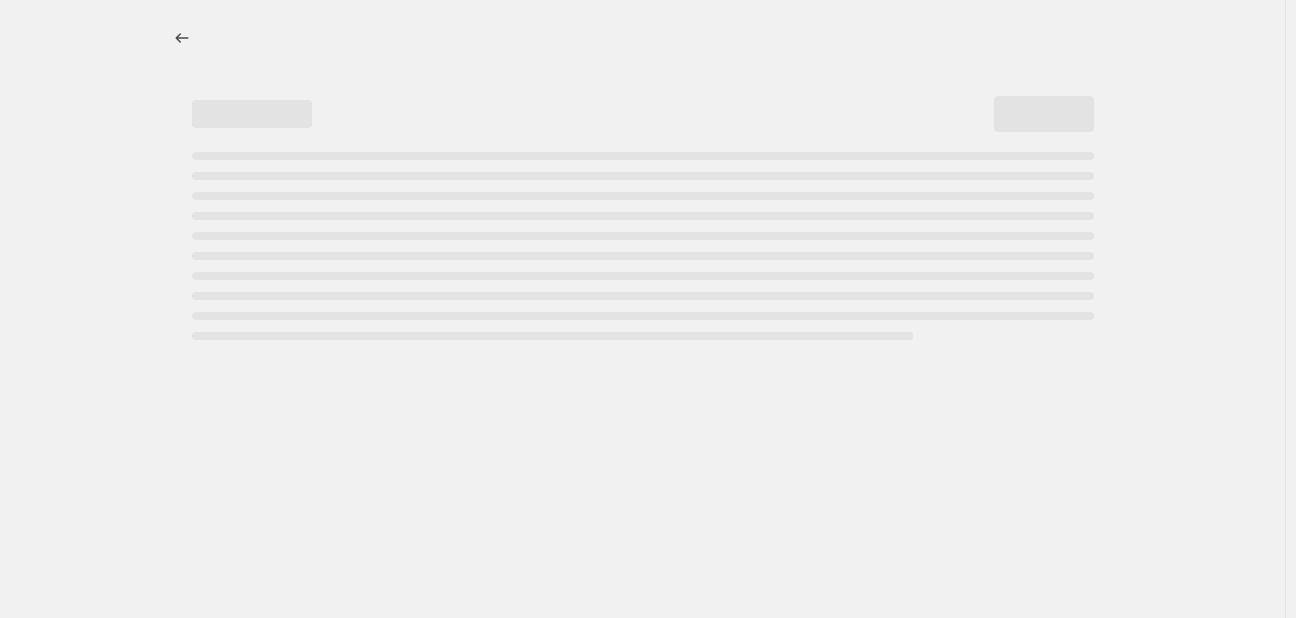 select on "percentage" 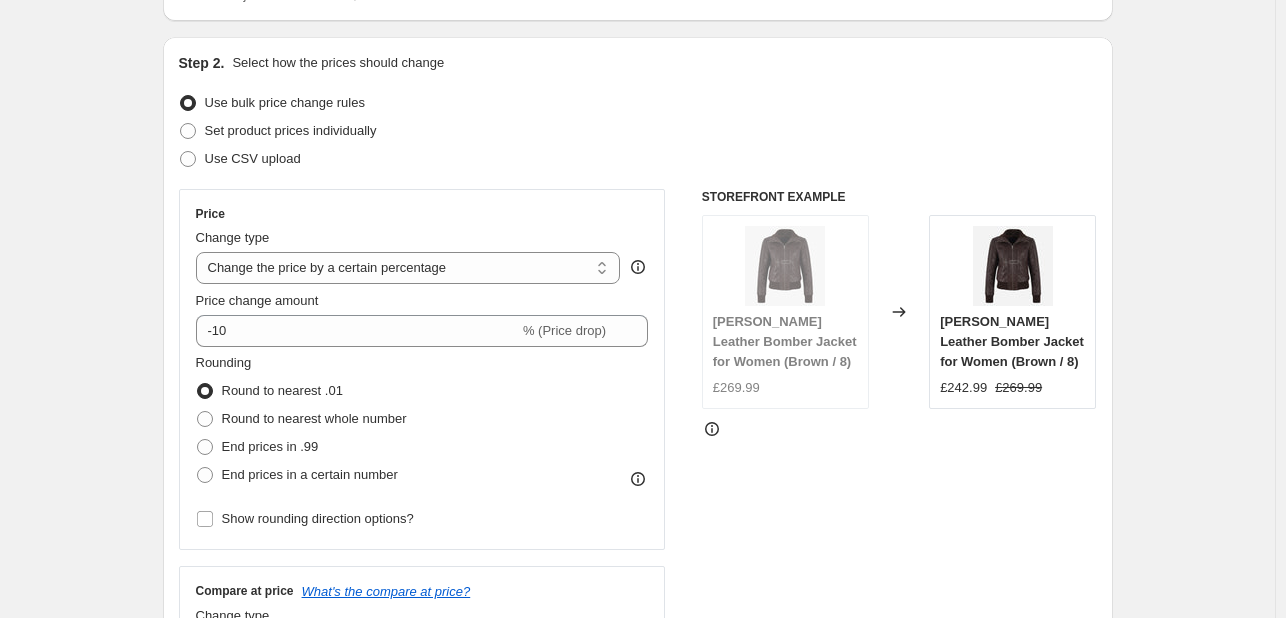 scroll, scrollTop: 200, scrollLeft: 0, axis: vertical 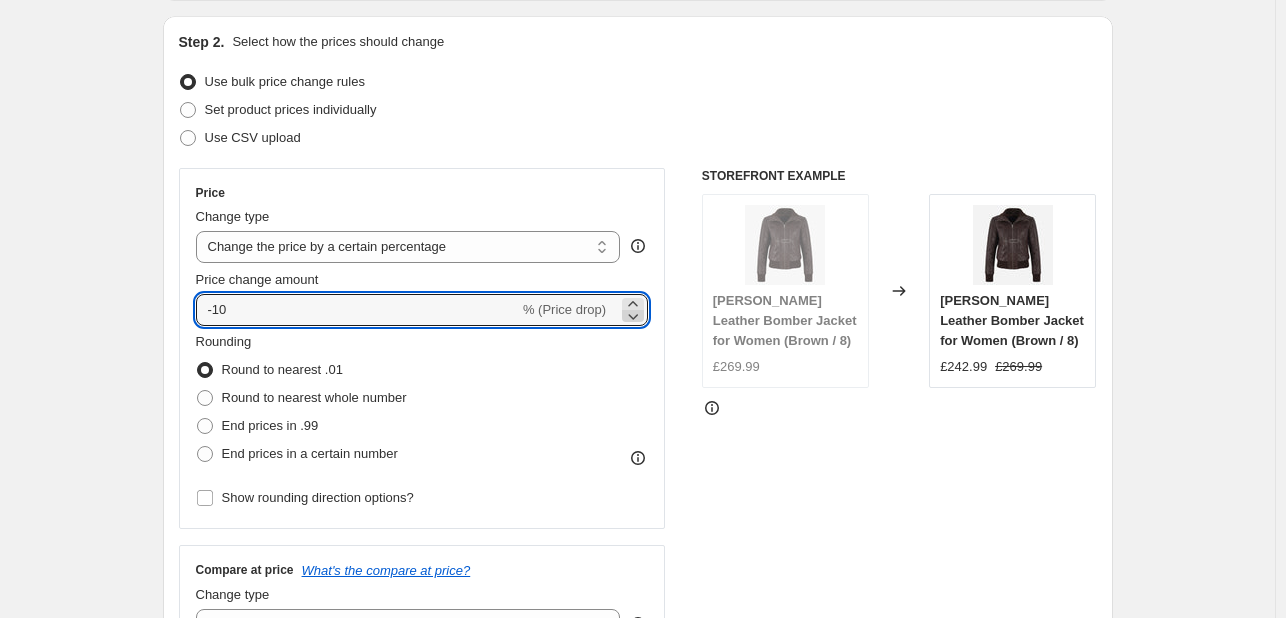 click 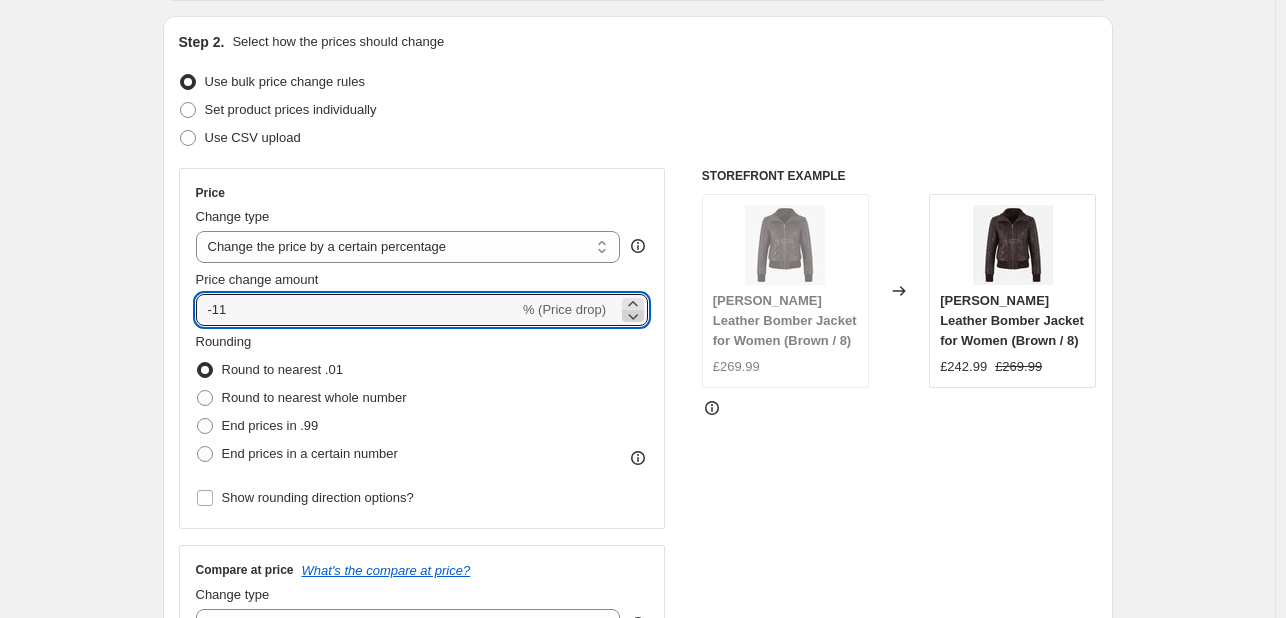 click 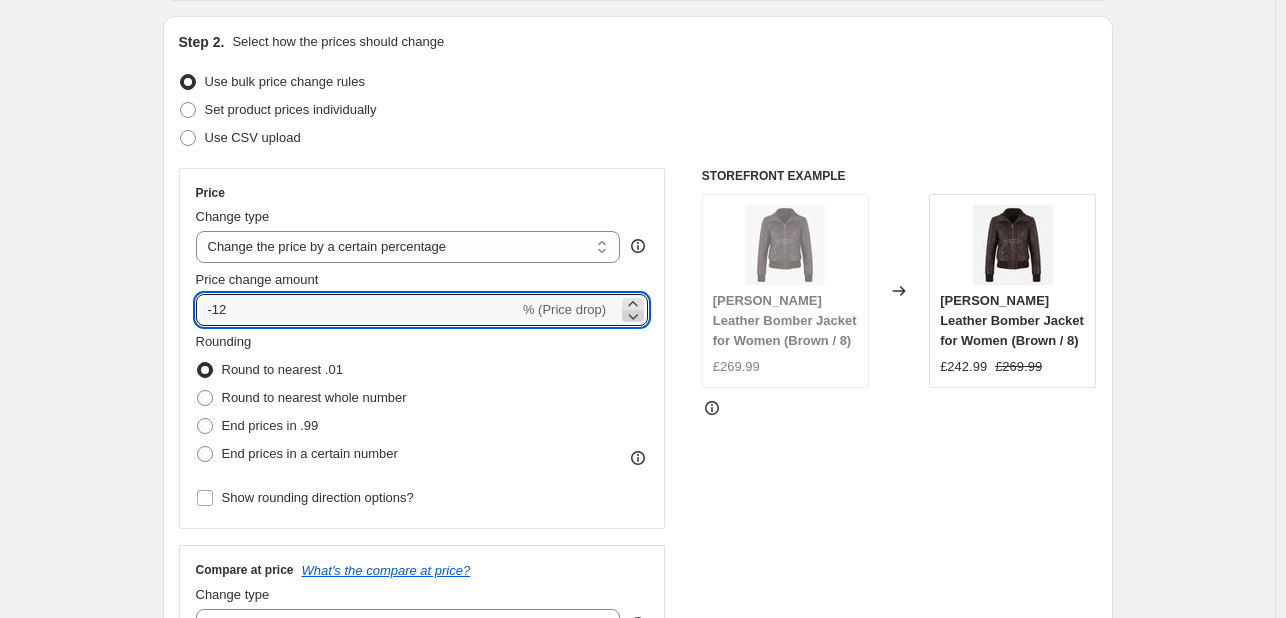 click 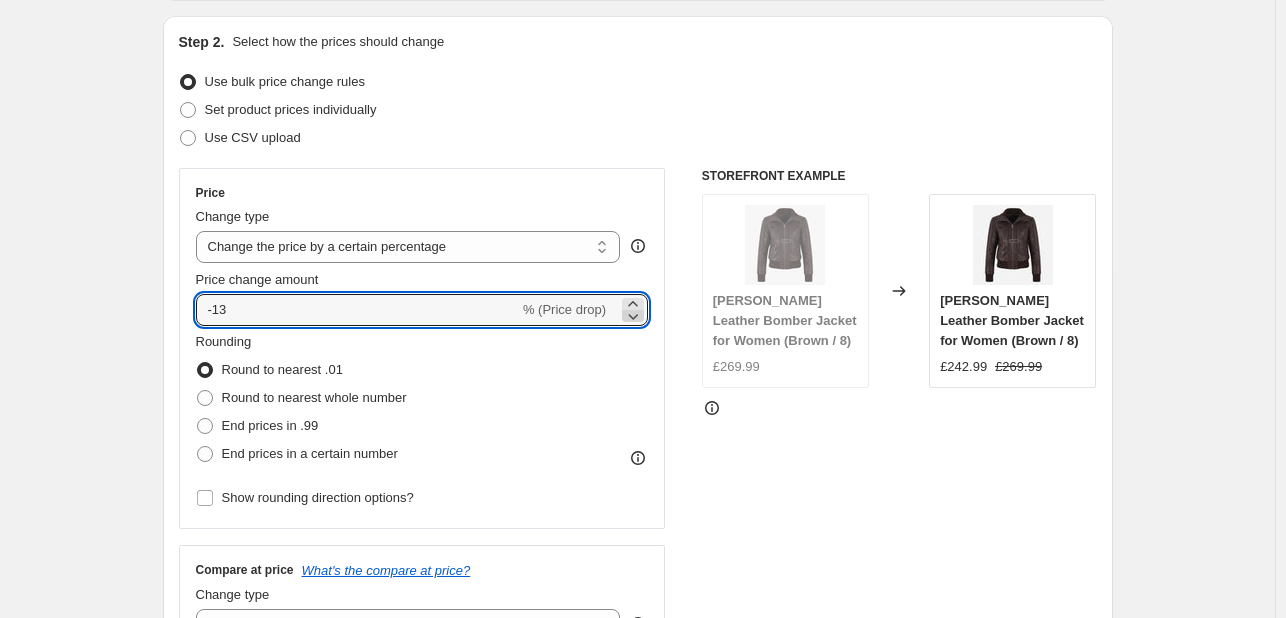 click 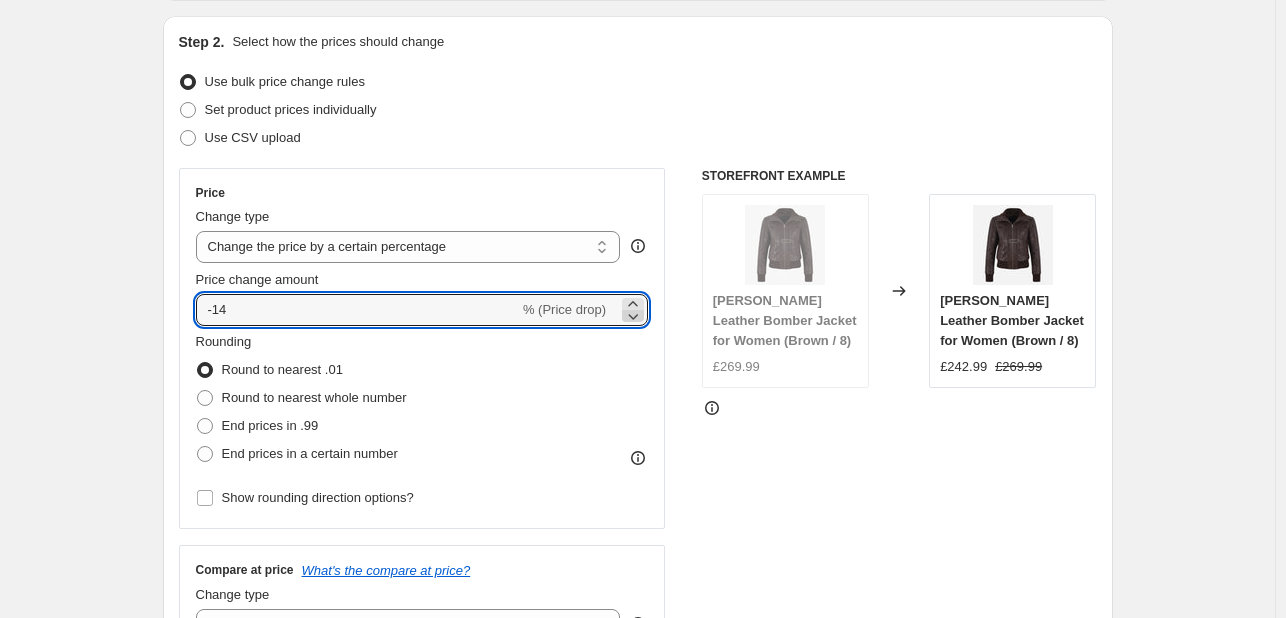 click 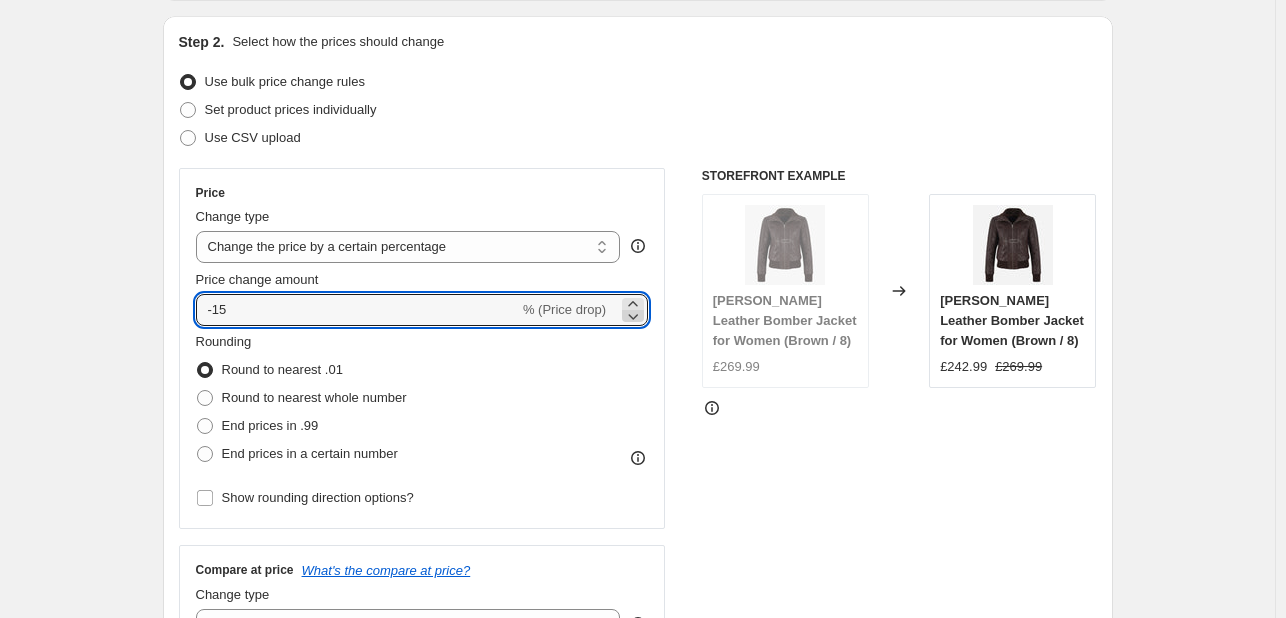 click 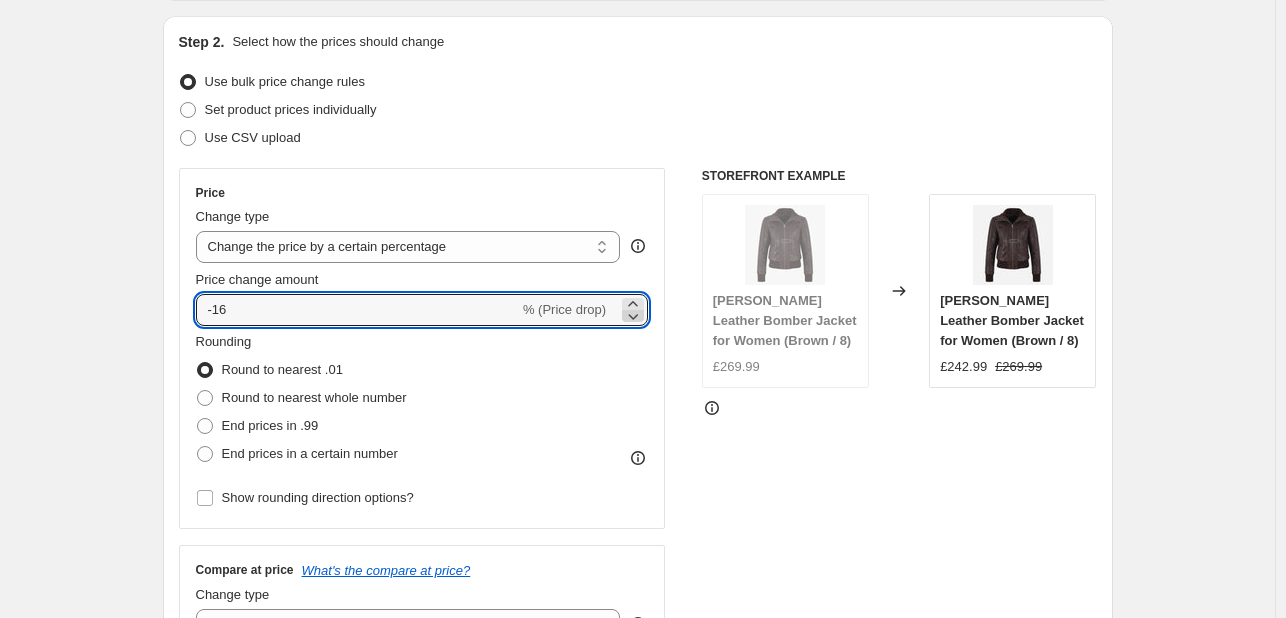 click 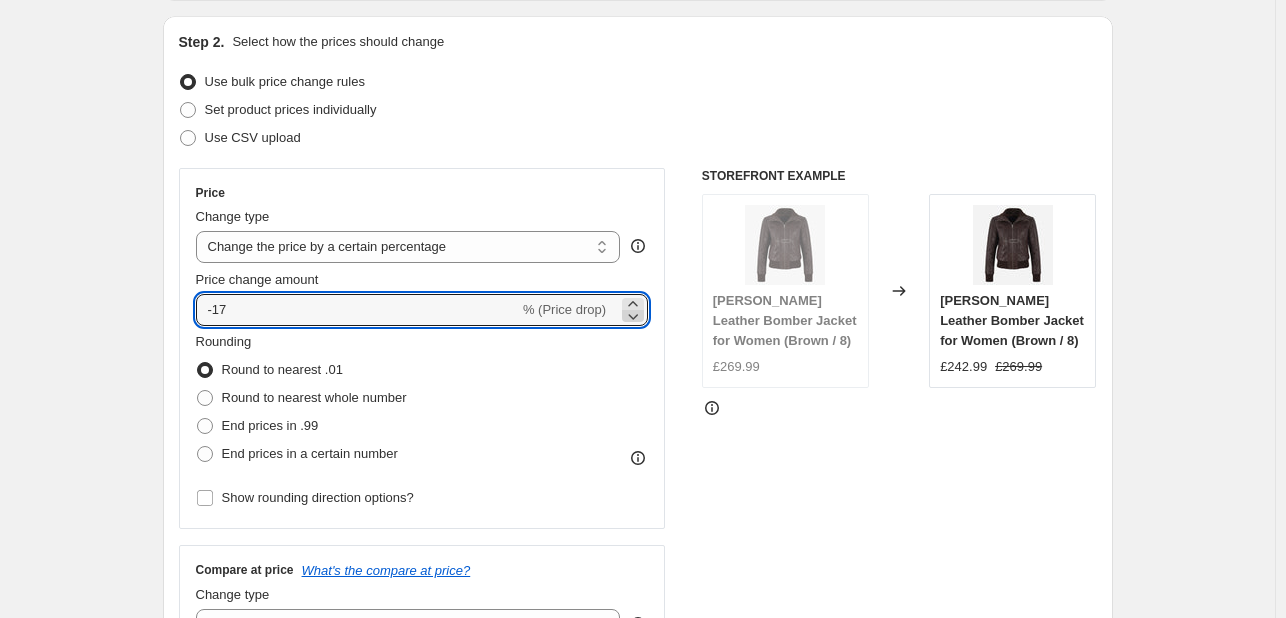 click 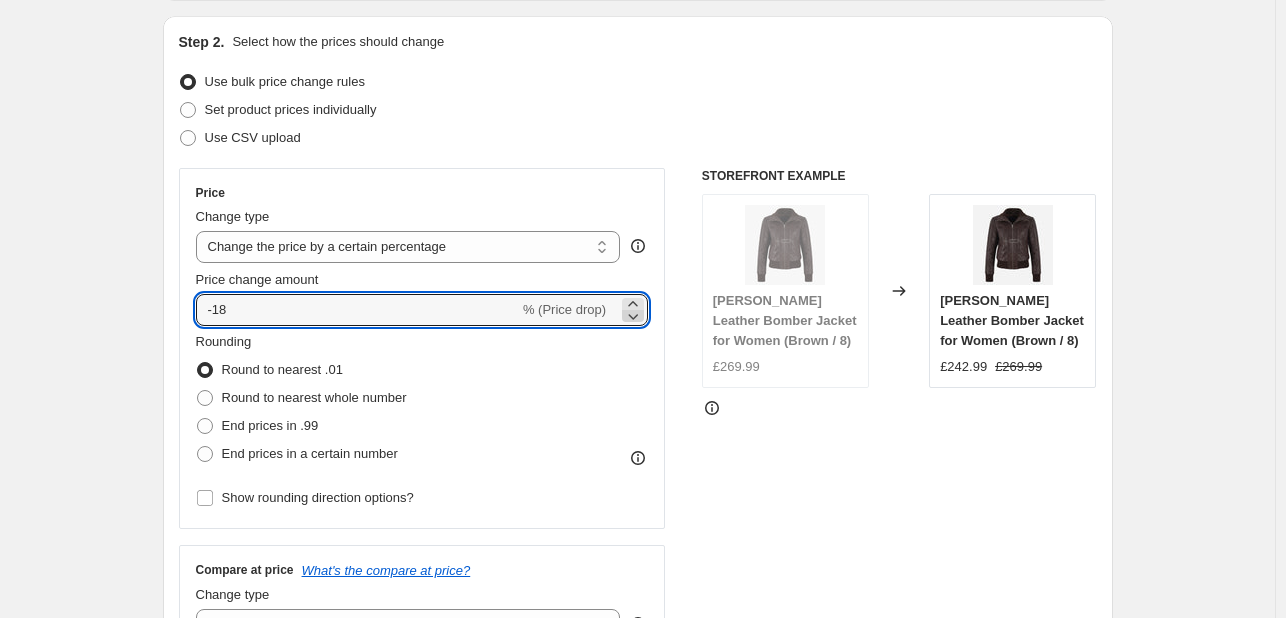 click 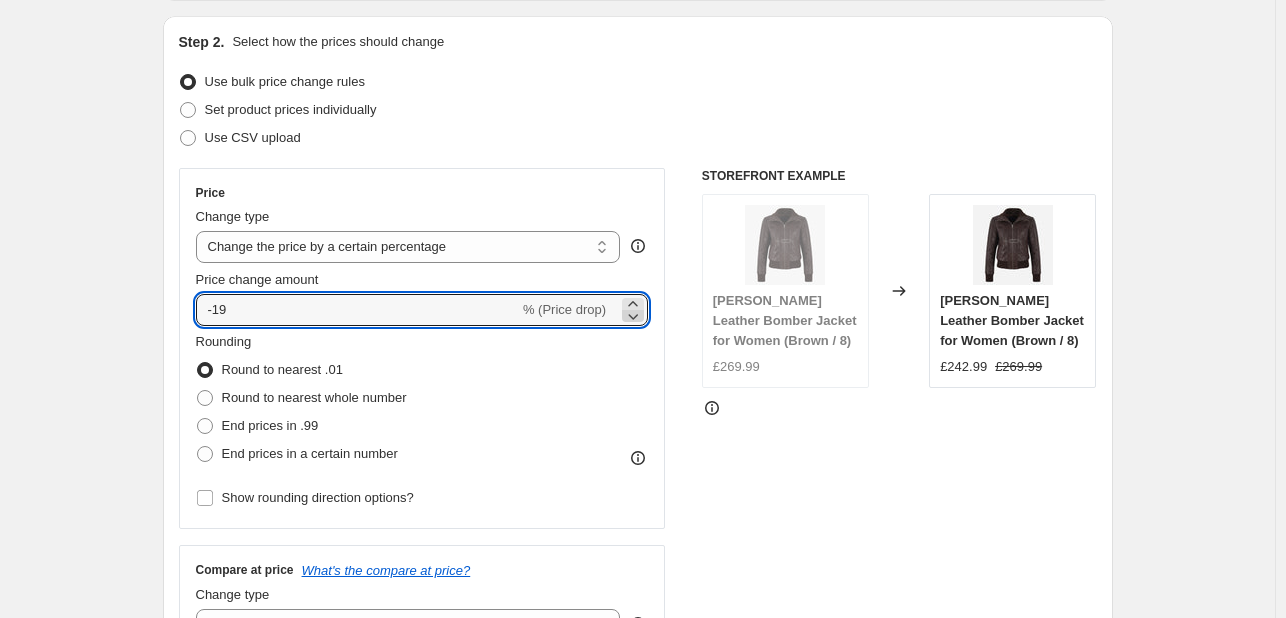 click 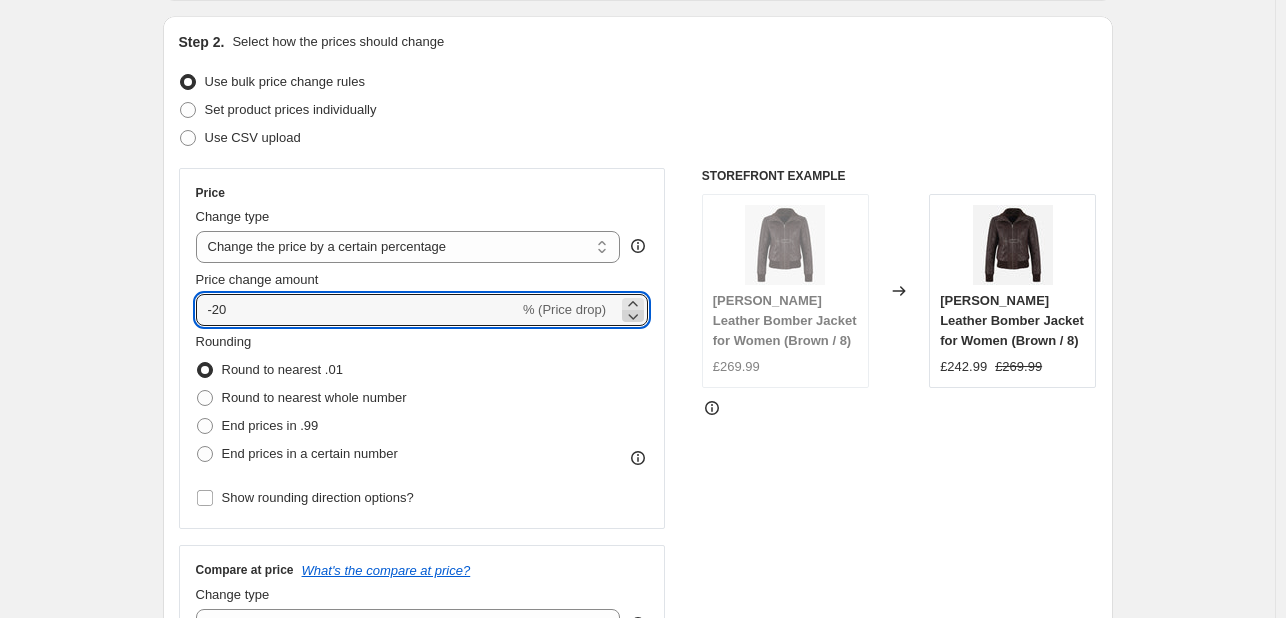 click 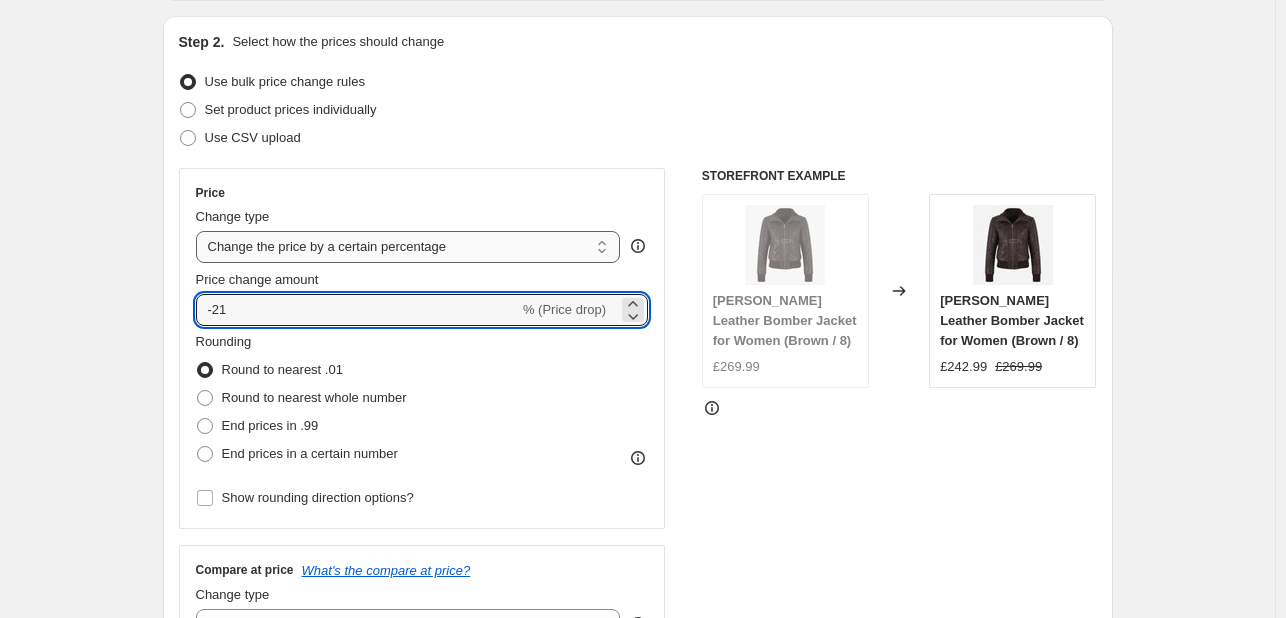click on "Change the price to a certain amount Change the price by a certain amount Change the price by a certain percentage Change the price to the current compare at price (price before sale) Change the price by a certain amount relative to the compare at price Change the price by a certain percentage relative to the compare at price Don't change the price Change the price by a certain percentage relative to the cost per item Change price to certain cost margin" at bounding box center (408, 247) 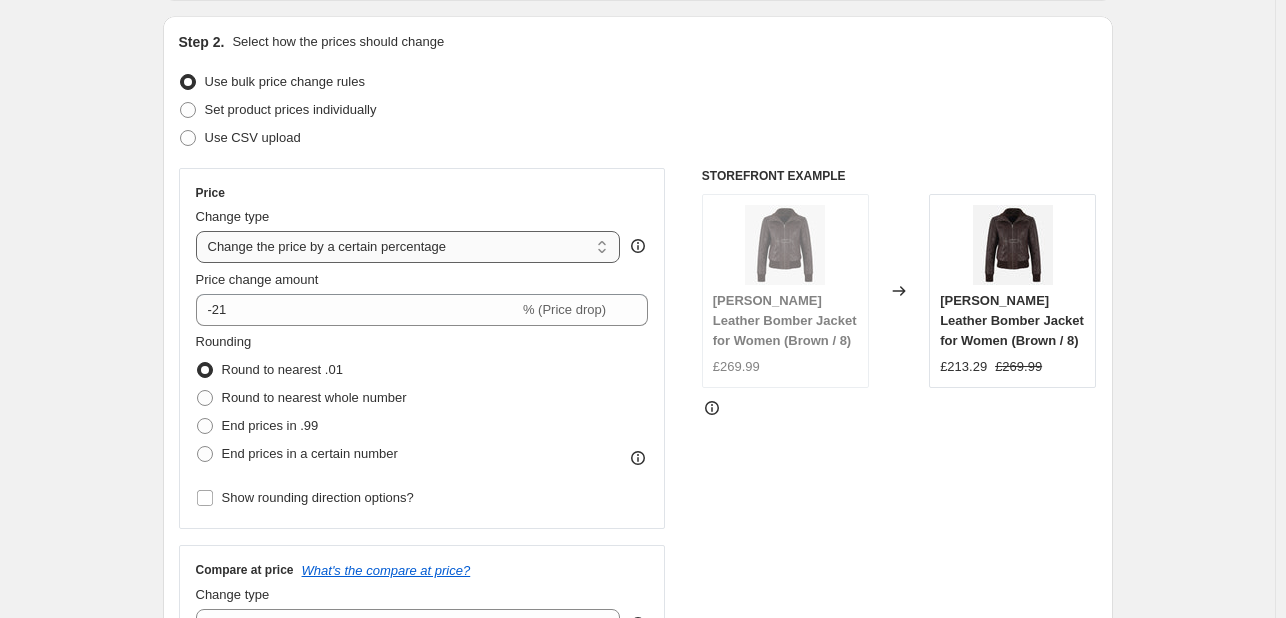 click on "Change the price to a certain amount Change the price by a certain amount Change the price by a certain percentage Change the price to the current compare at price (price before sale) Change the price by a certain amount relative to the compare at price Change the price by a certain percentage relative to the compare at price Don't change the price Change the price by a certain percentage relative to the cost per item Change price to certain cost margin" at bounding box center (408, 247) 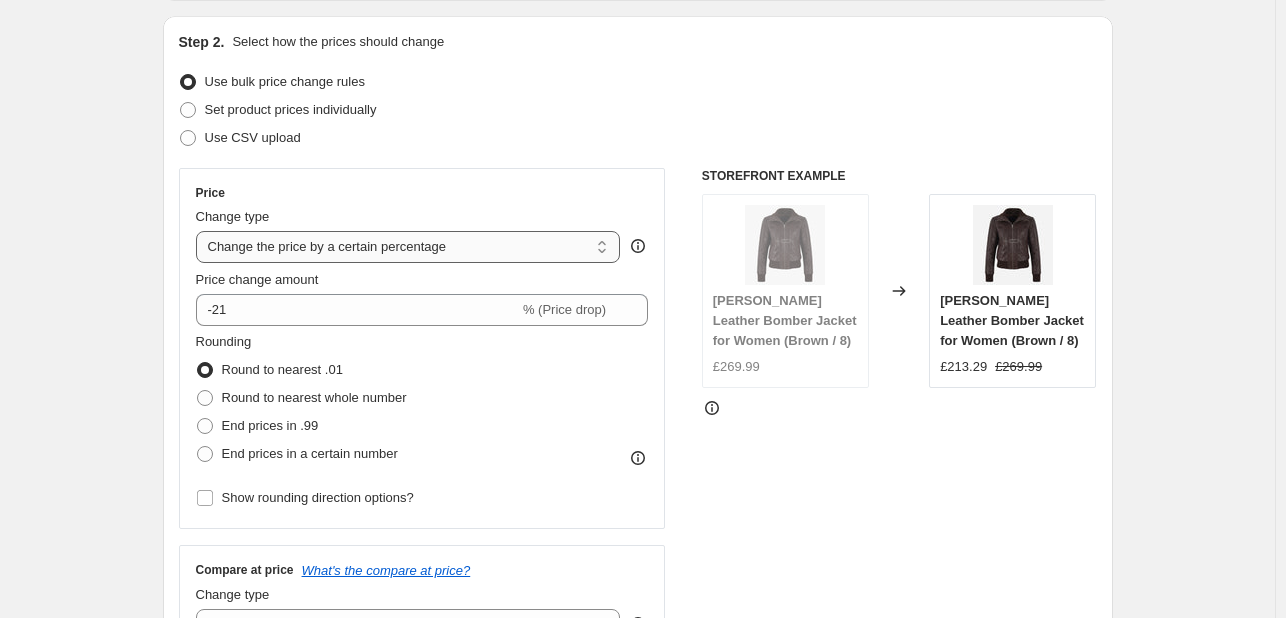 click on "Change the price to a certain amount Change the price by a certain amount Change the price by a certain percentage Change the price to the current compare at price (price before sale) Change the price by a certain amount relative to the compare at price Change the price by a certain percentage relative to the compare at price Don't change the price Change the price by a certain percentage relative to the cost per item Change price to certain cost margin" at bounding box center (408, 247) 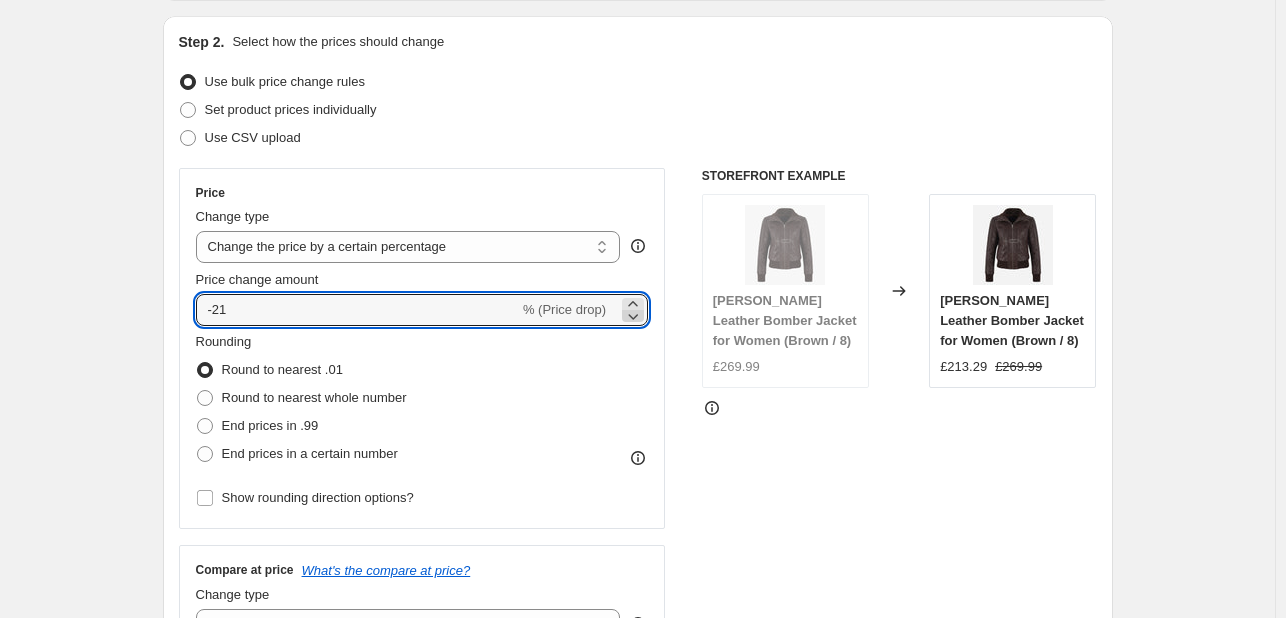 click 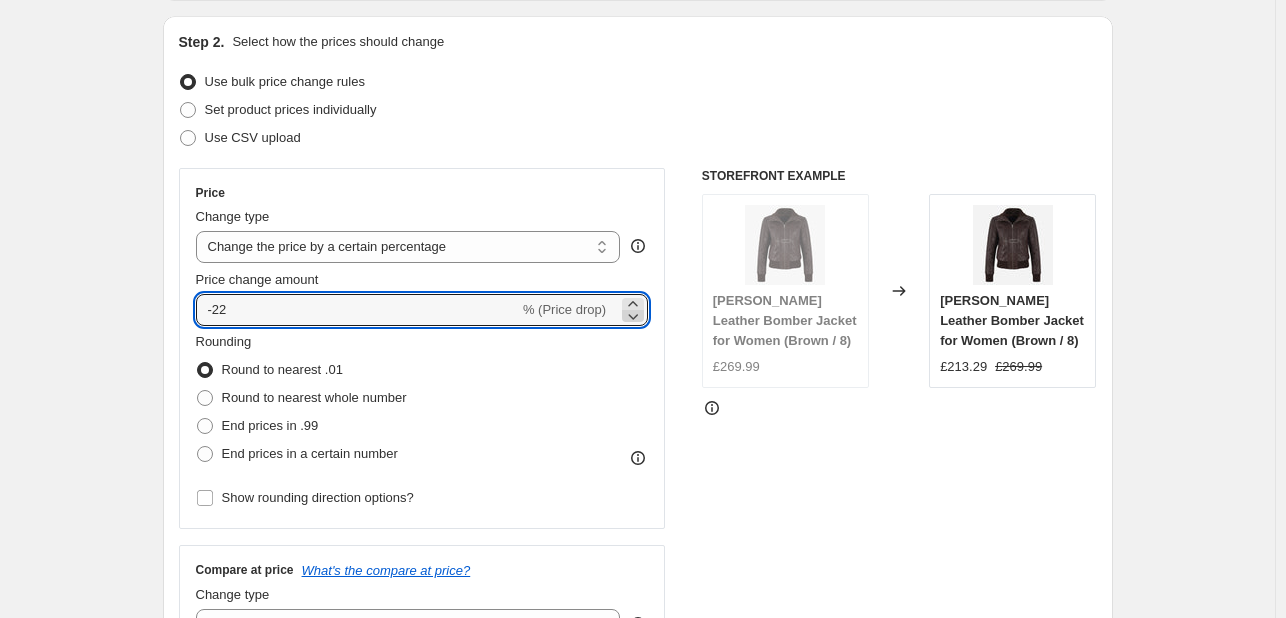 click 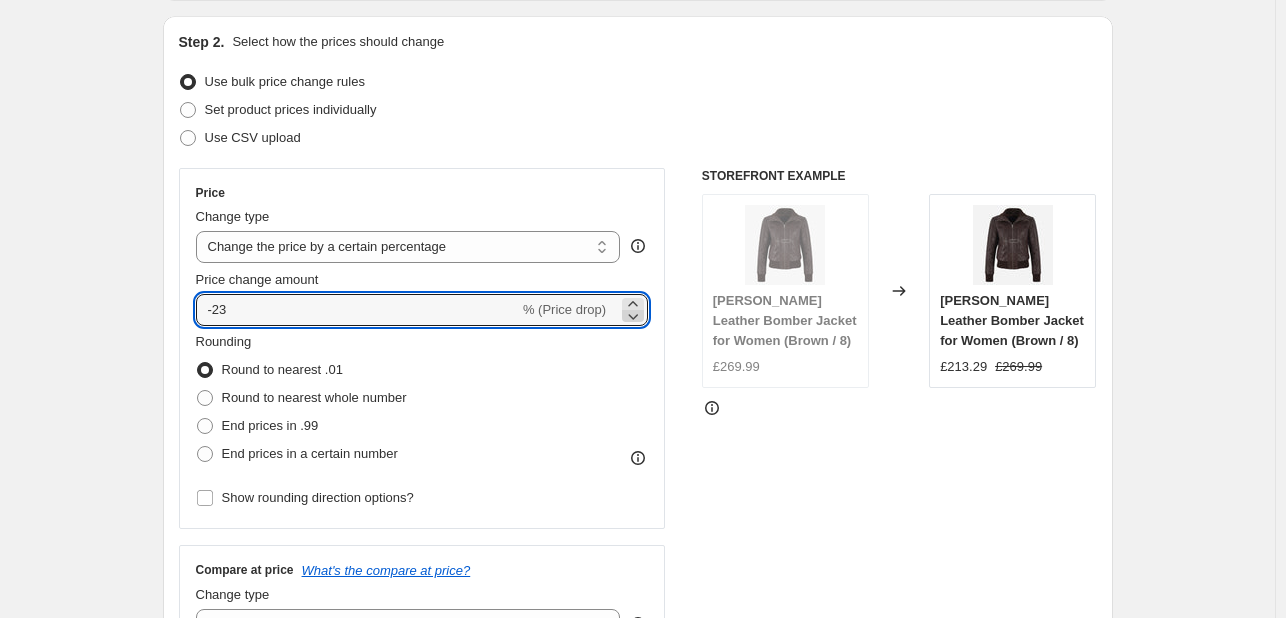 click 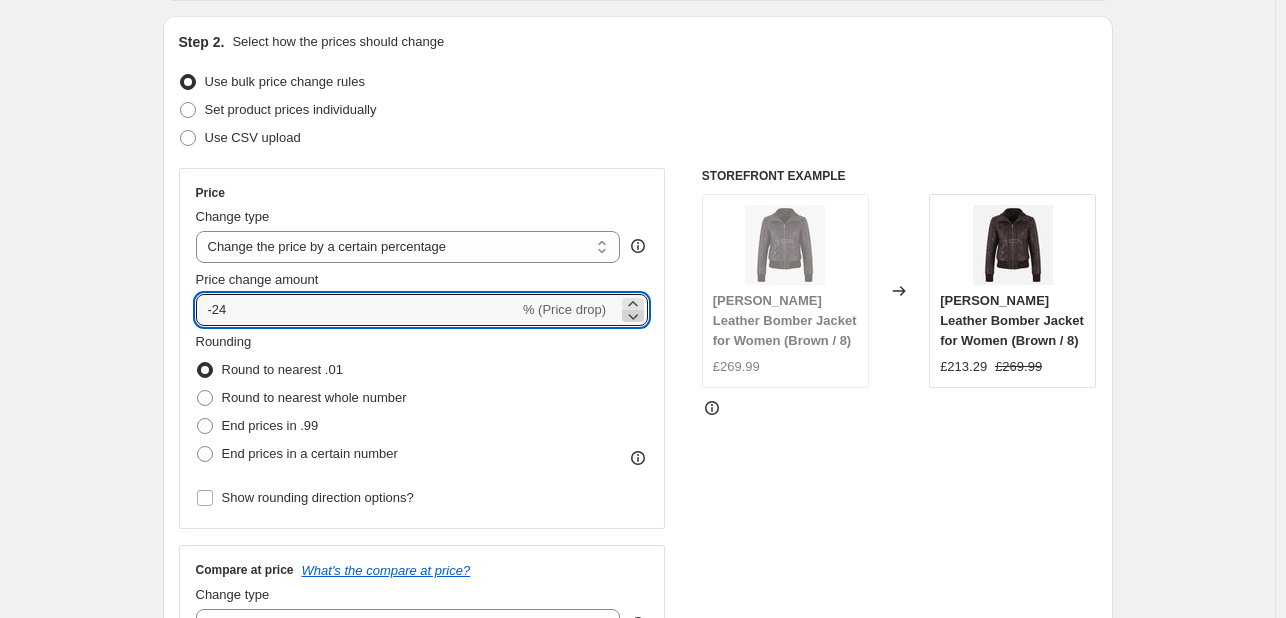 click 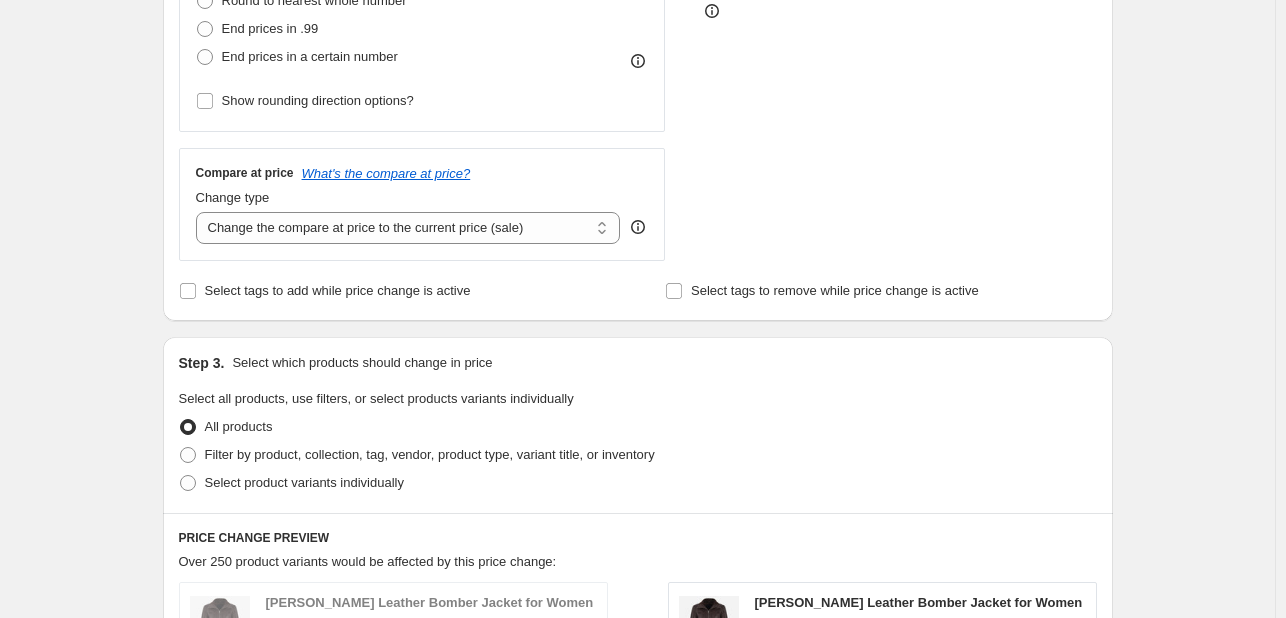 scroll, scrollTop: 600, scrollLeft: 0, axis: vertical 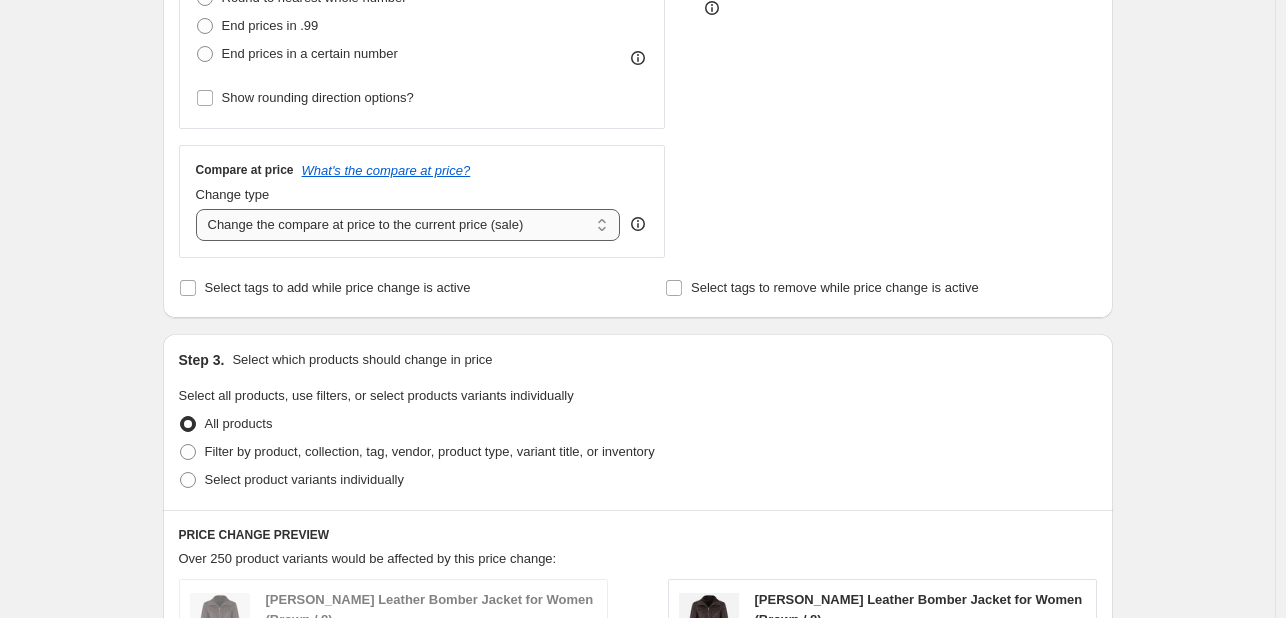 click on "Change the compare at price to the current price (sale) Change the compare at price to a certain amount Change the compare at price by a certain amount Change the compare at price by a certain percentage Change the compare at price by a certain amount relative to the actual price Change the compare at price by a certain percentage relative to the actual price Don't change the compare at price Remove the compare at price" at bounding box center (408, 225) 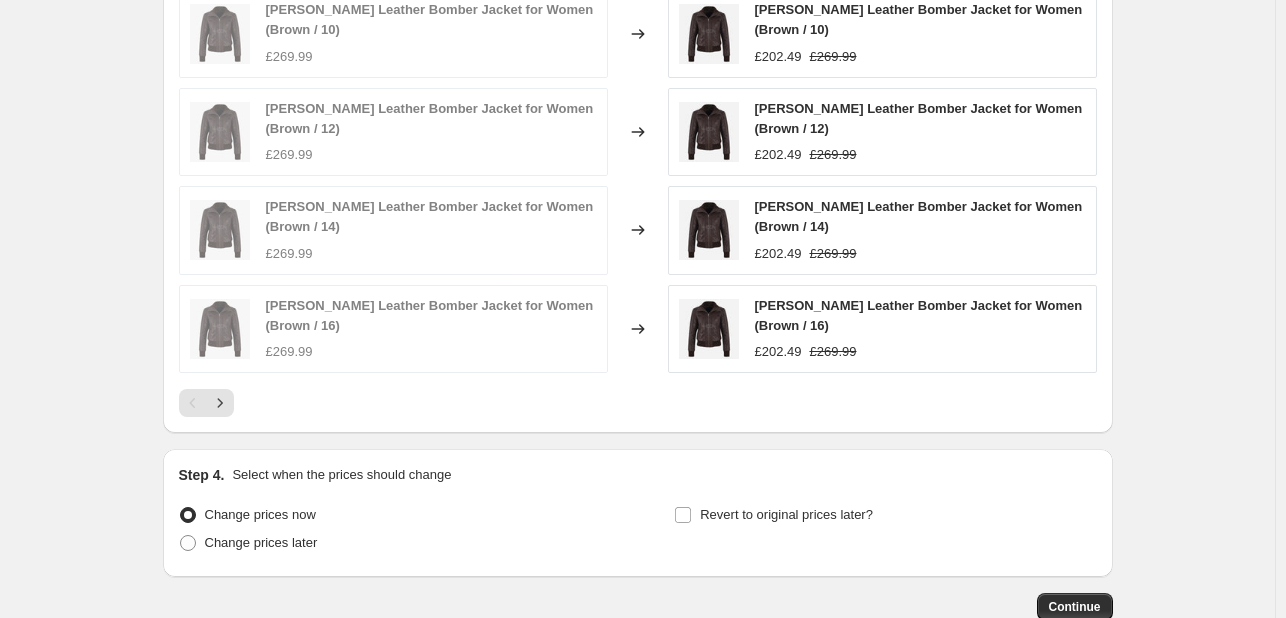 scroll, scrollTop: 1412, scrollLeft: 0, axis: vertical 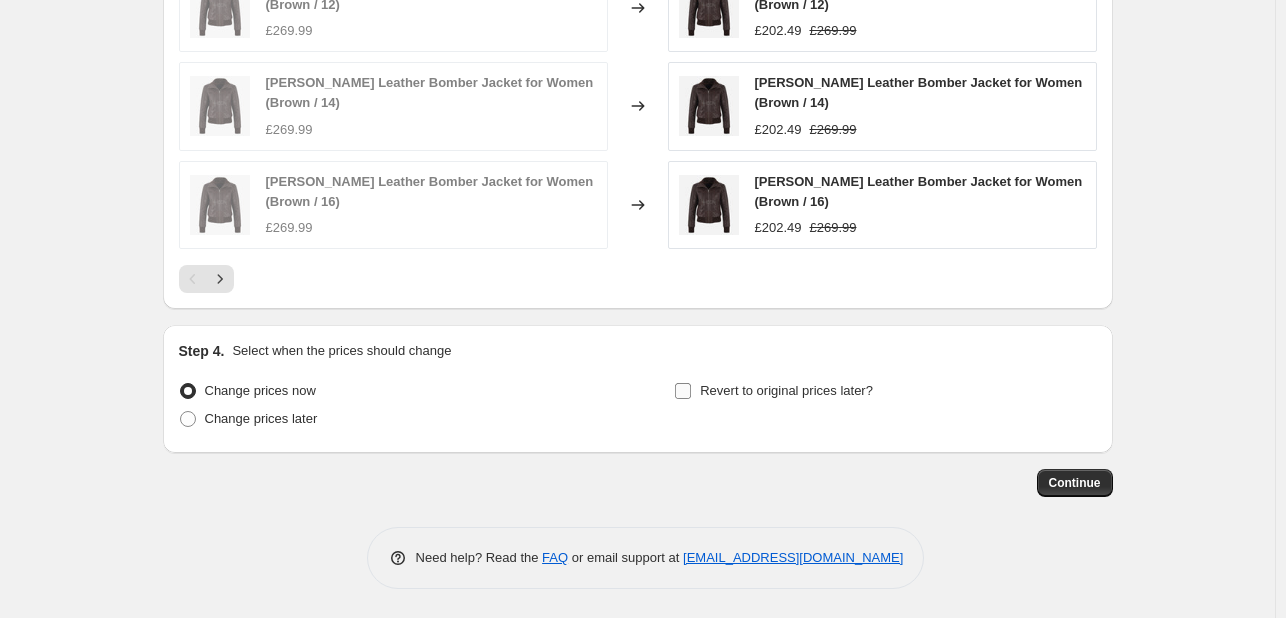 click on "Revert to original prices later?" at bounding box center (683, 391) 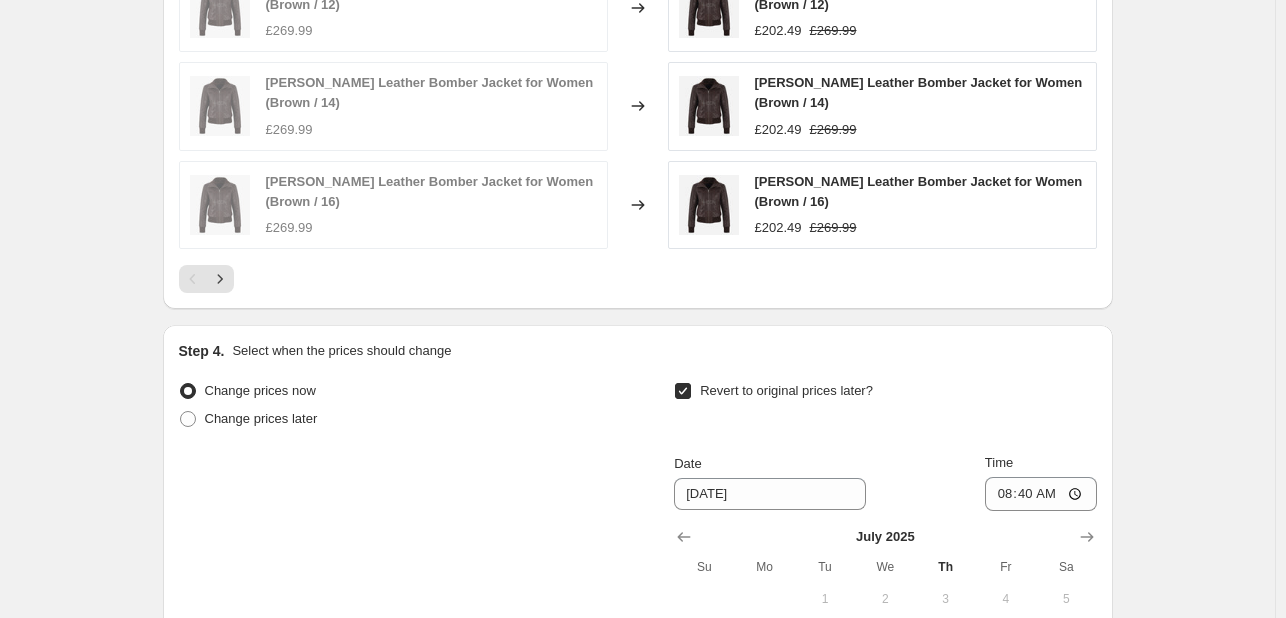 click on "Revert to original prices later?" at bounding box center (683, 391) 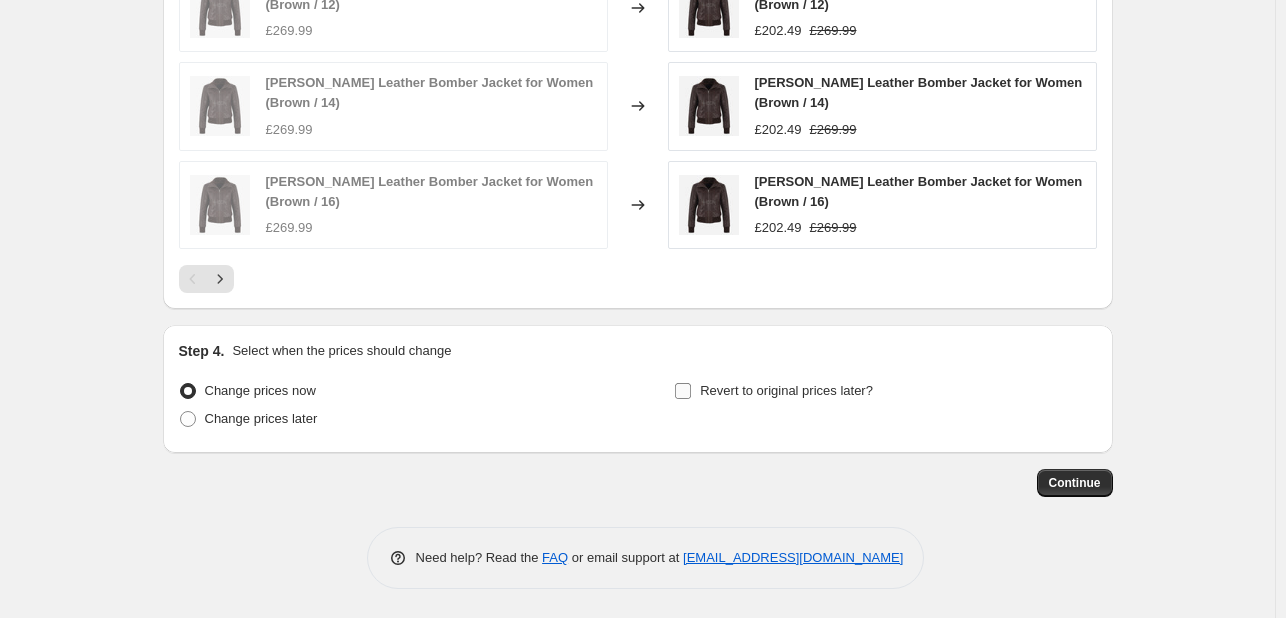 click on "Revert to original prices later?" at bounding box center (683, 391) 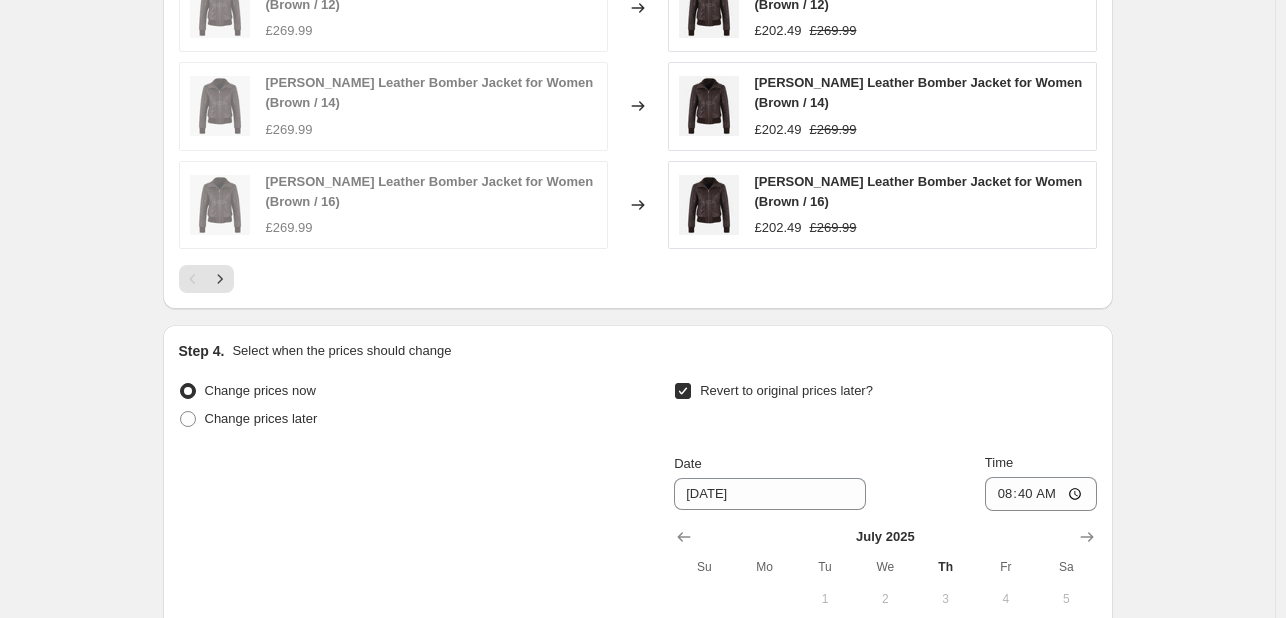 click on "Revert to original prices later?" at bounding box center [683, 391] 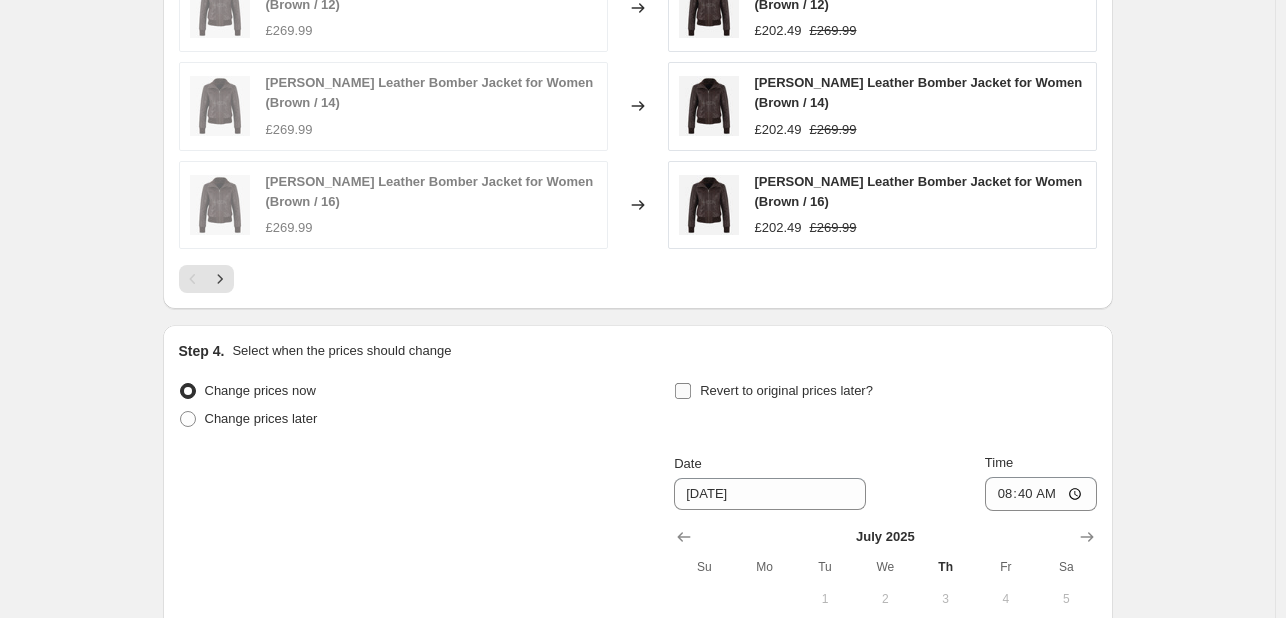 checkbox on "false" 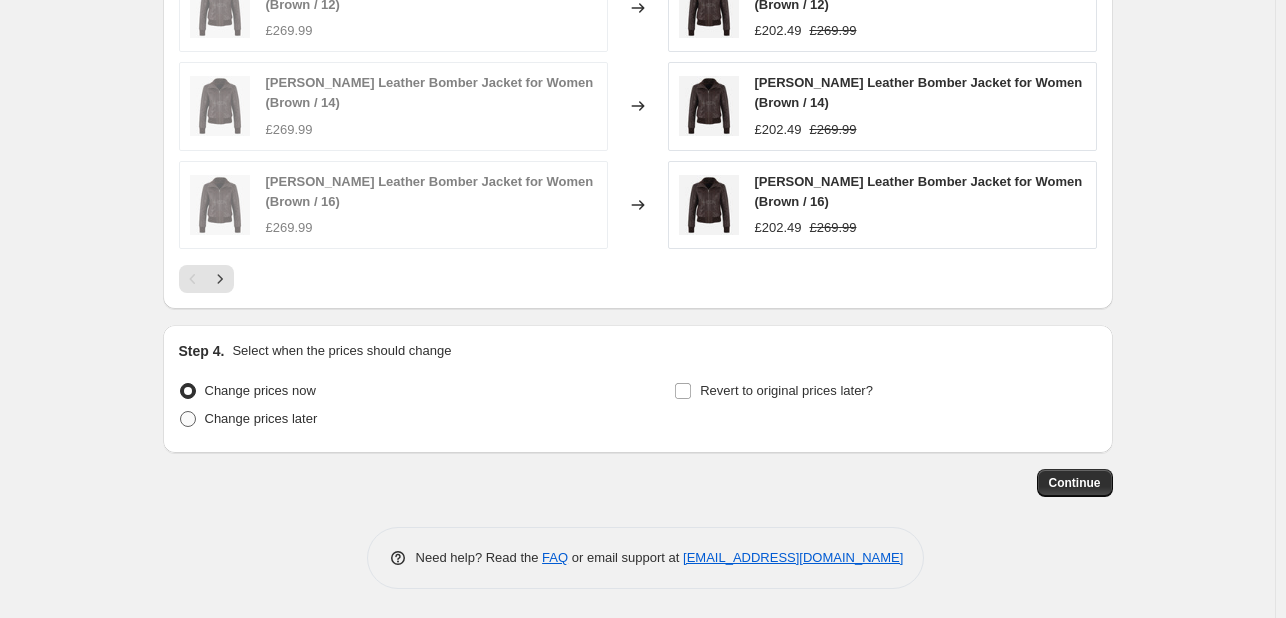 click on "Change prices later" at bounding box center (261, 418) 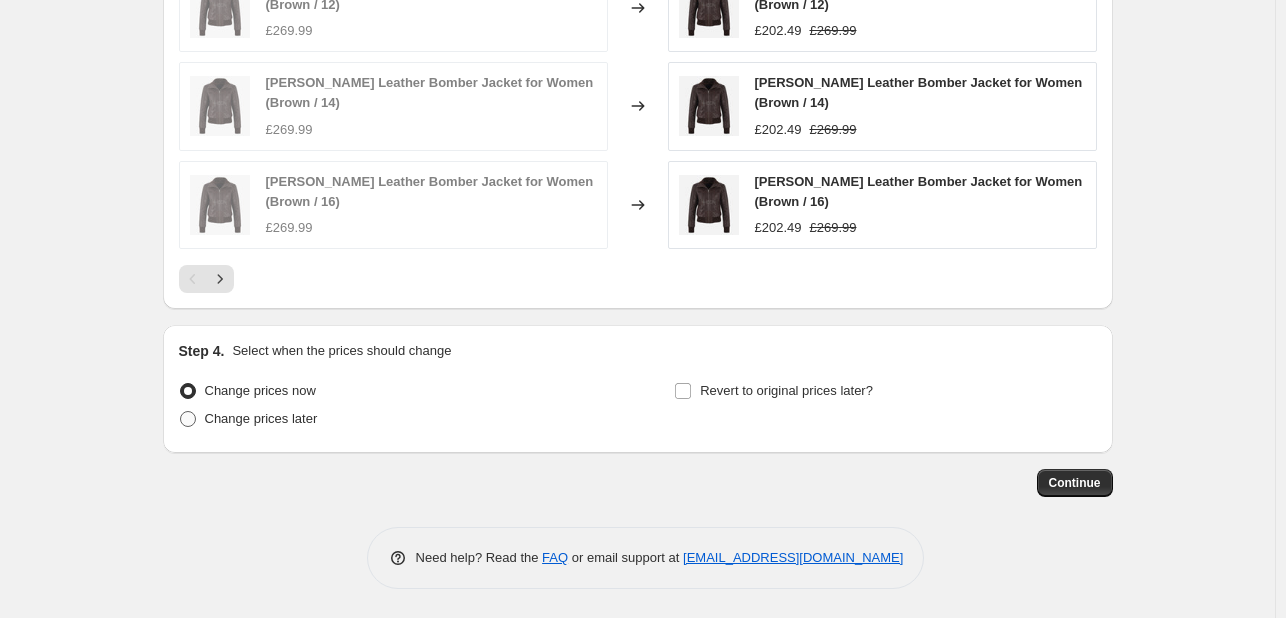 radio on "true" 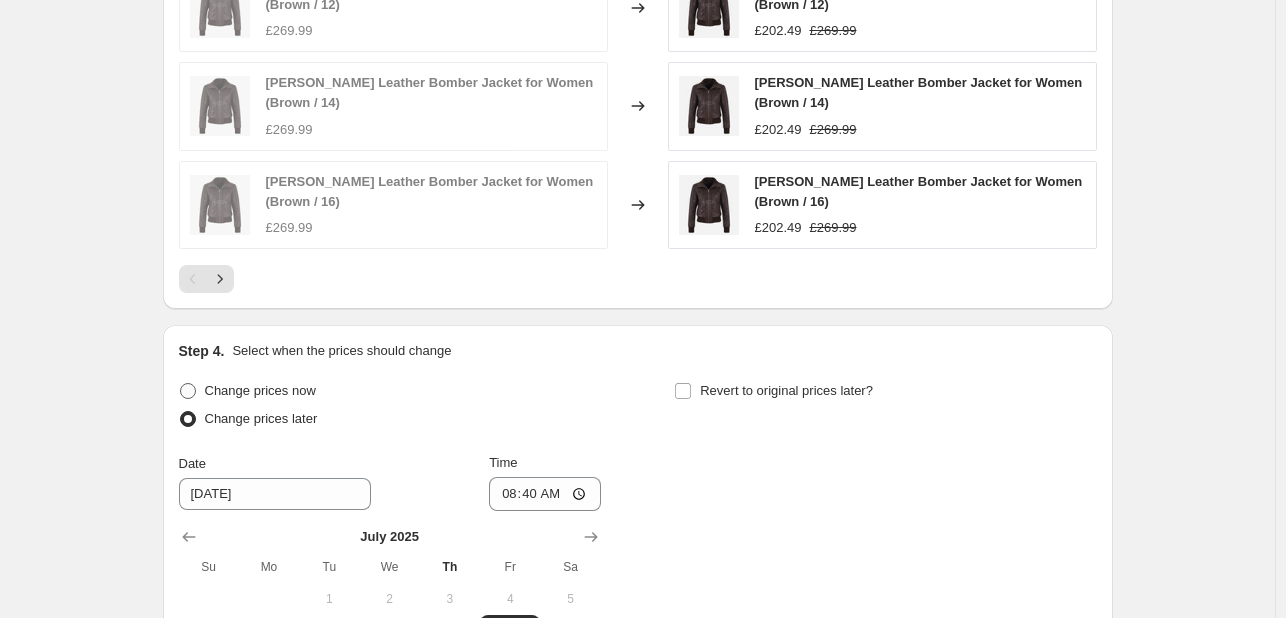 click on "Change prices now" at bounding box center [260, 390] 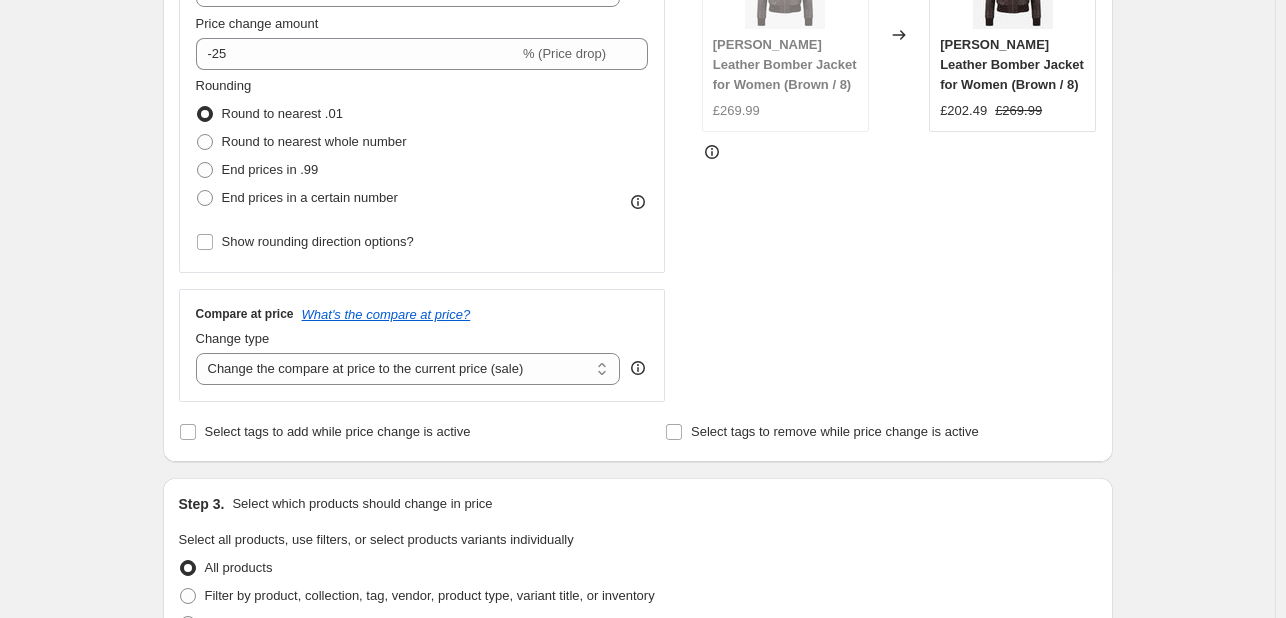 scroll, scrollTop: 712, scrollLeft: 0, axis: vertical 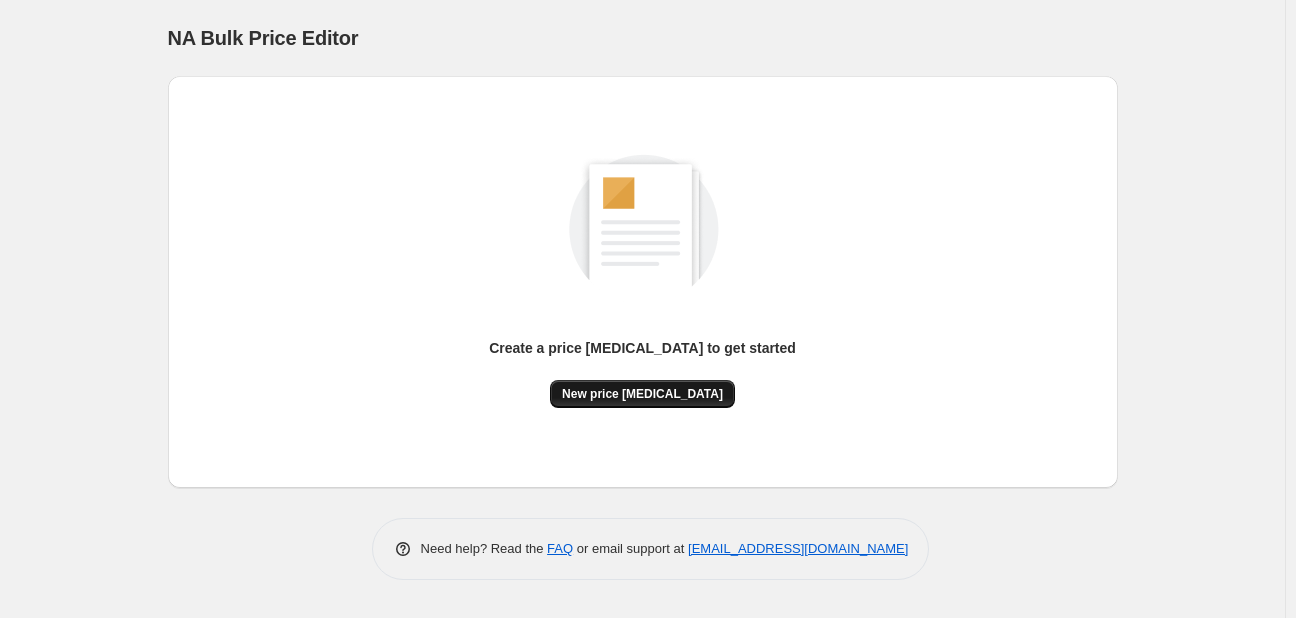 click on "New price [MEDICAL_DATA]" at bounding box center [642, 394] 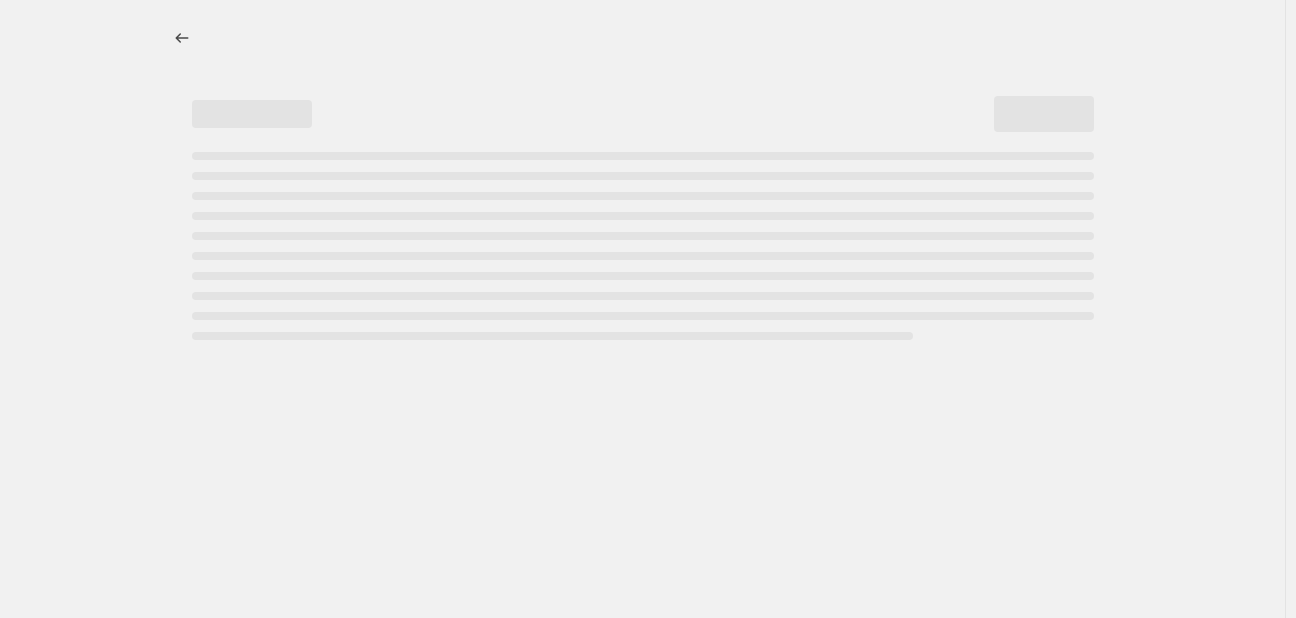 select on "percentage" 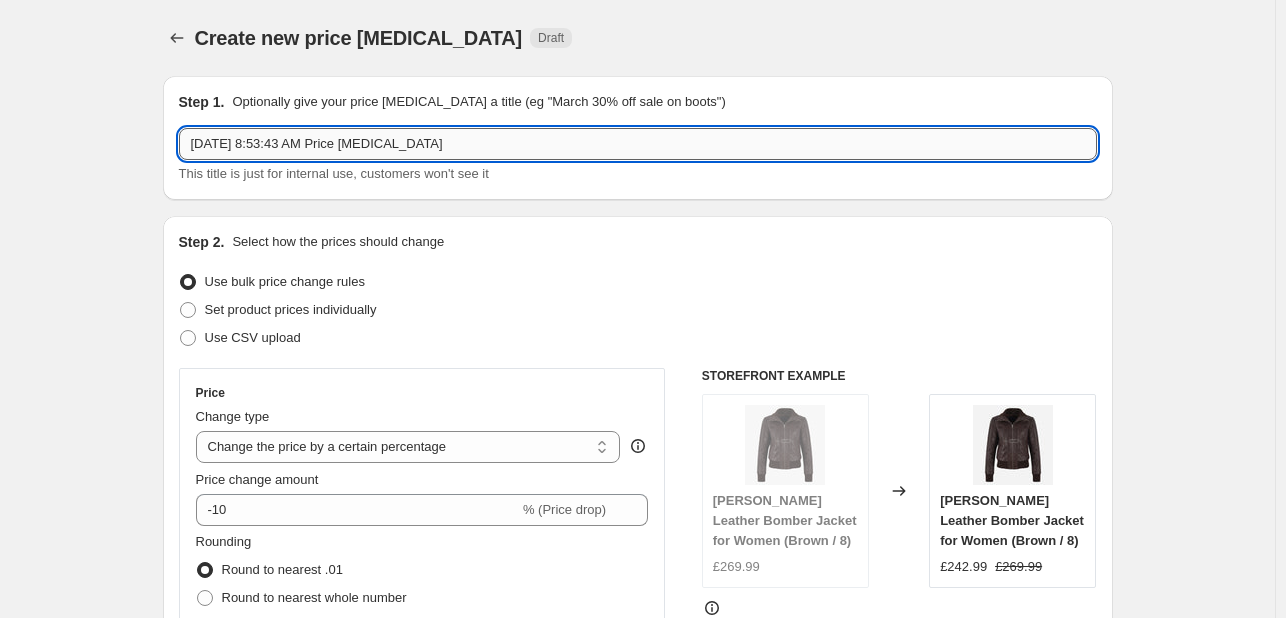 click on "[DATE] 8:53:43 AM Price [MEDICAL_DATA]" at bounding box center (638, 144) 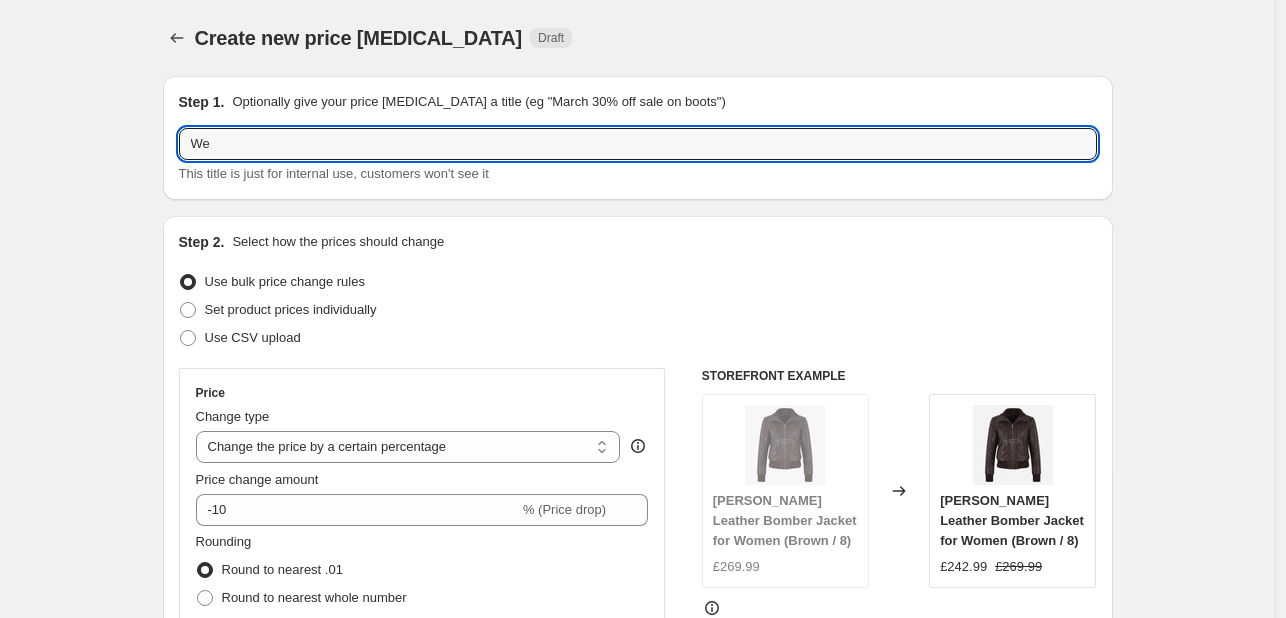 type on "W" 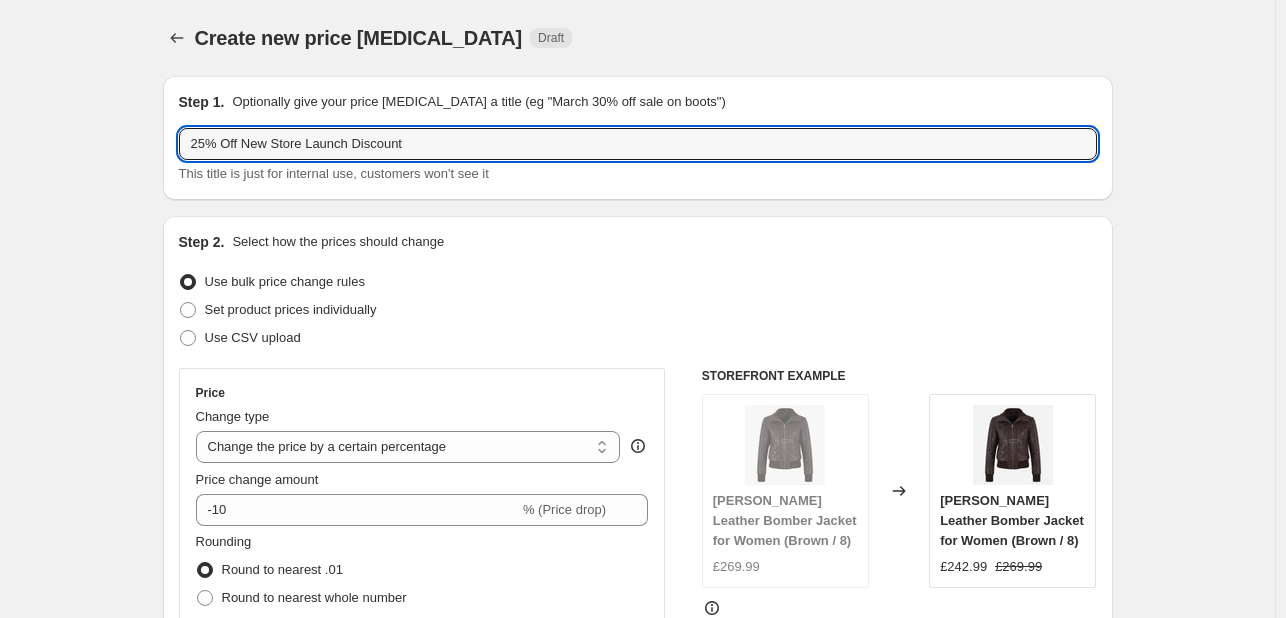 scroll, scrollTop: 100, scrollLeft: 0, axis: vertical 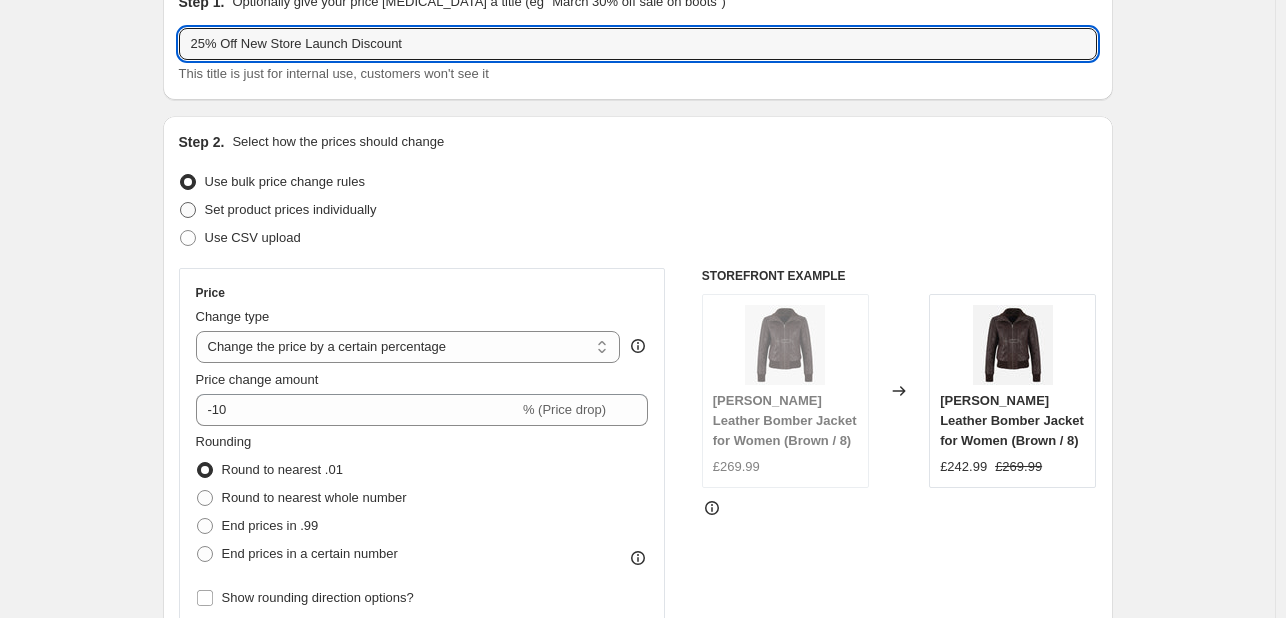 type on "25% Off New Store Launch Discount" 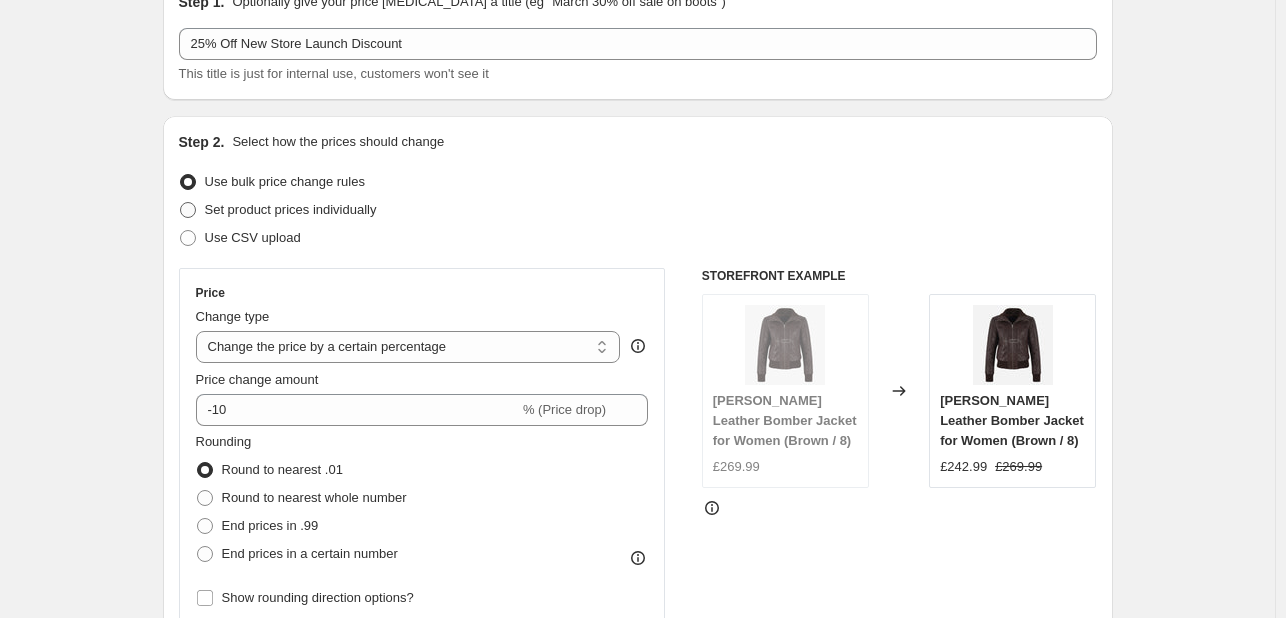 click on "Set product prices individually" at bounding box center (278, 210) 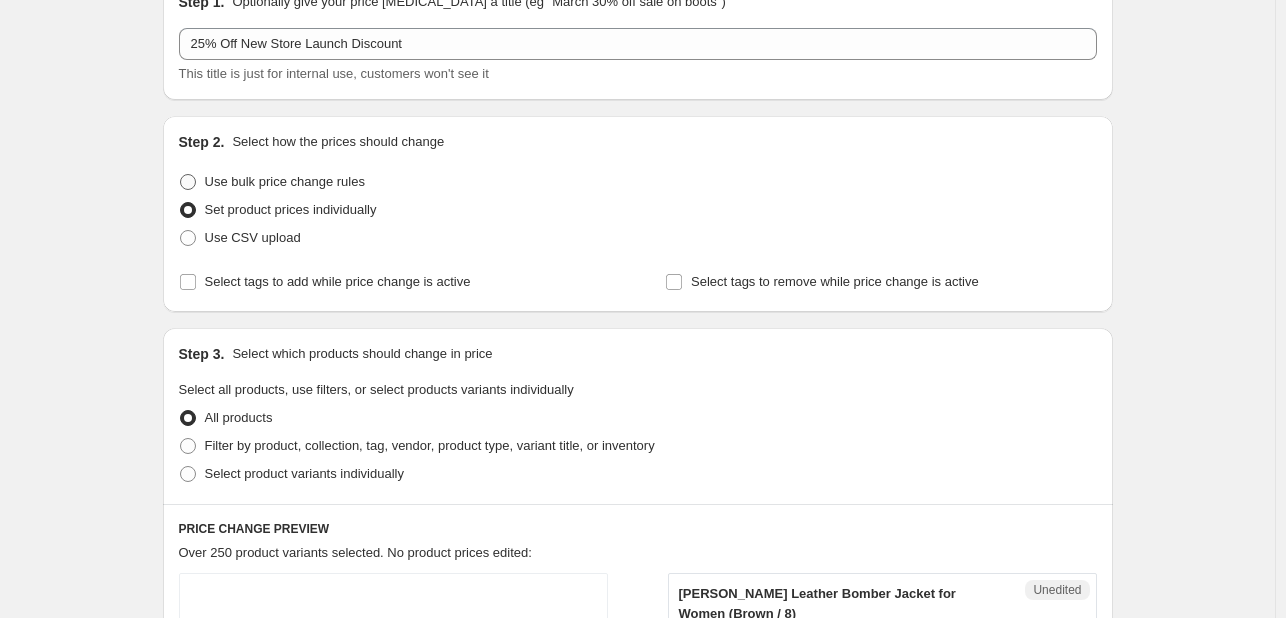 click on "Use bulk price change rules" at bounding box center (285, 181) 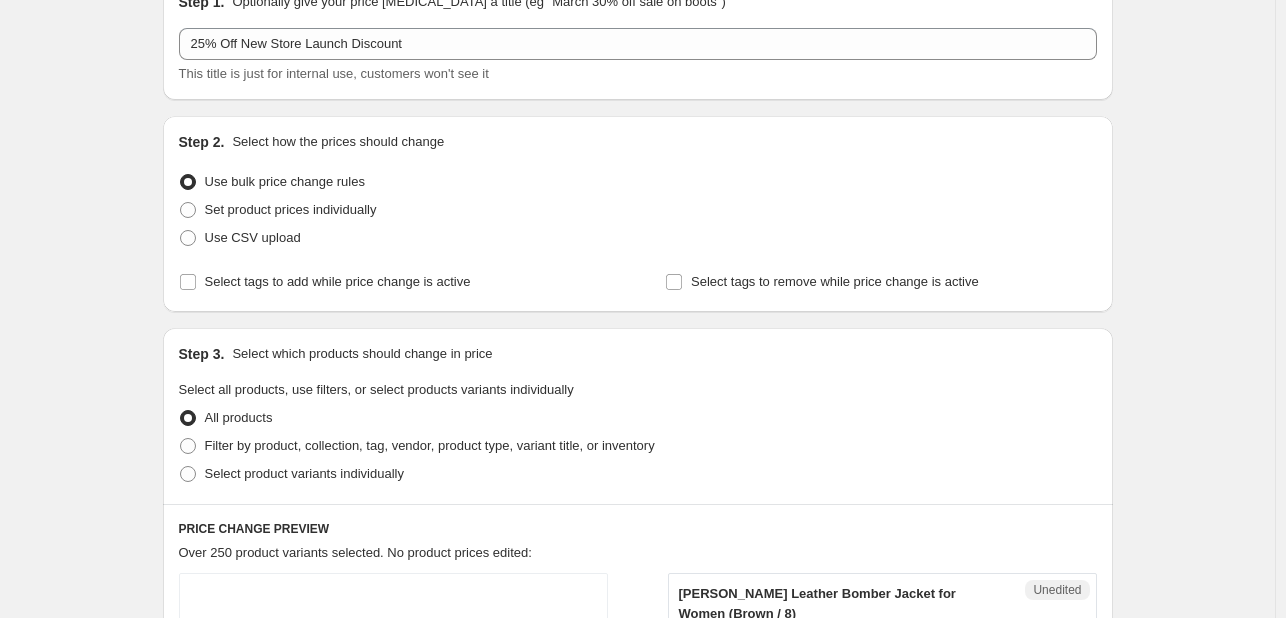 select on "percentage" 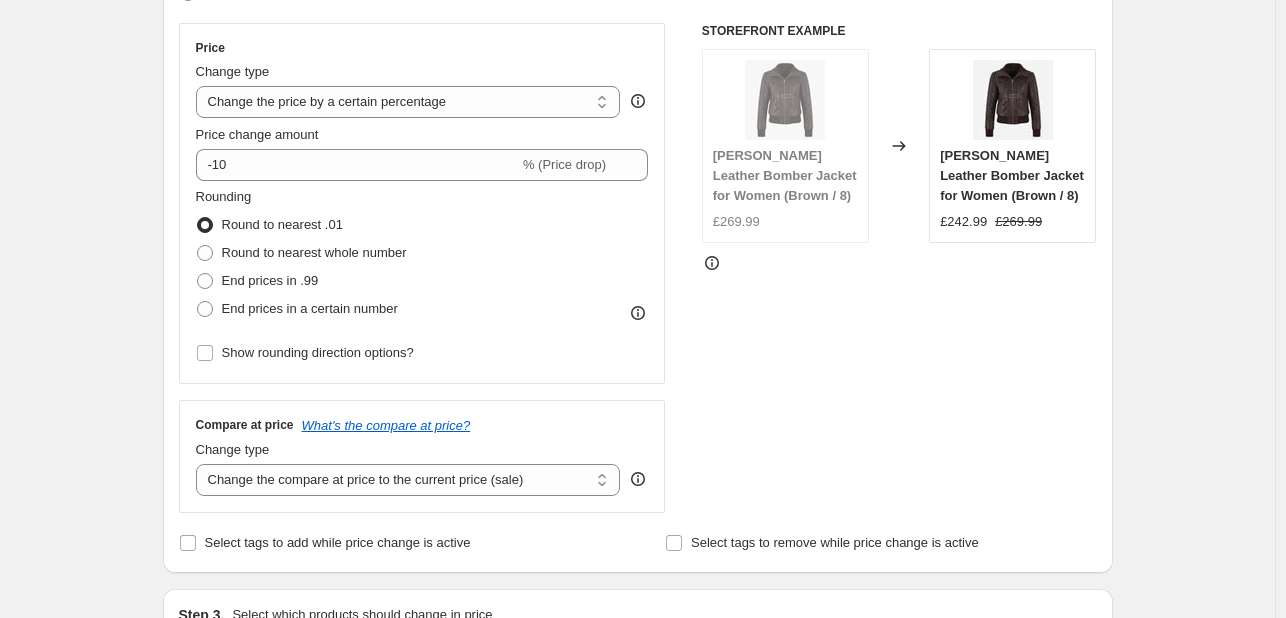 scroll, scrollTop: 300, scrollLeft: 0, axis: vertical 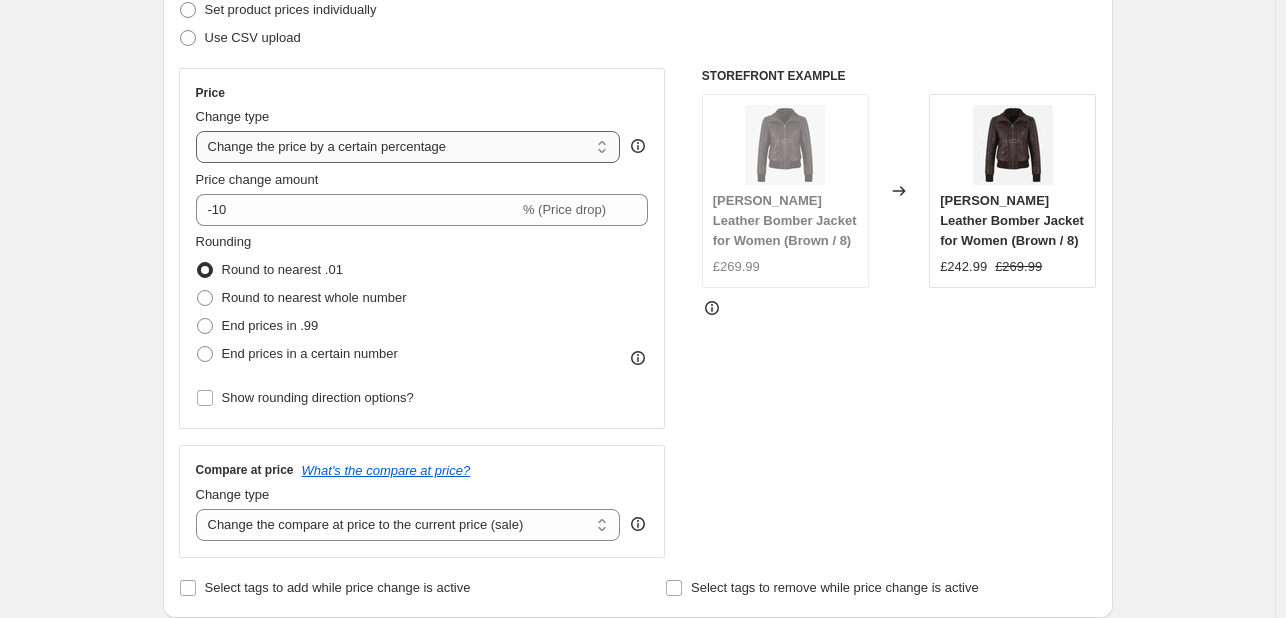 click on "Change the price to a certain amount Change the price by a certain amount Change the price by a certain percentage Change the price to the current compare at price (price before sale) Change the price by a certain amount relative to the compare at price Change the price by a certain percentage relative to the compare at price Don't change the price Change the price by a certain percentage relative to the cost per item Change price to certain cost margin" at bounding box center (408, 147) 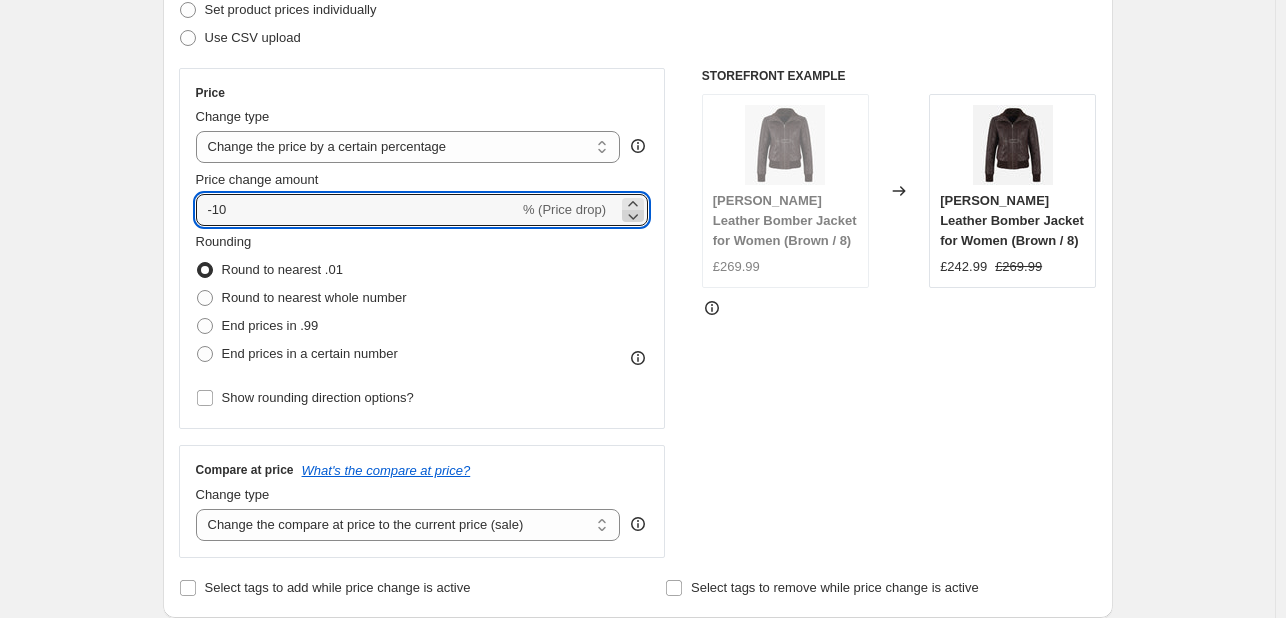 click 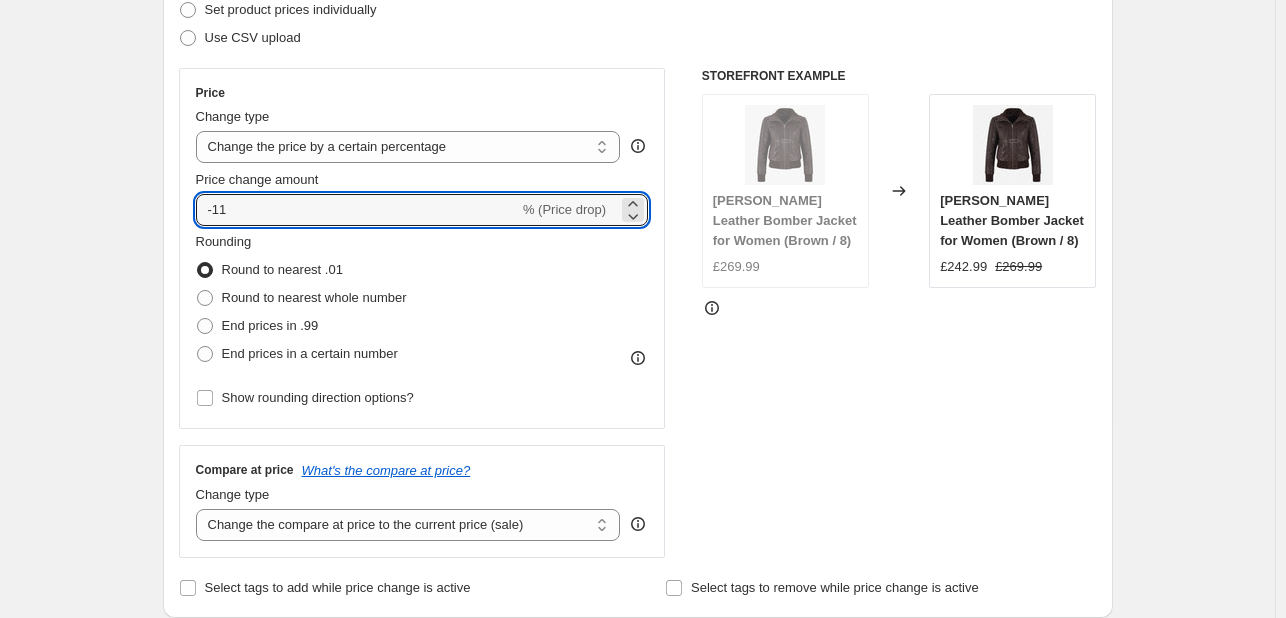click on "Price Change type Change the price to a certain amount Change the price by a certain amount Change the price by a certain percentage Change the price to the current compare at price (price before sale) Change the price by a certain amount relative to the compare at price Change the price by a certain percentage relative to the compare at price Don't change the price Change the price by a certain percentage relative to the cost per item Change price to certain cost margin Change the price by a certain percentage Price change amount -11 % (Price drop) Rounding Round to nearest .01 Round to nearest whole number End prices in .99 End prices in a certain number Show rounding direction options?" at bounding box center [422, 248] 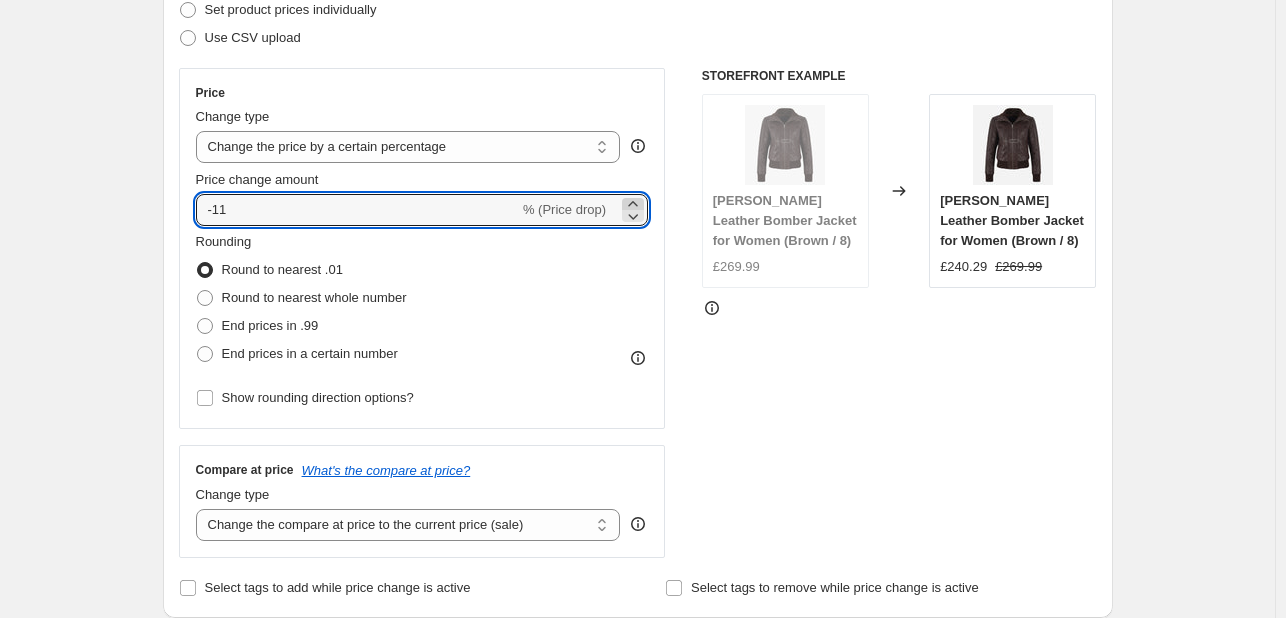 click 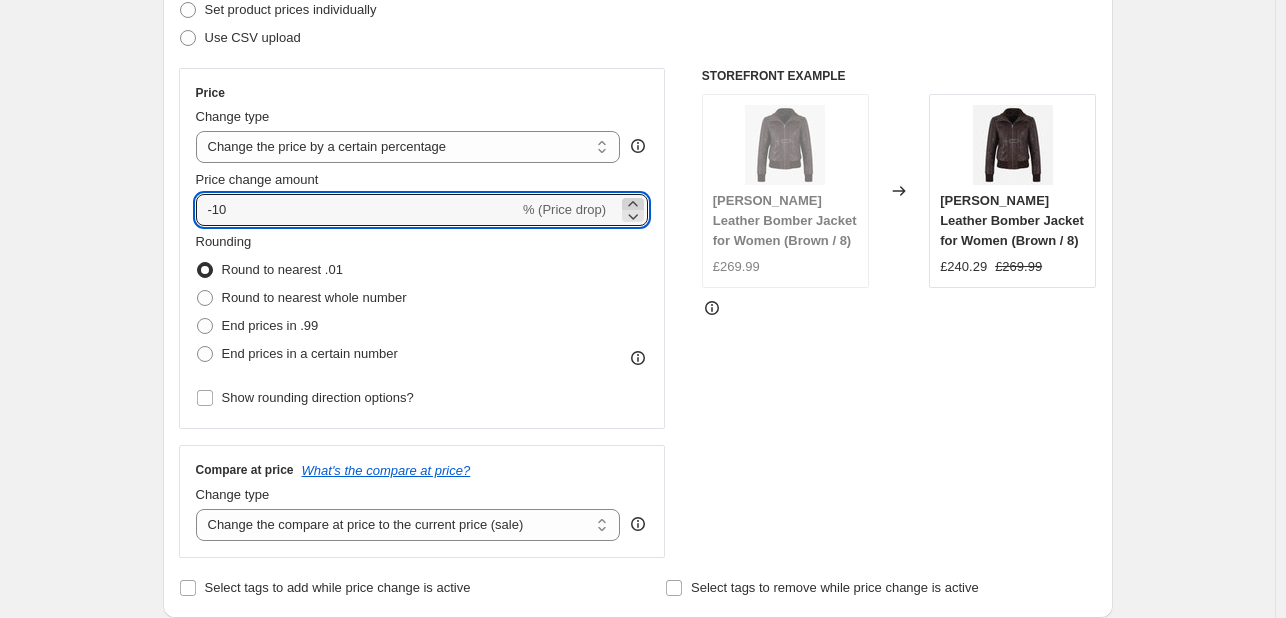 click 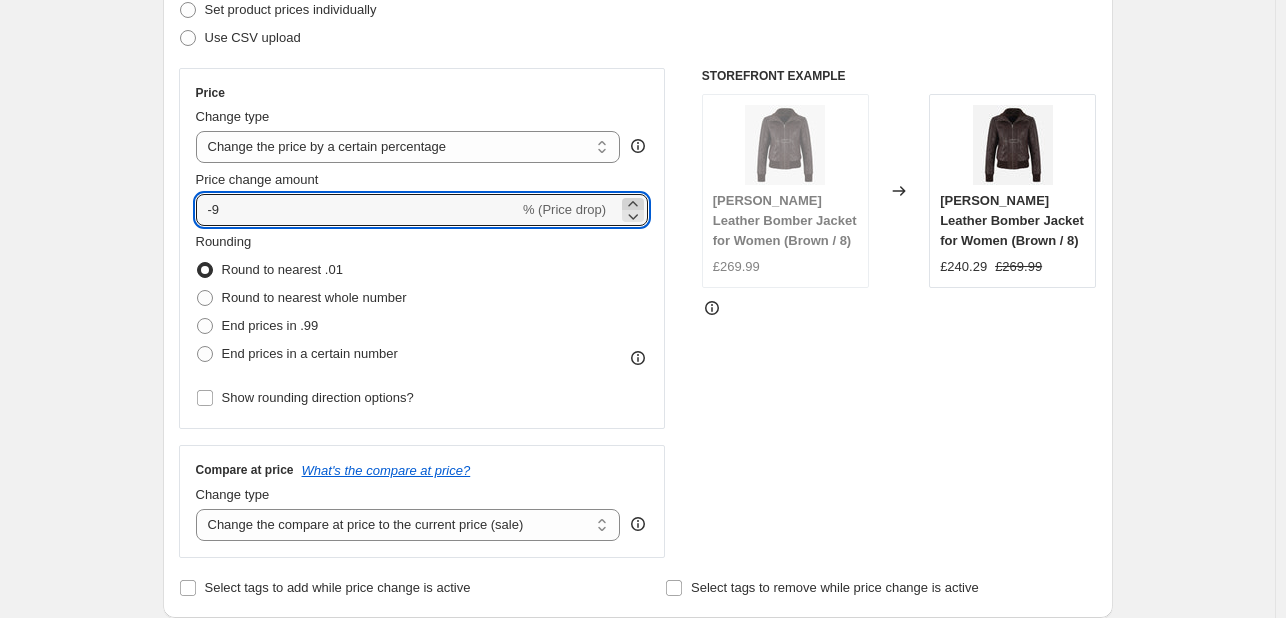 click 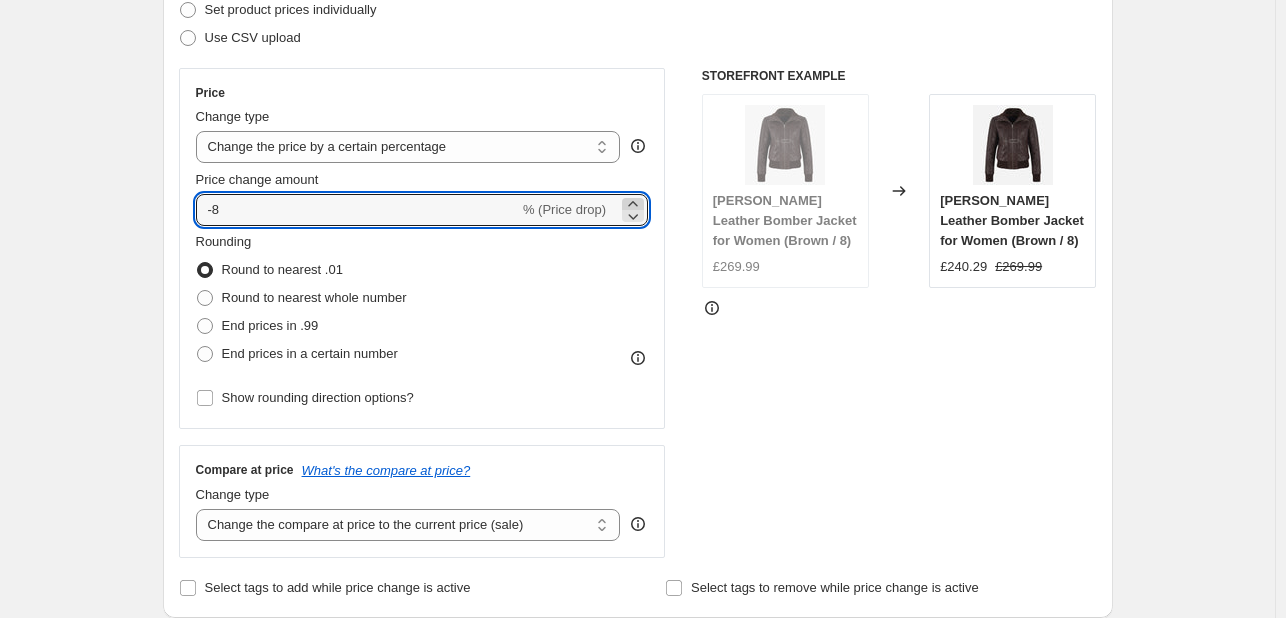 click 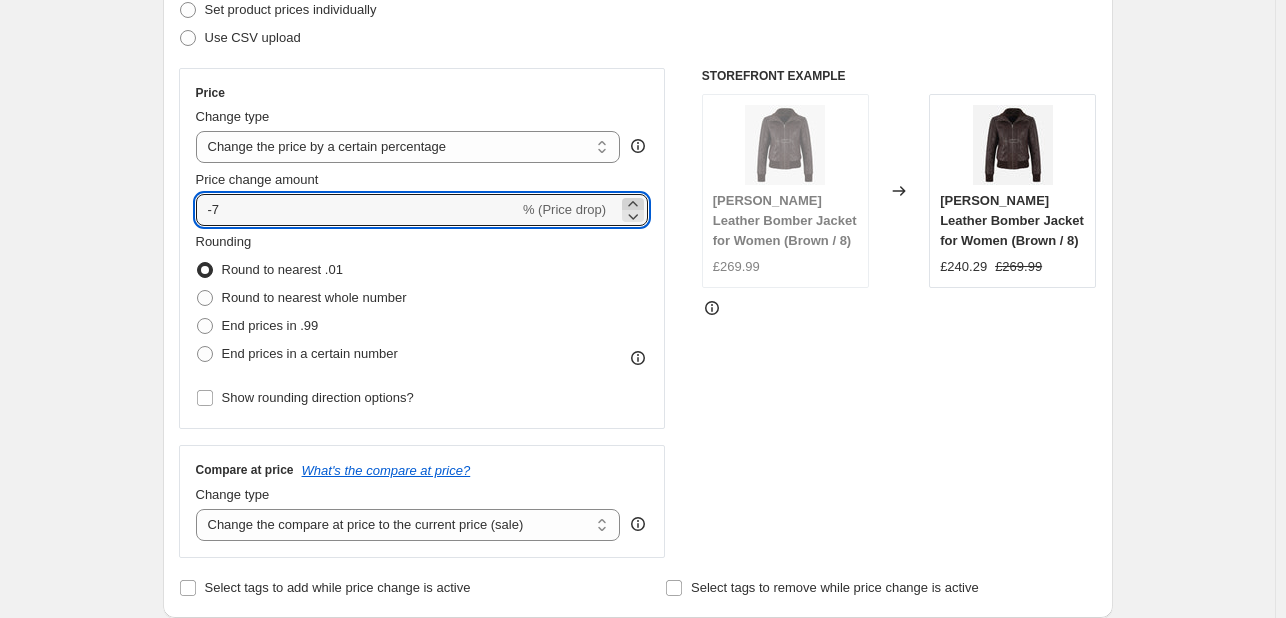 click 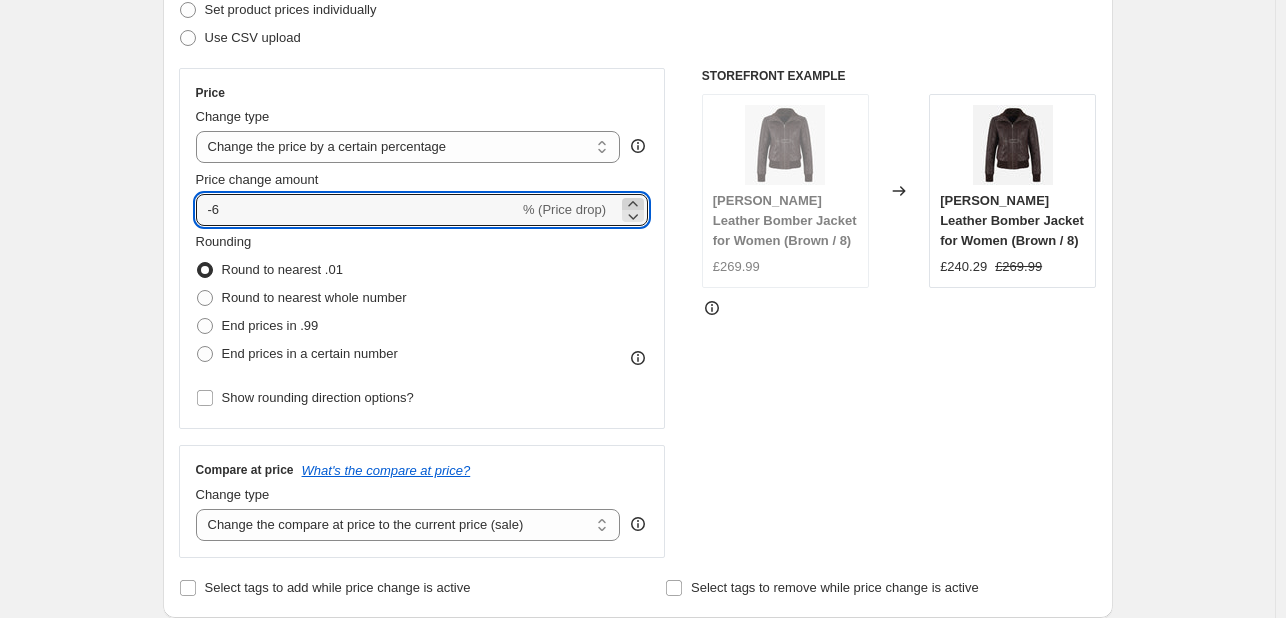 click 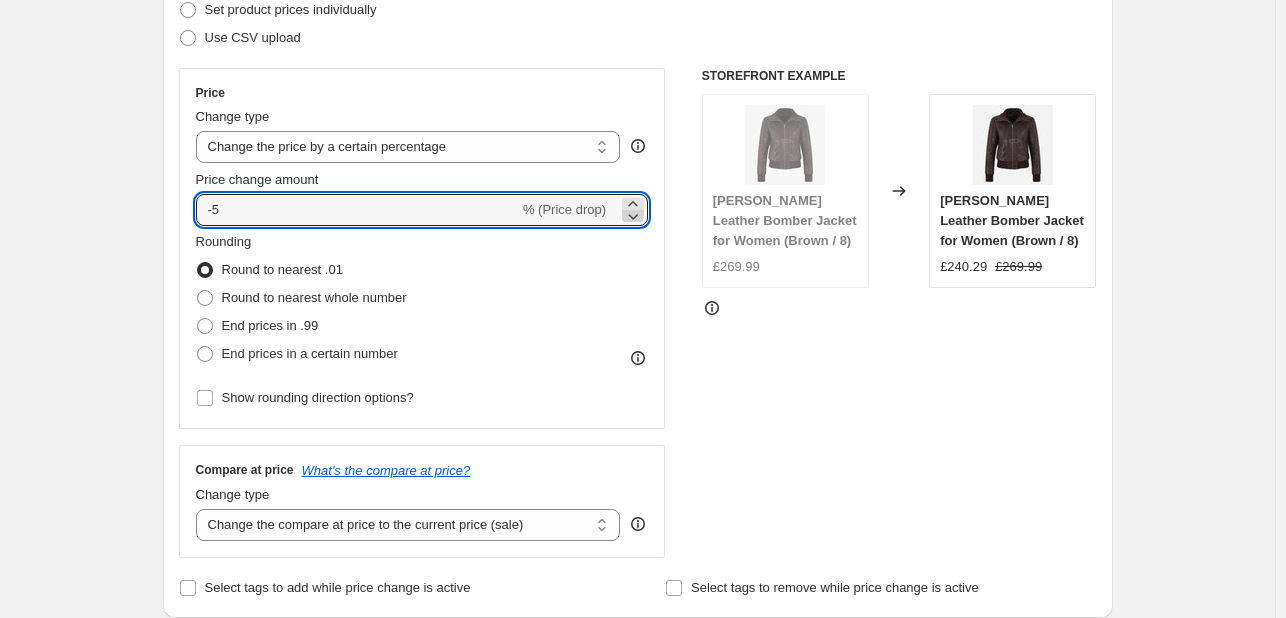 click 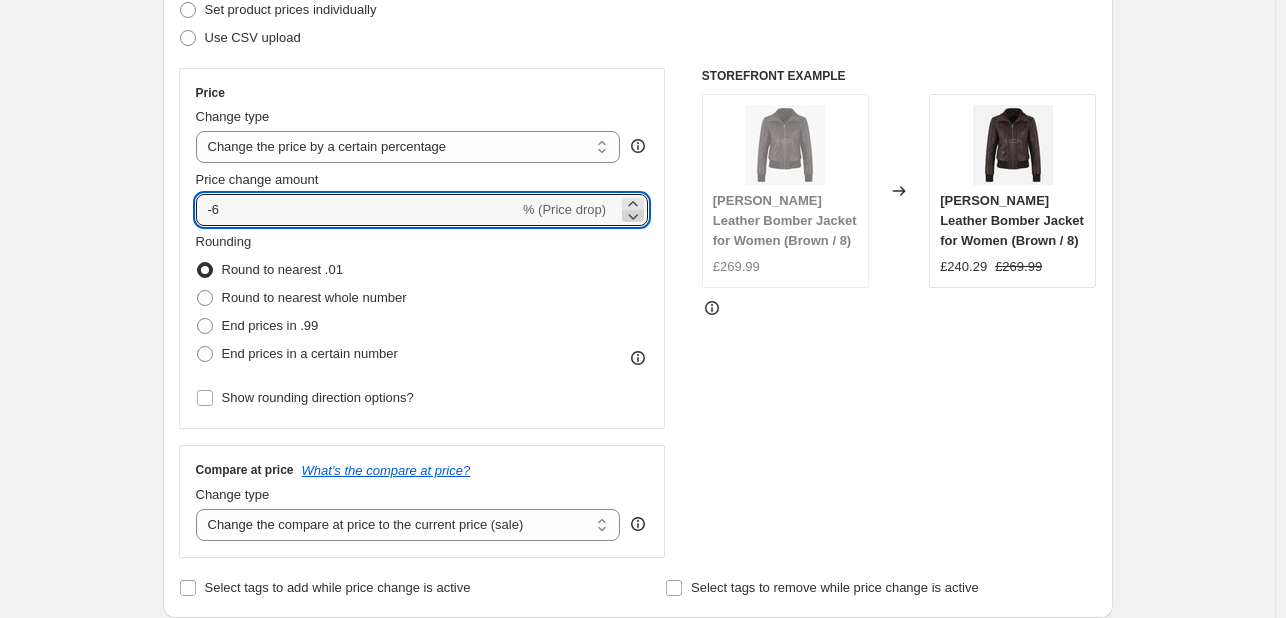 click 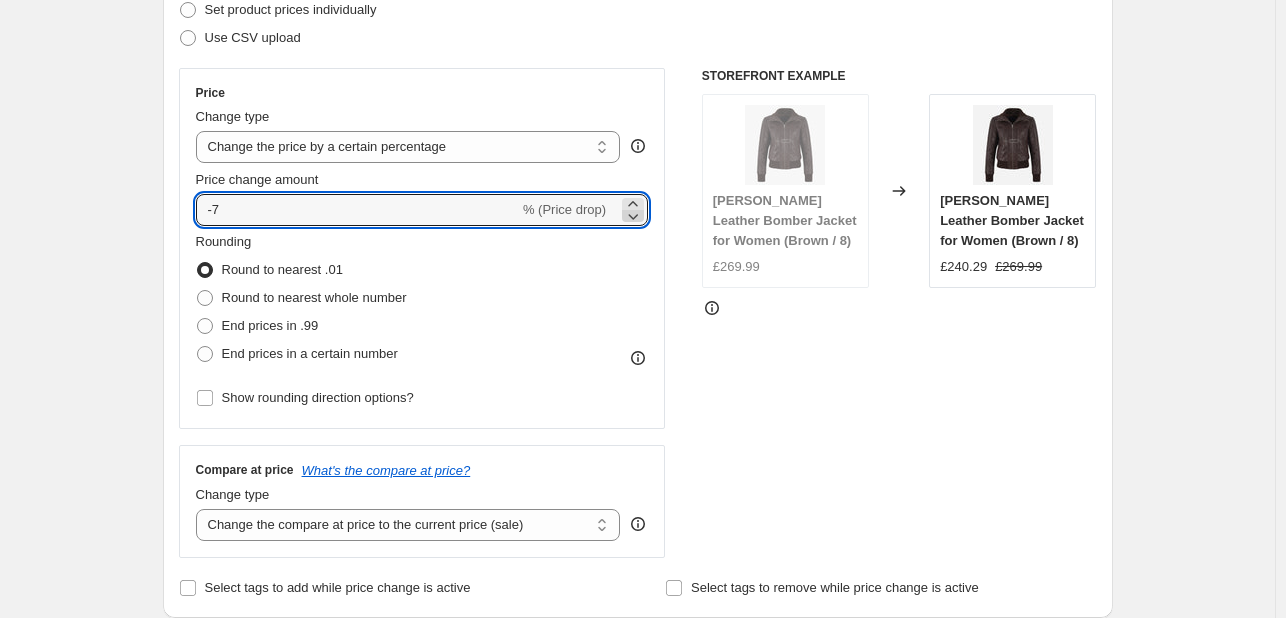 click 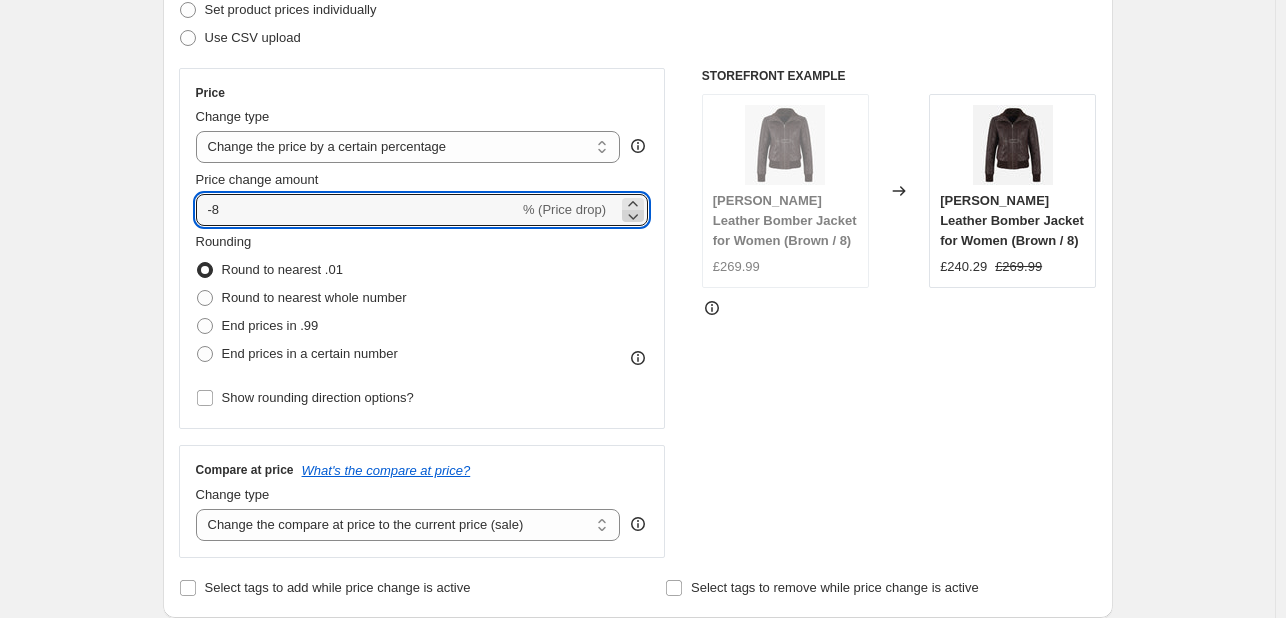 click 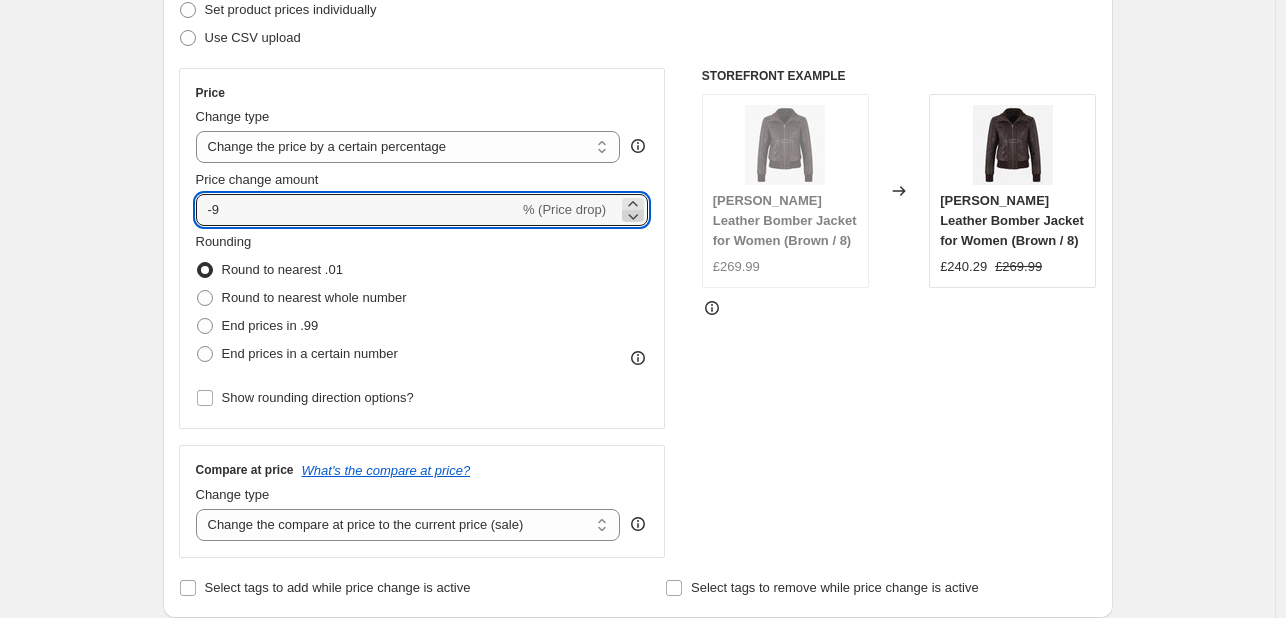 click 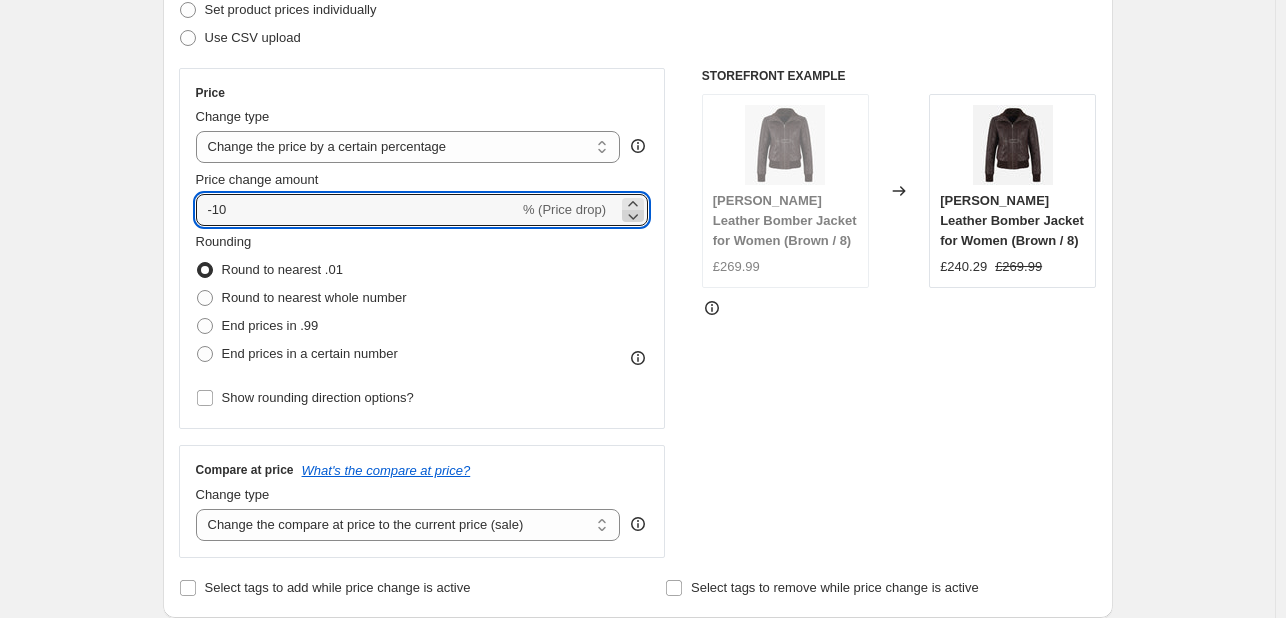 click 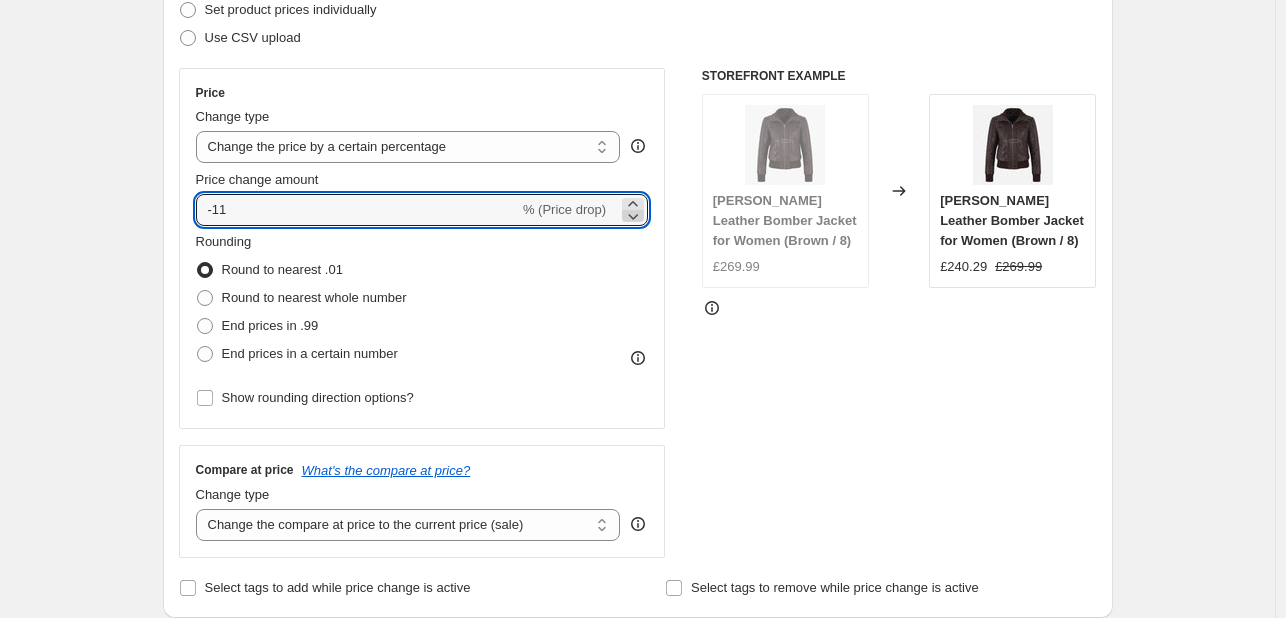 click 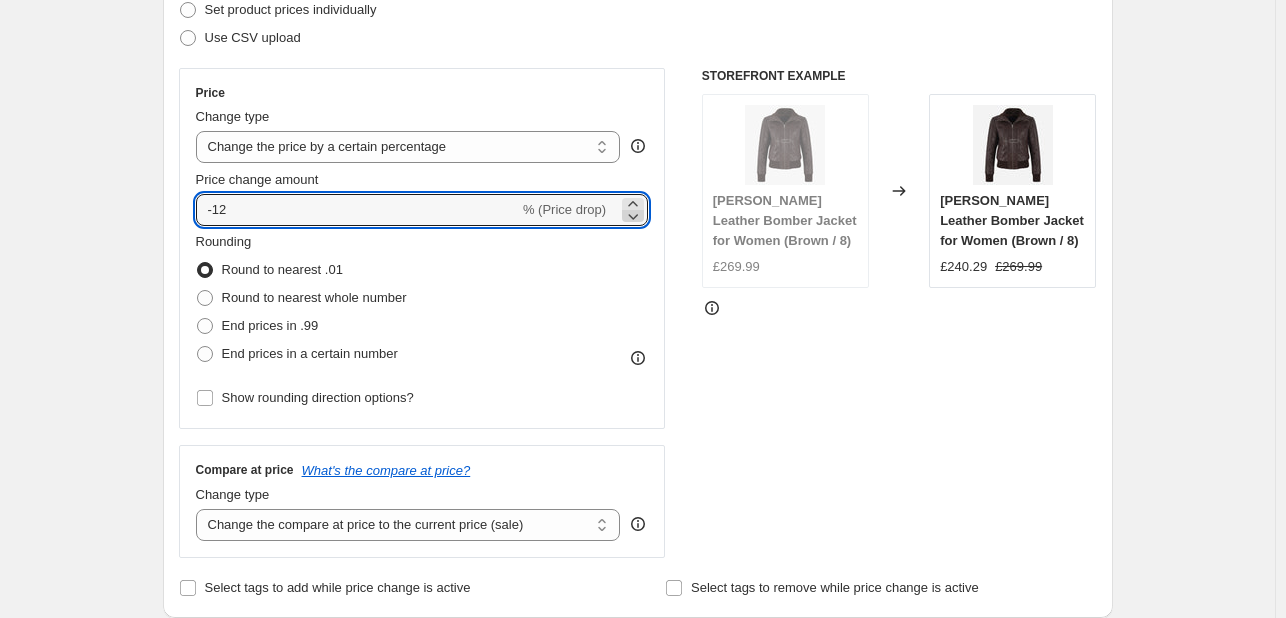 click 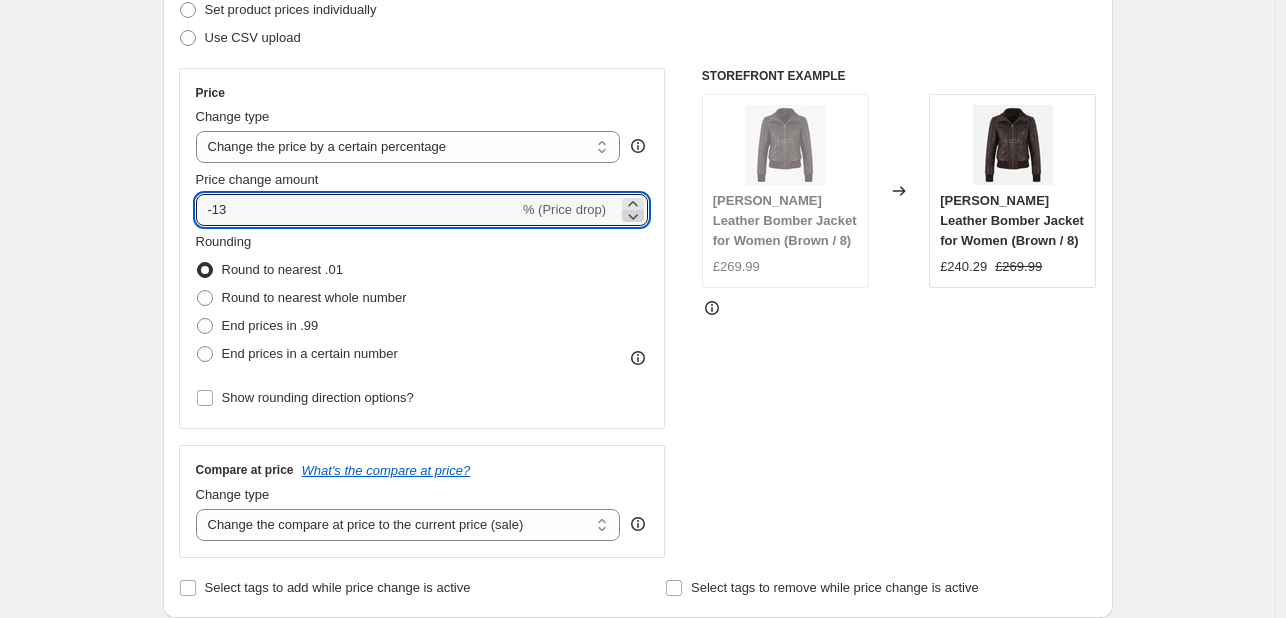 click 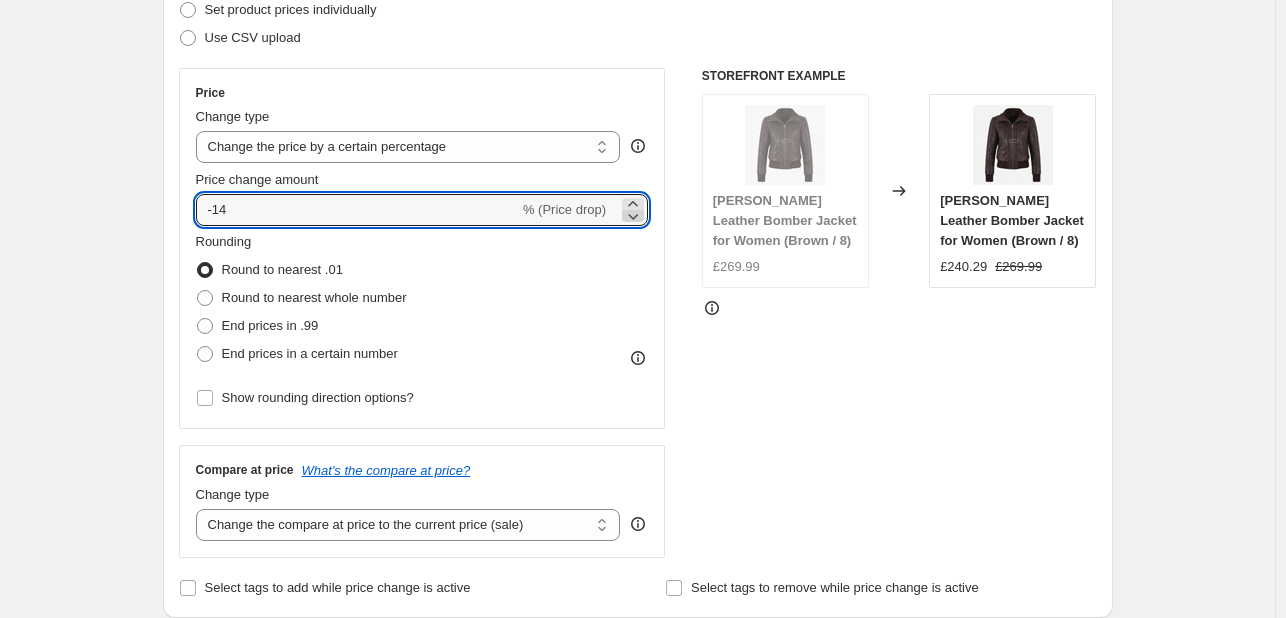 click 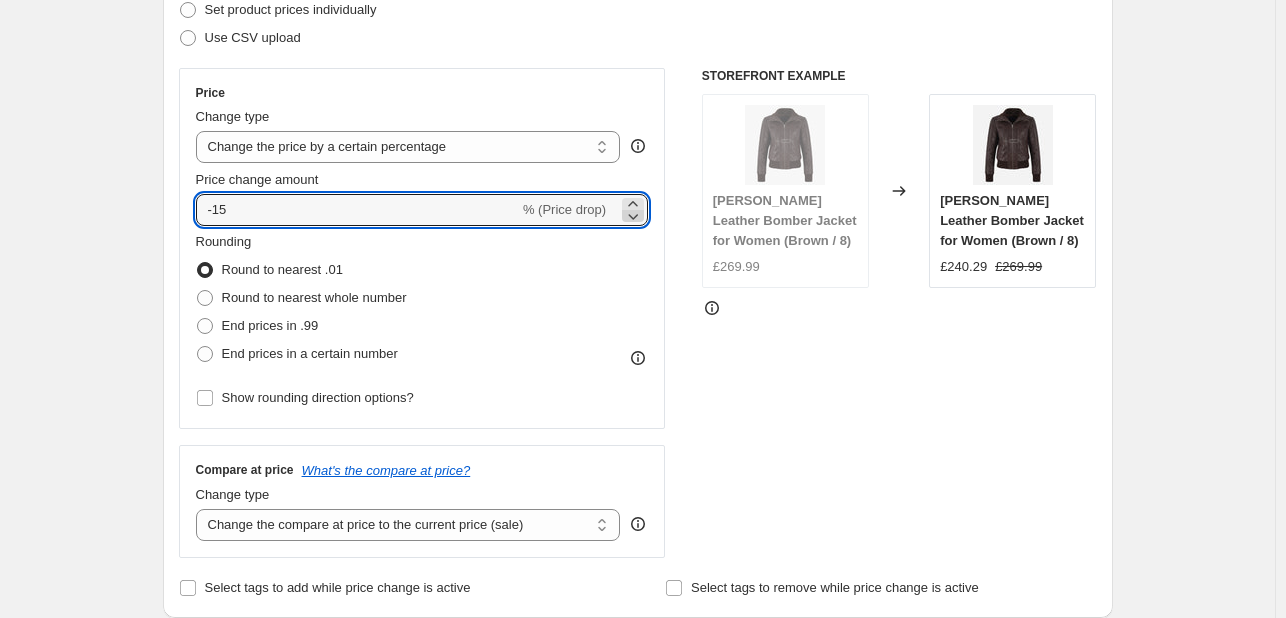 click 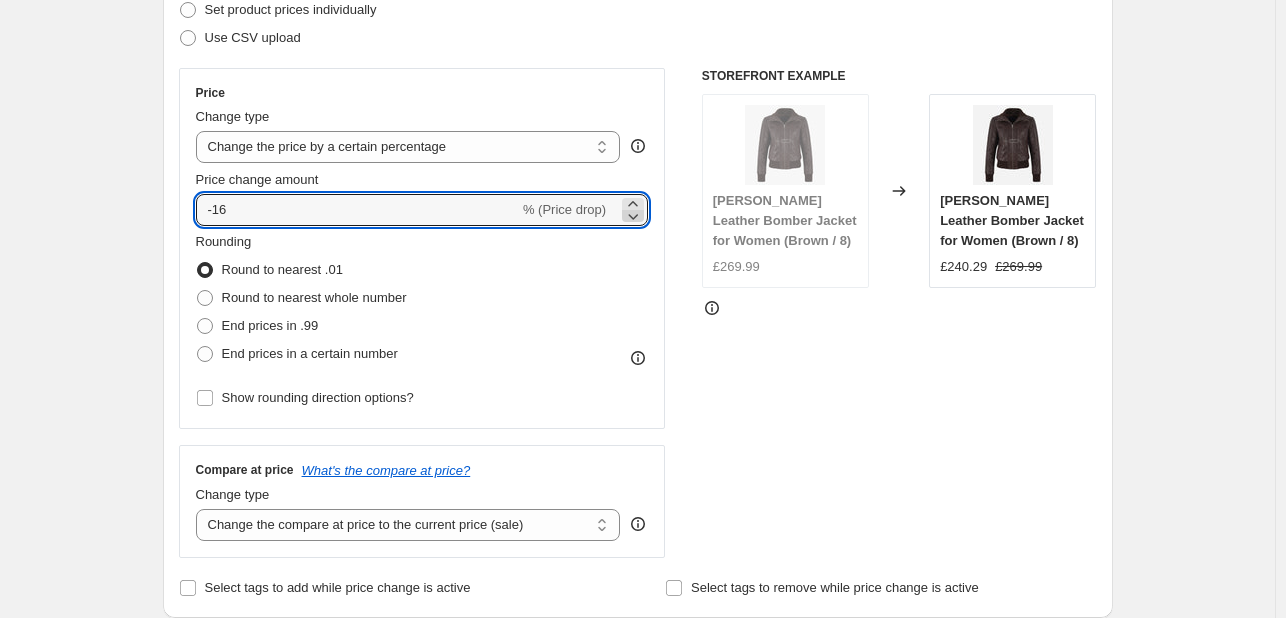 click 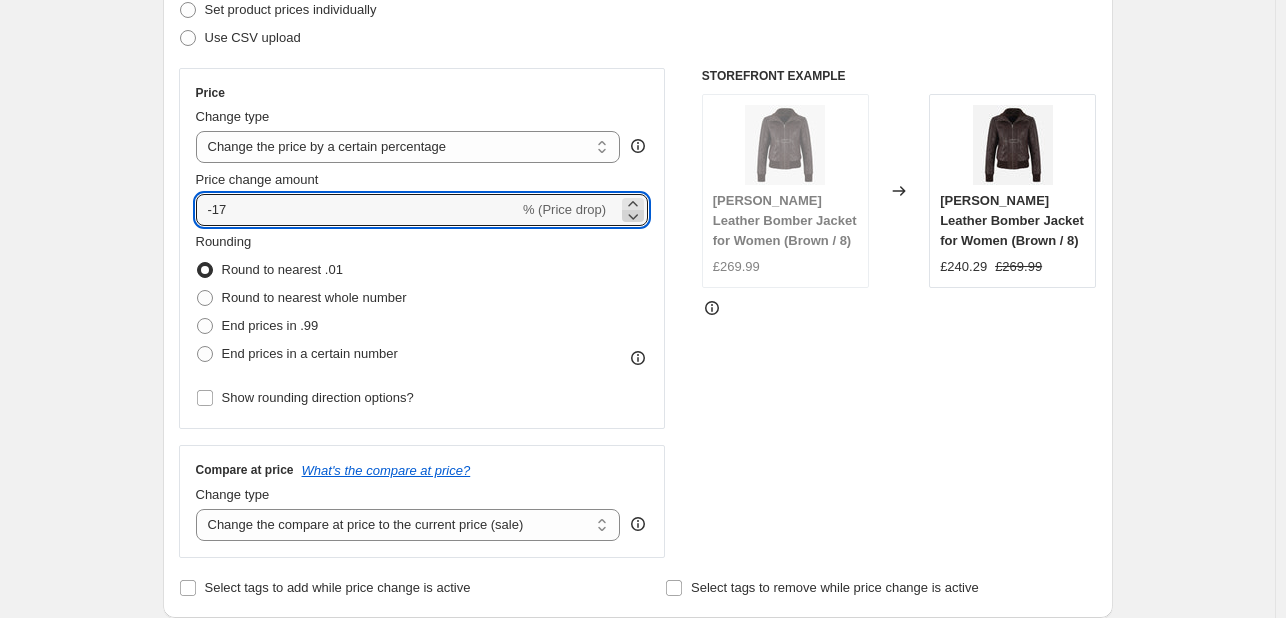 click 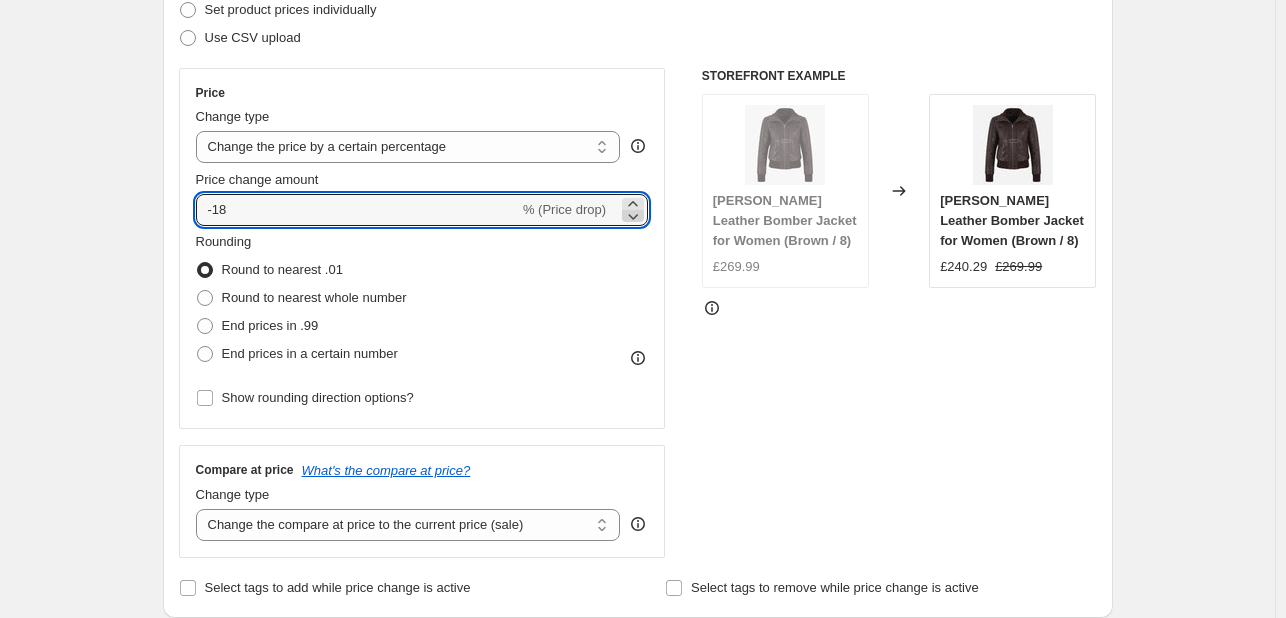 click 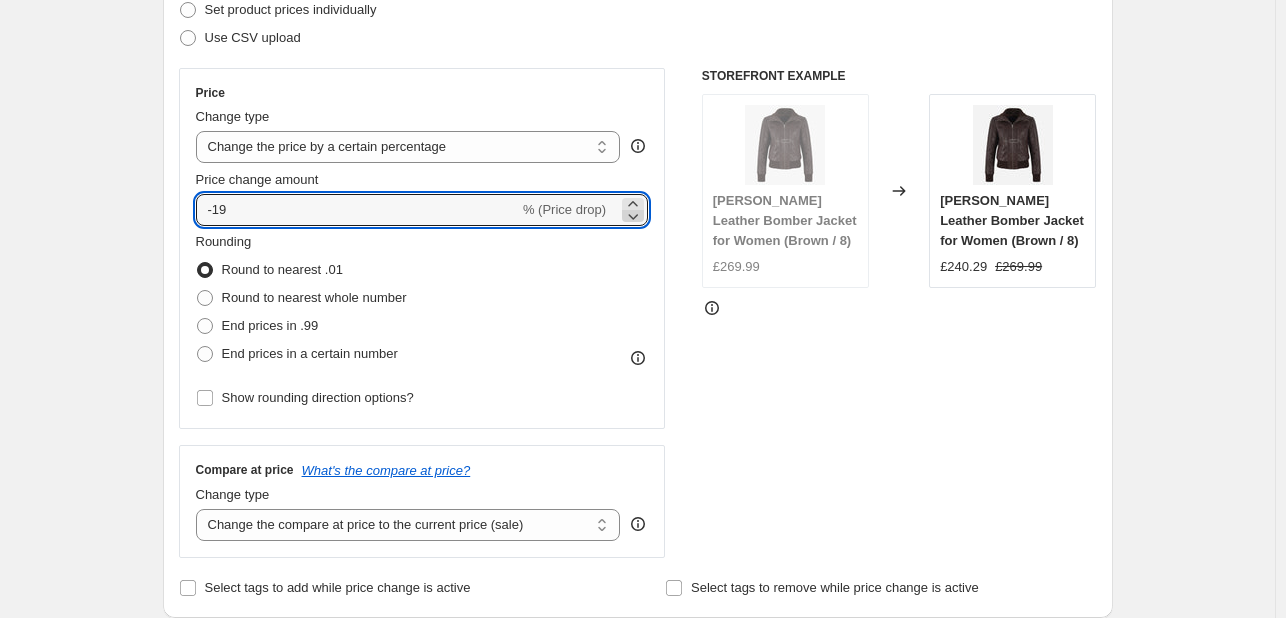 click 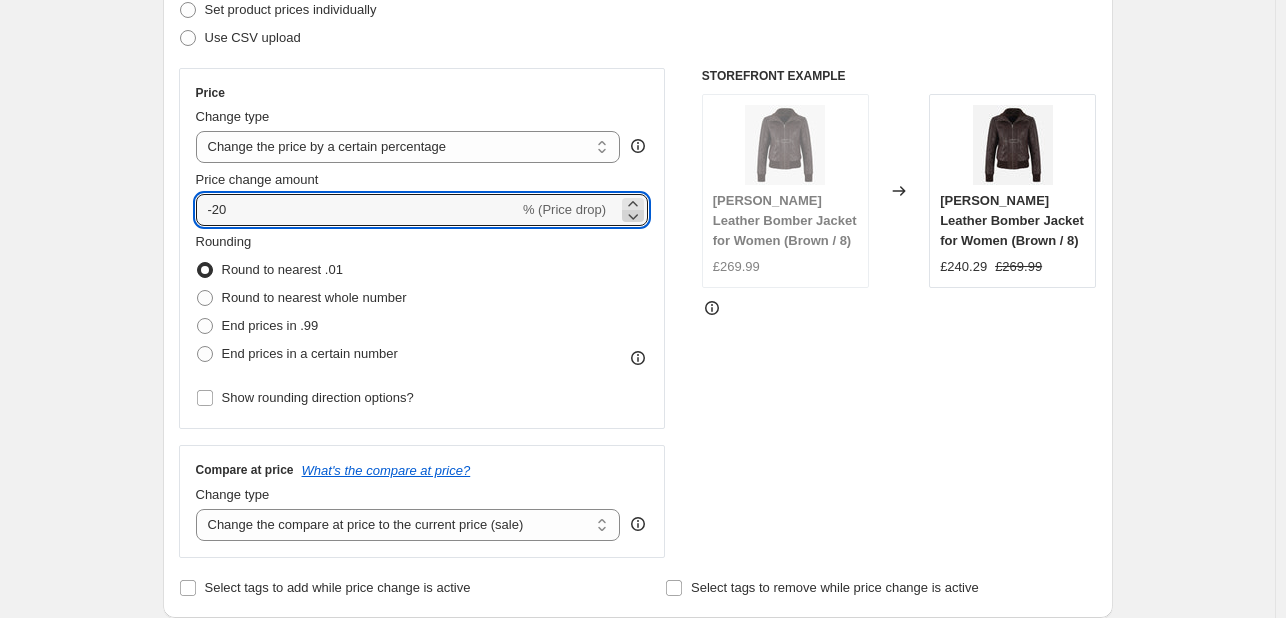 click 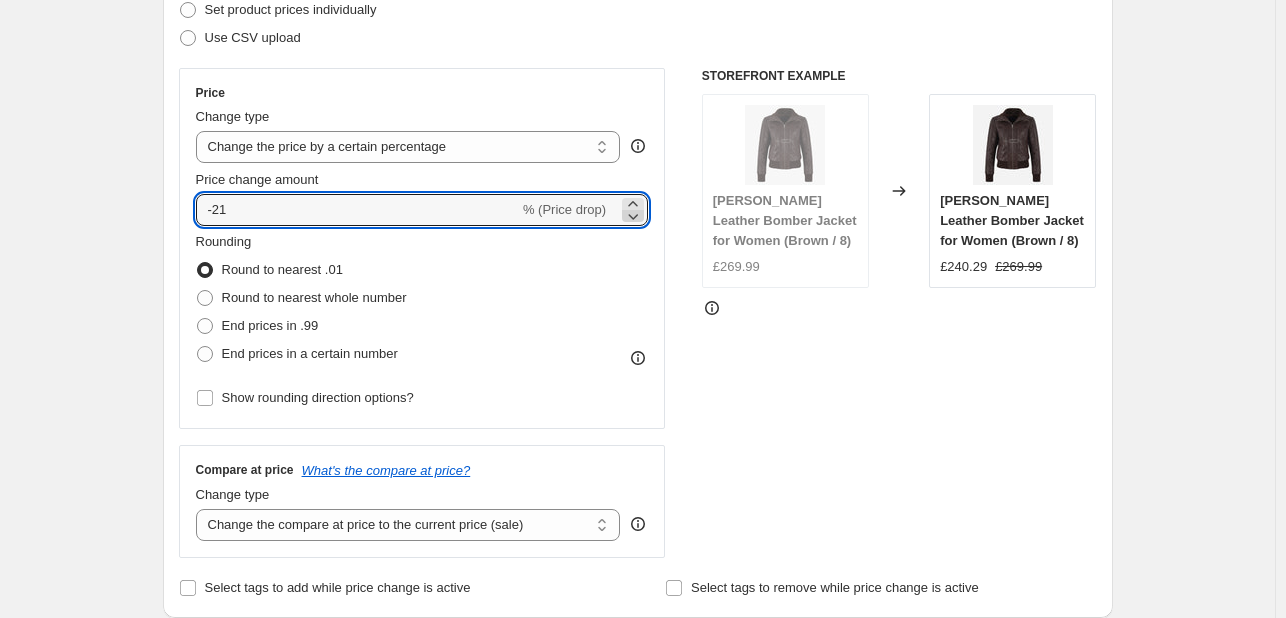 click 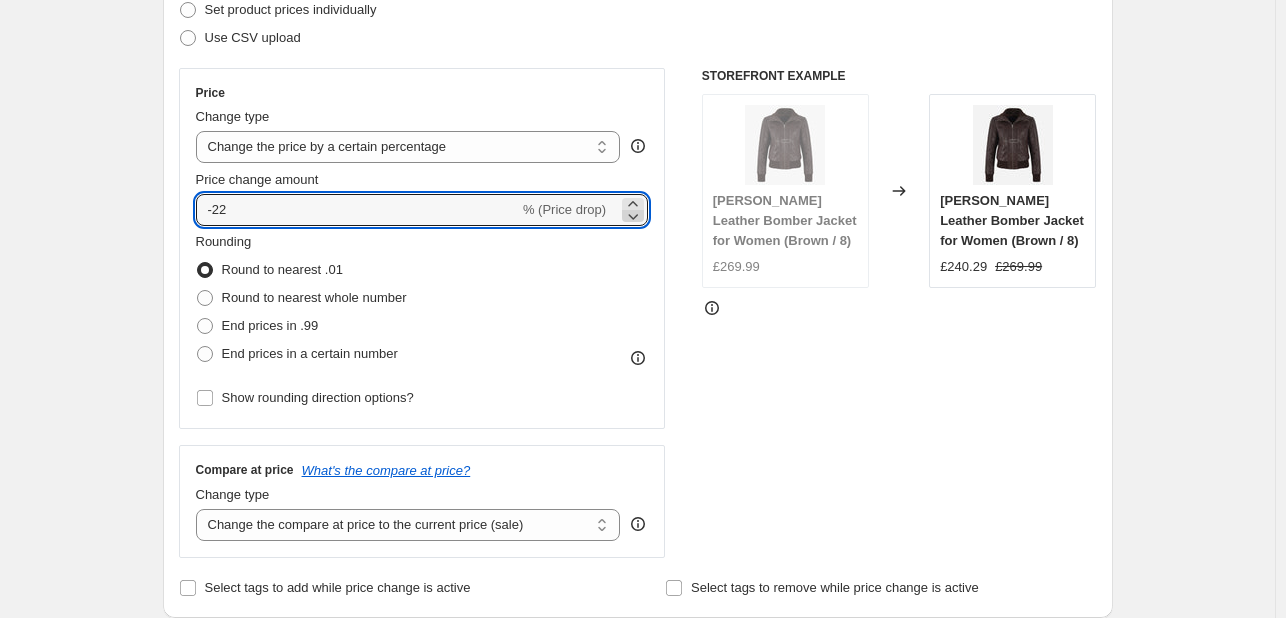 click 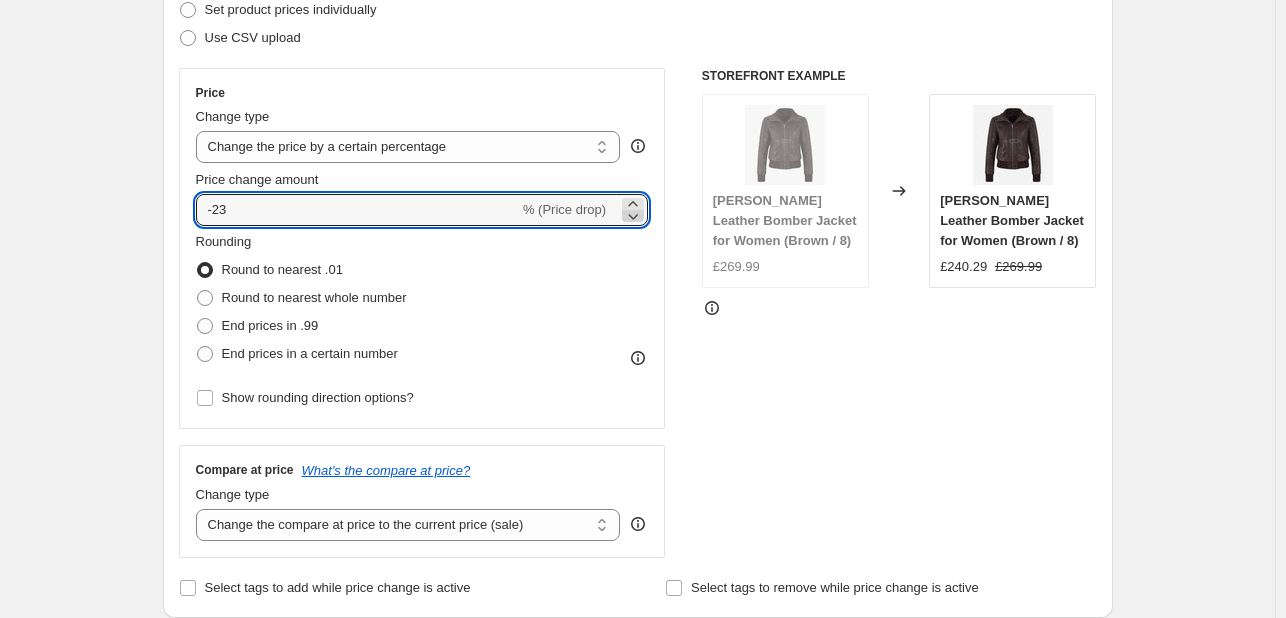 click 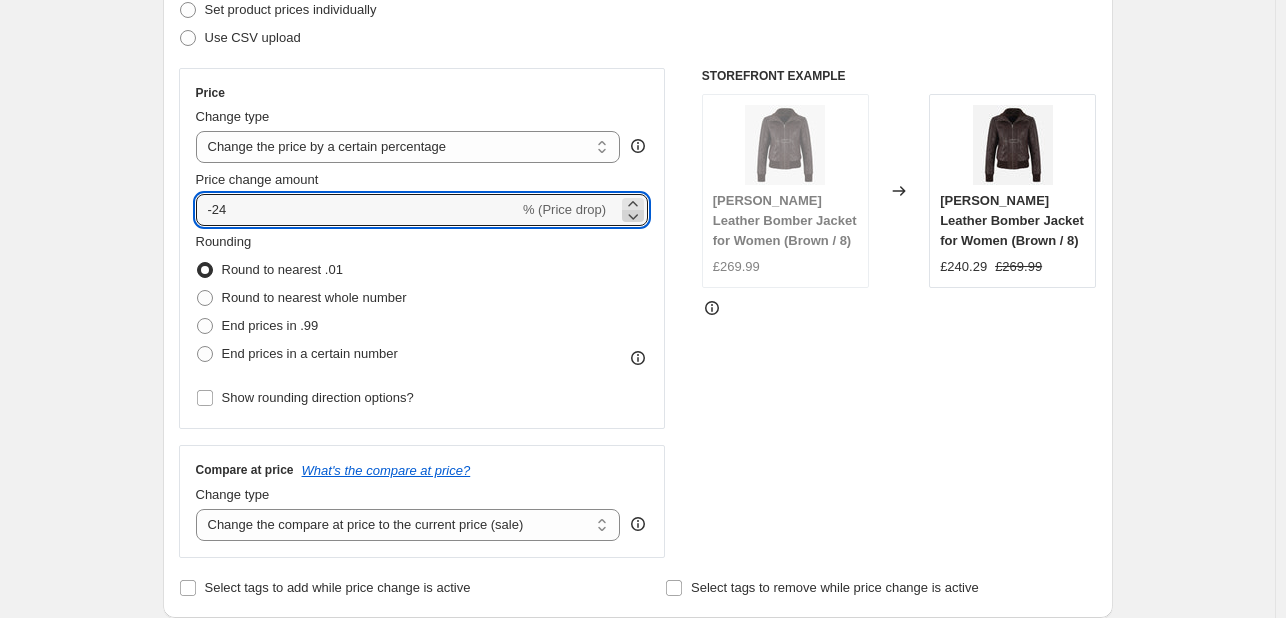 click 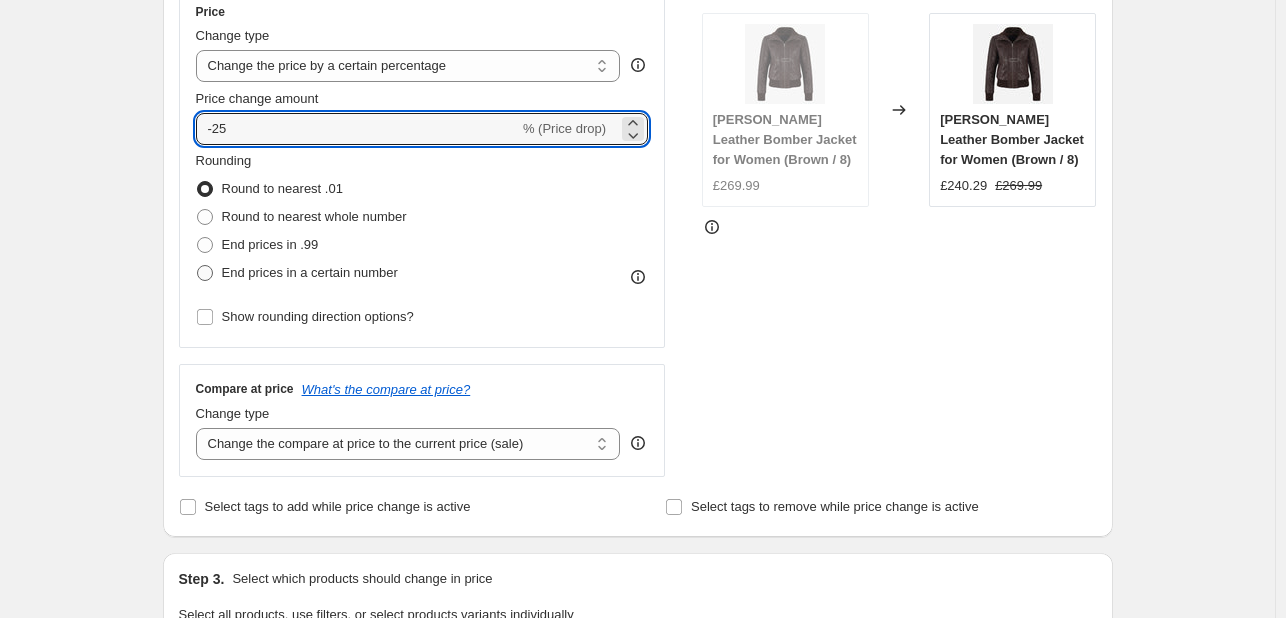 scroll, scrollTop: 400, scrollLeft: 0, axis: vertical 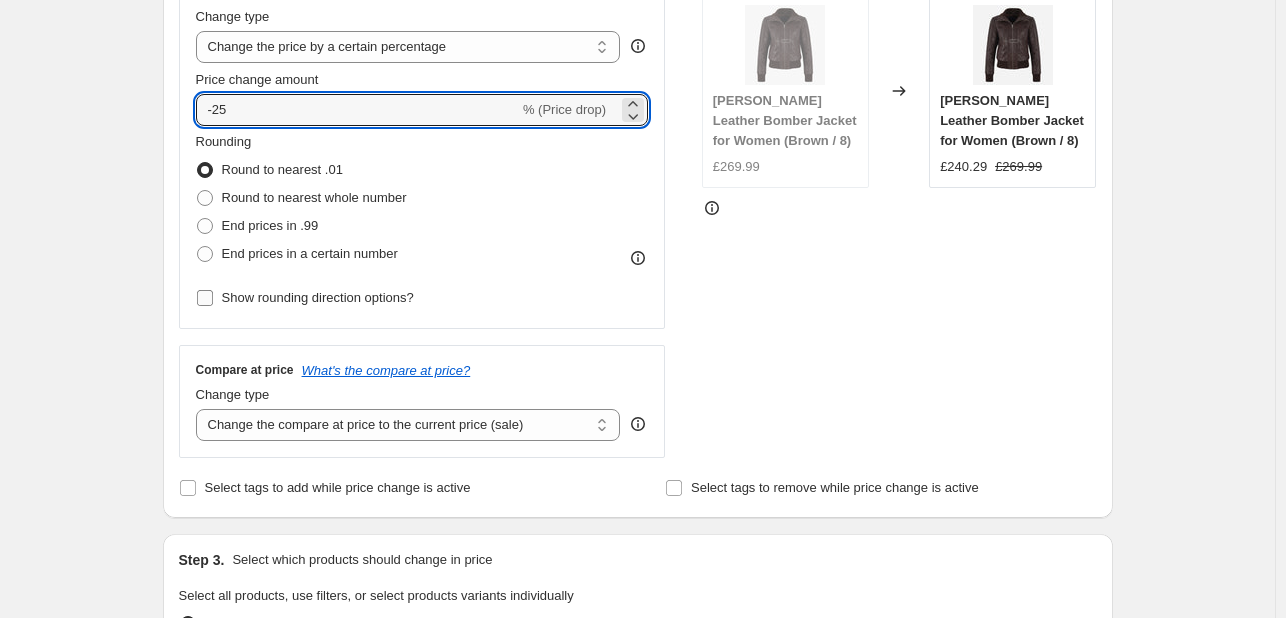 click on "Show rounding direction options?" at bounding box center [318, 297] 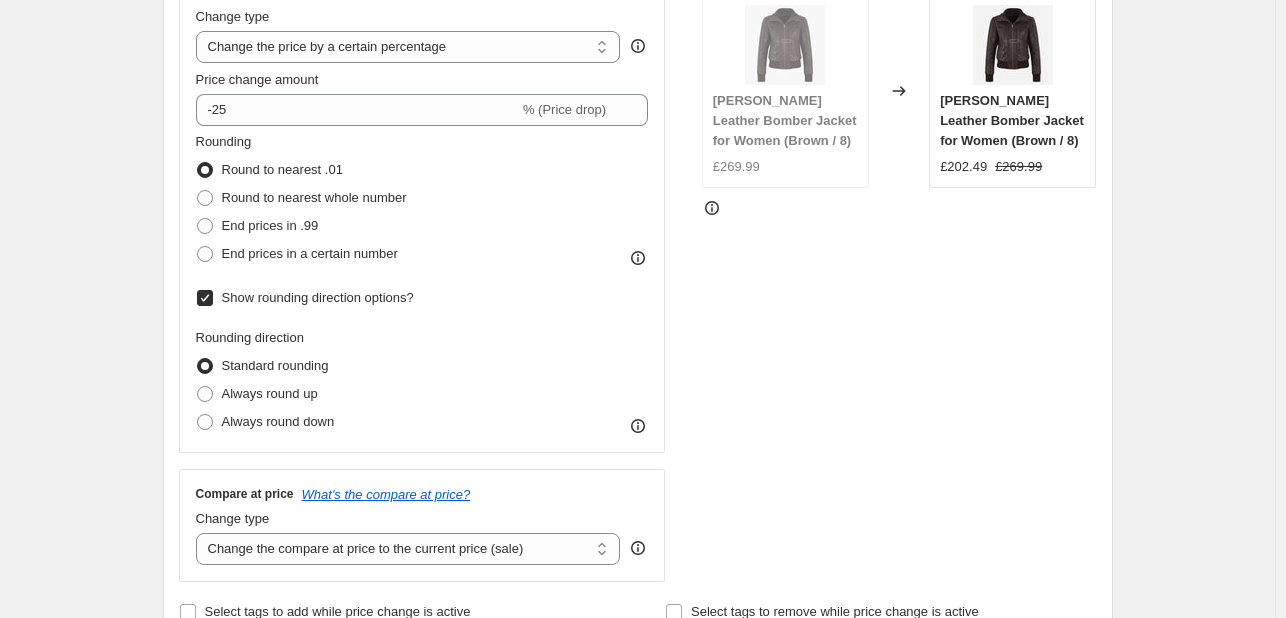 click on "Show rounding direction options?" at bounding box center (318, 297) 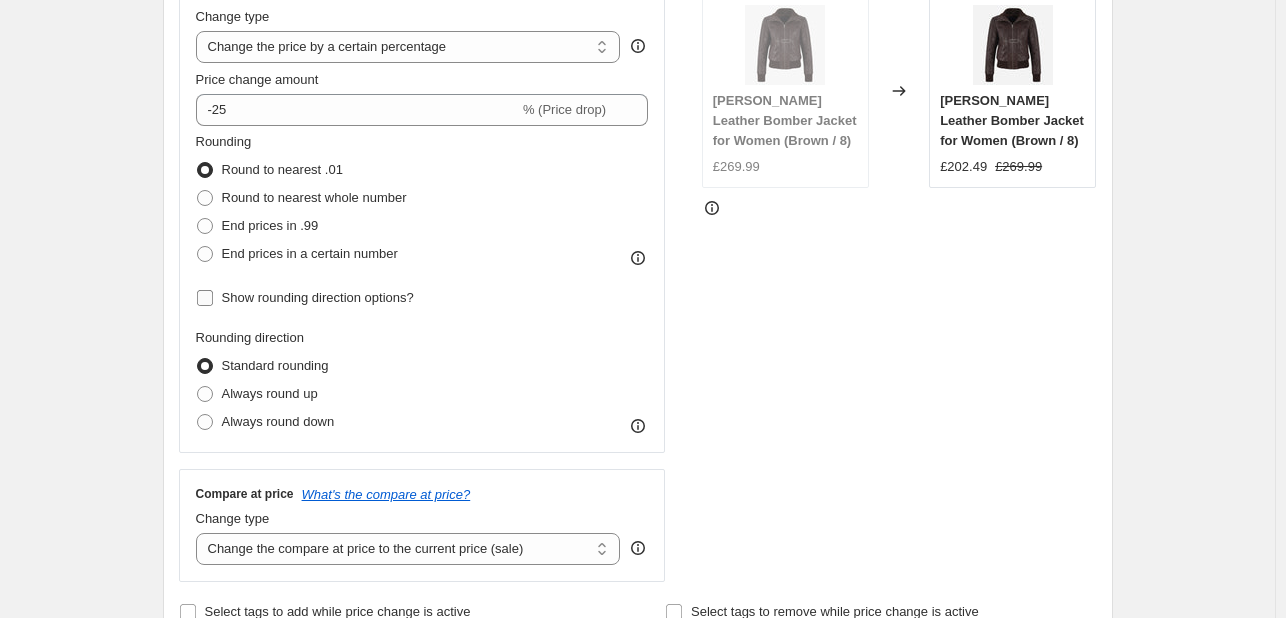 checkbox on "false" 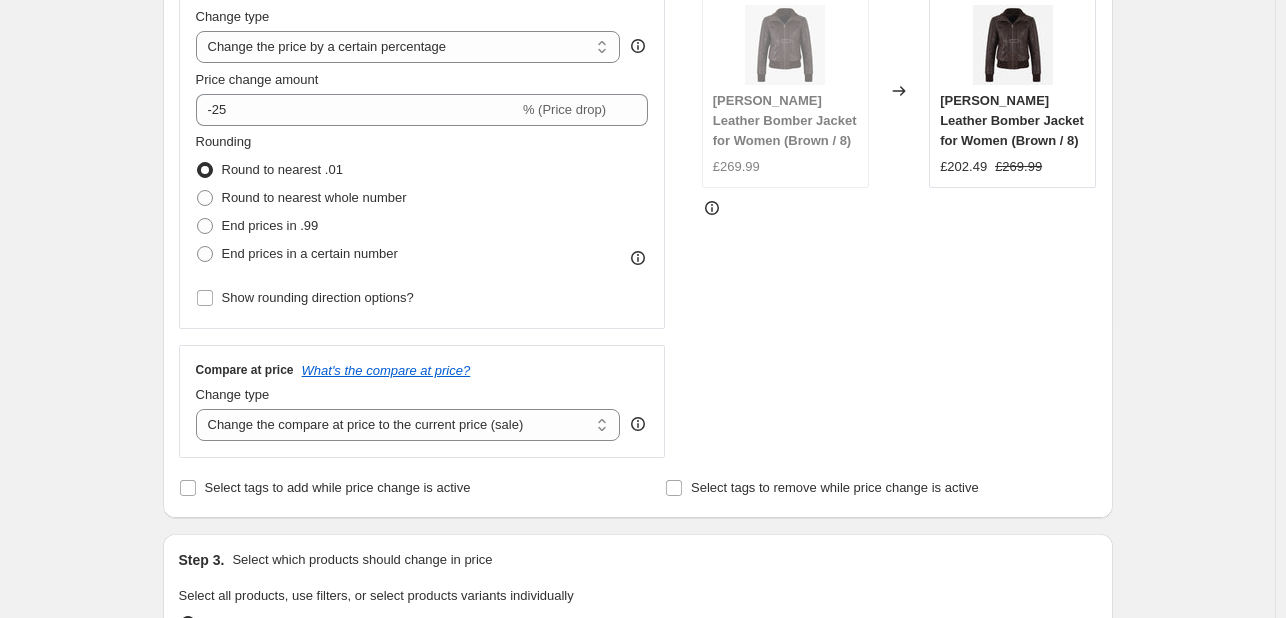 scroll, scrollTop: 300, scrollLeft: 0, axis: vertical 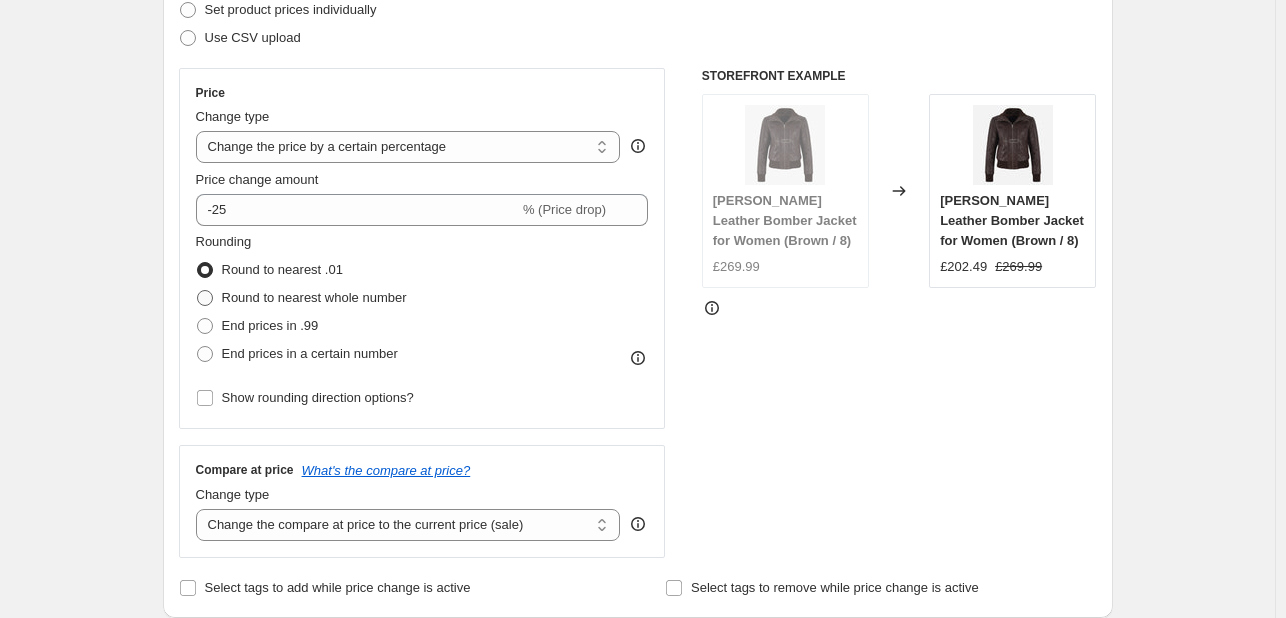 click on "Round to nearest whole number" at bounding box center [301, 298] 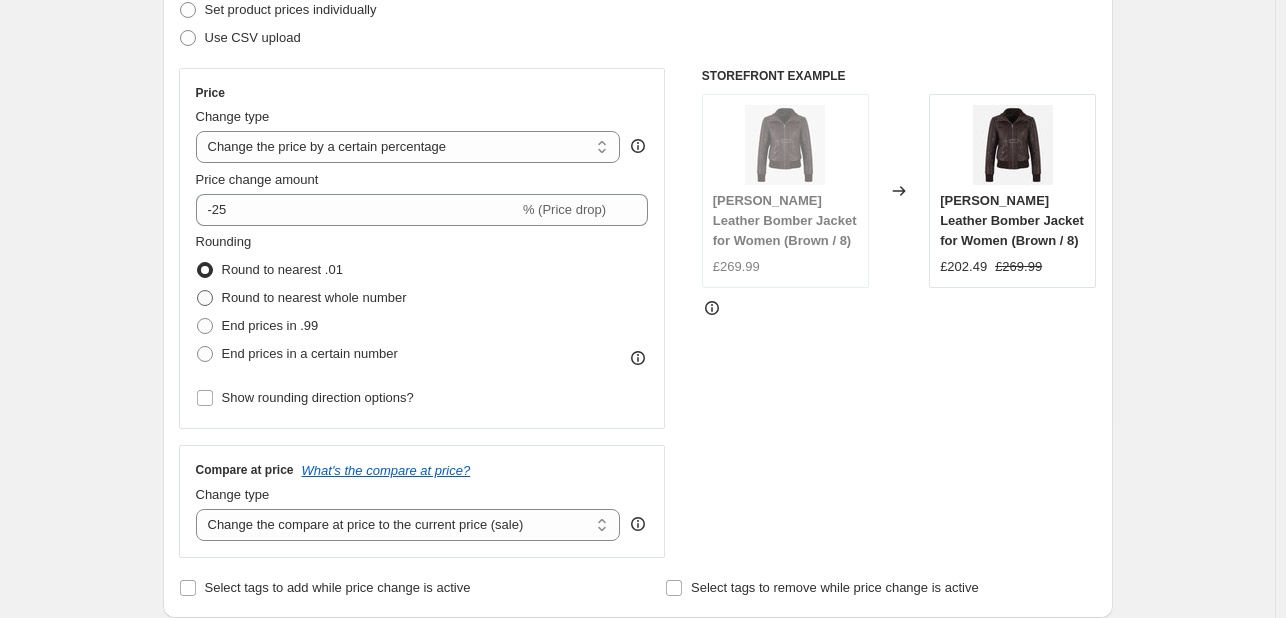 radio on "true" 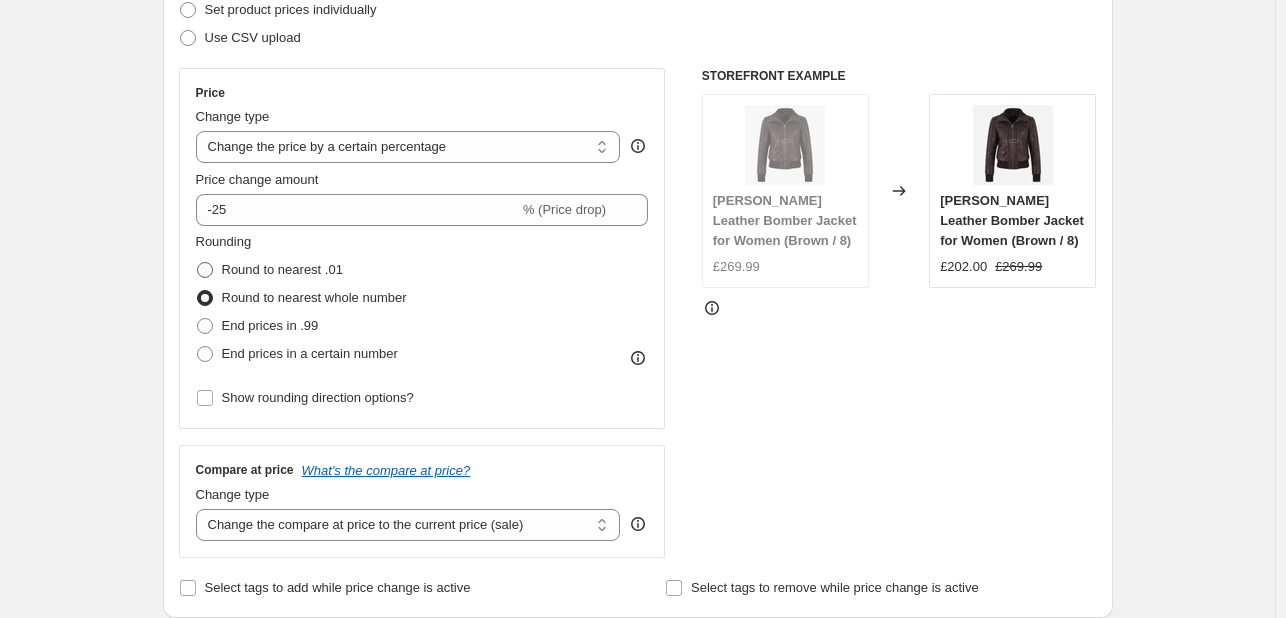 click at bounding box center (205, 270) 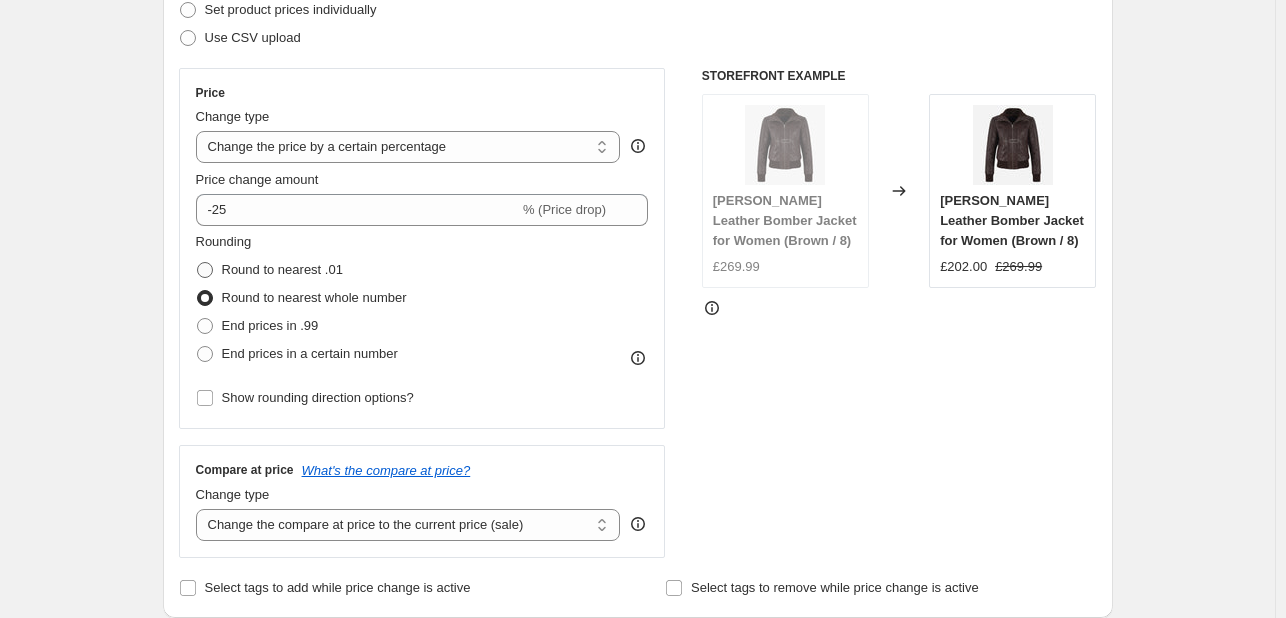 radio on "true" 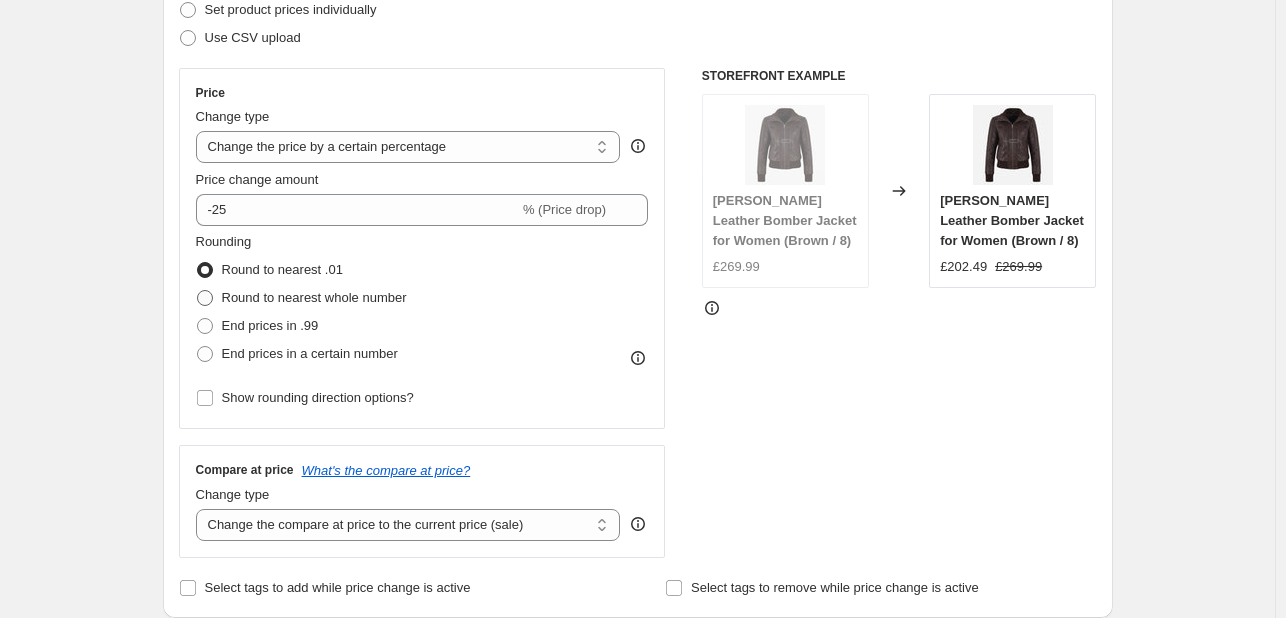click on "Round to nearest whole number" at bounding box center [301, 298] 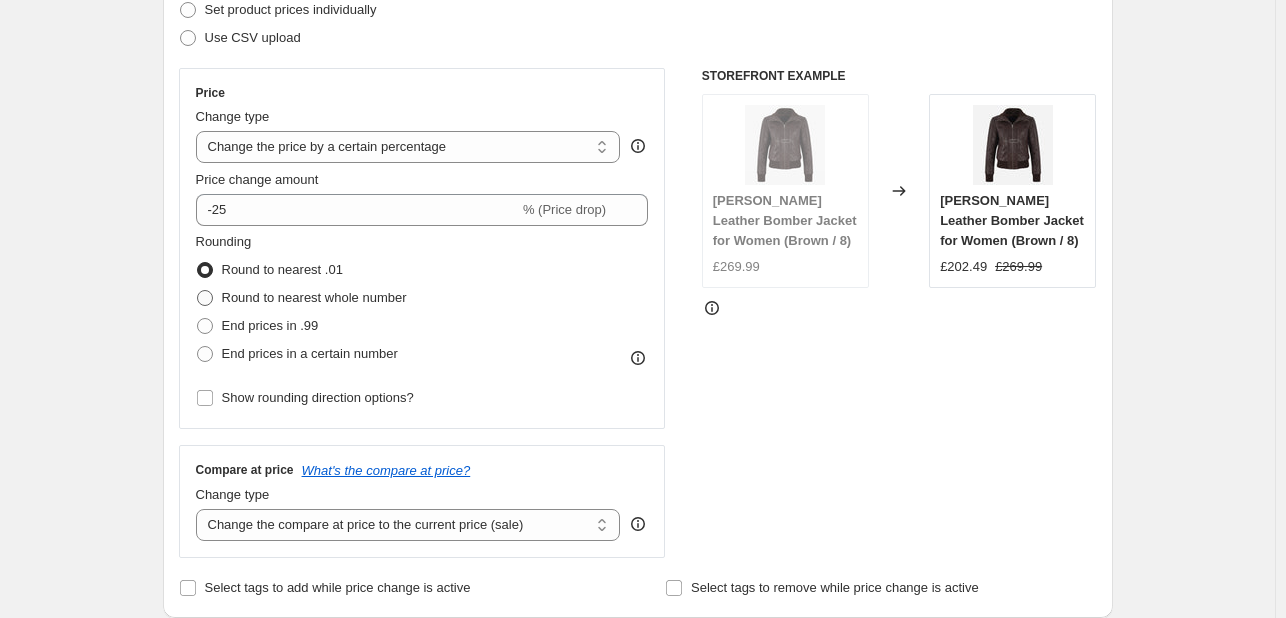 radio on "true" 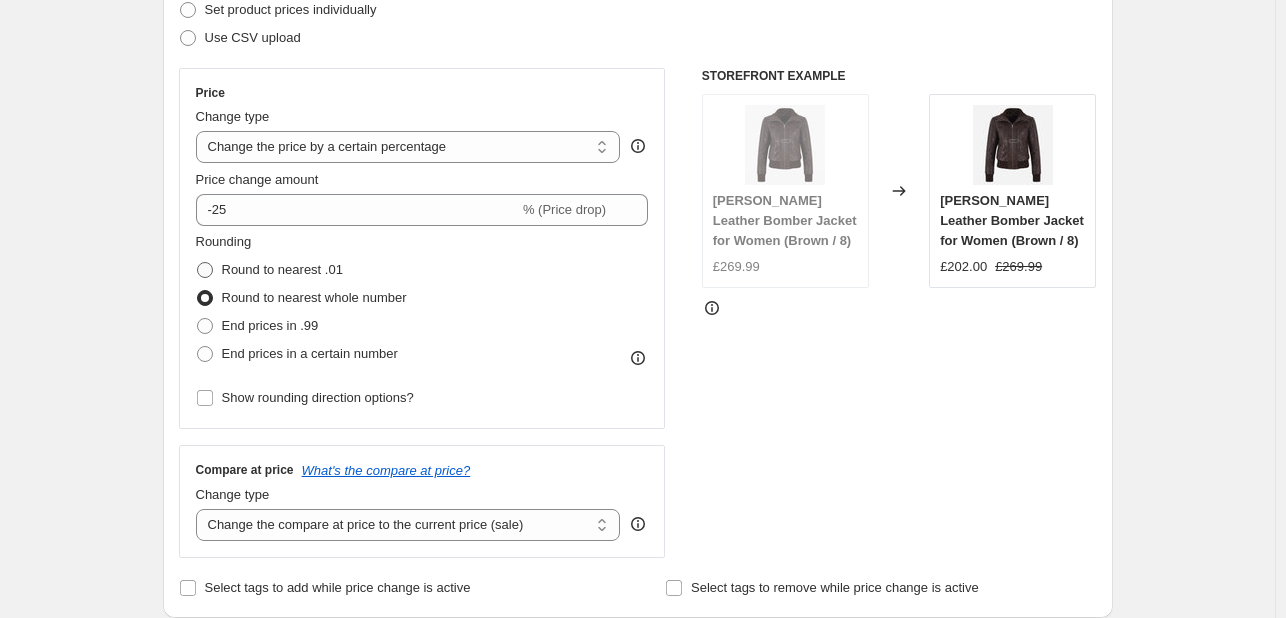 click at bounding box center [205, 270] 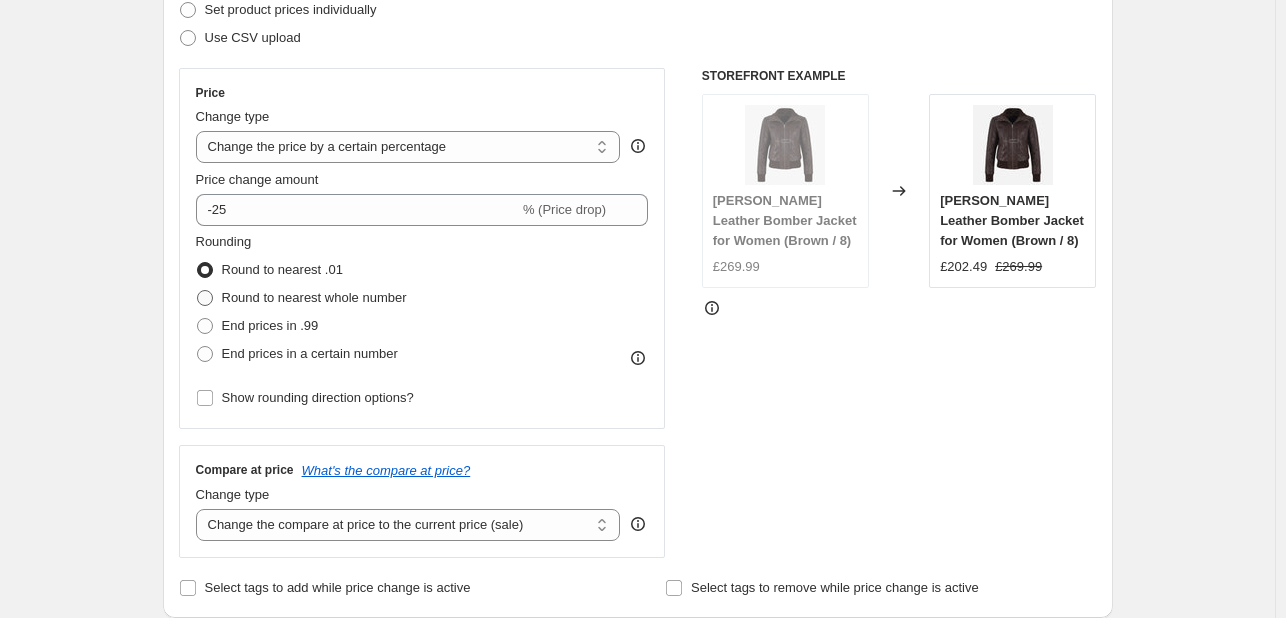 click at bounding box center [205, 298] 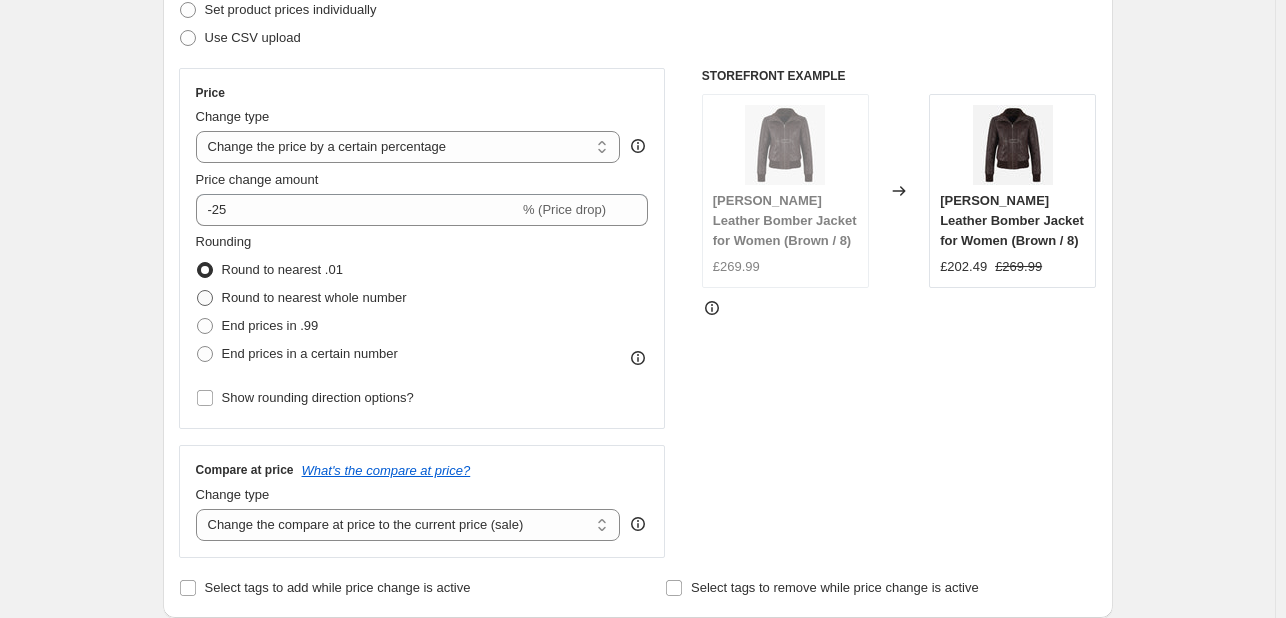 radio on "true" 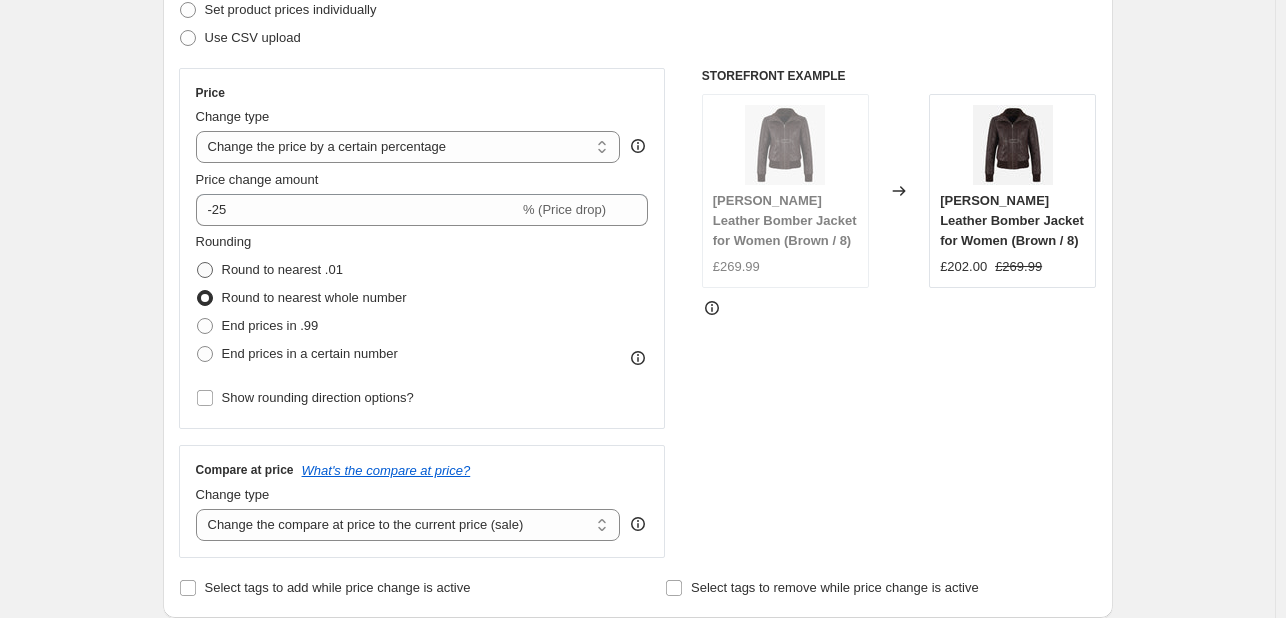 click on "Round to nearest .01" at bounding box center (269, 270) 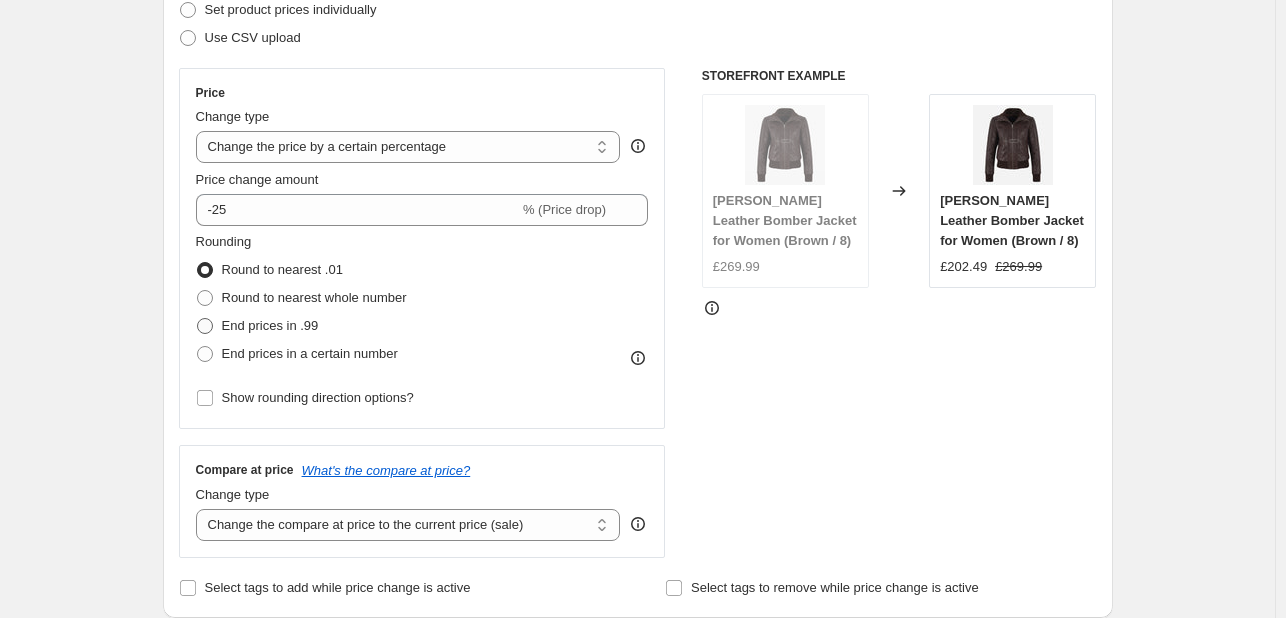 click at bounding box center [205, 326] 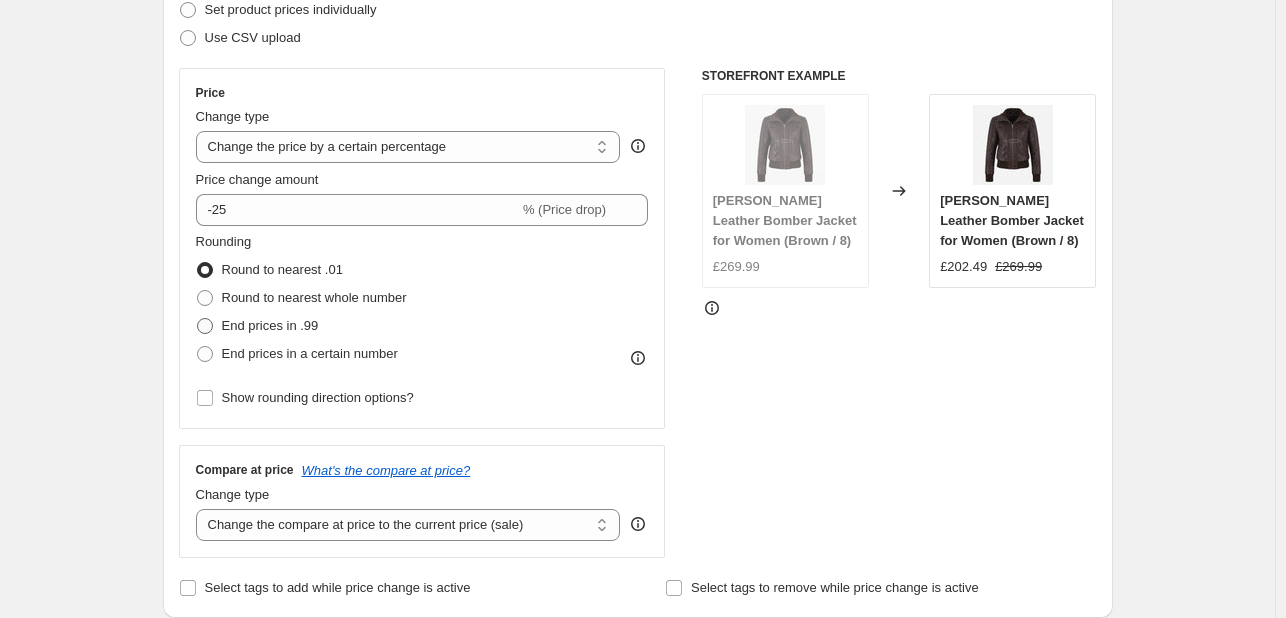 radio on "true" 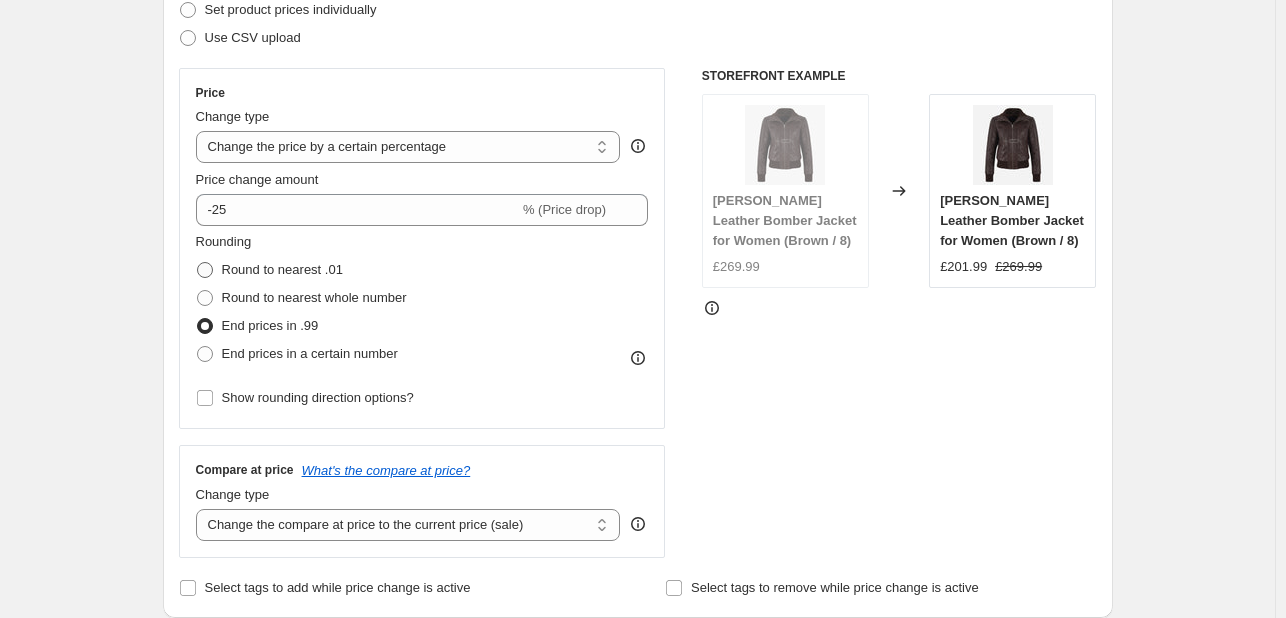 click at bounding box center [205, 270] 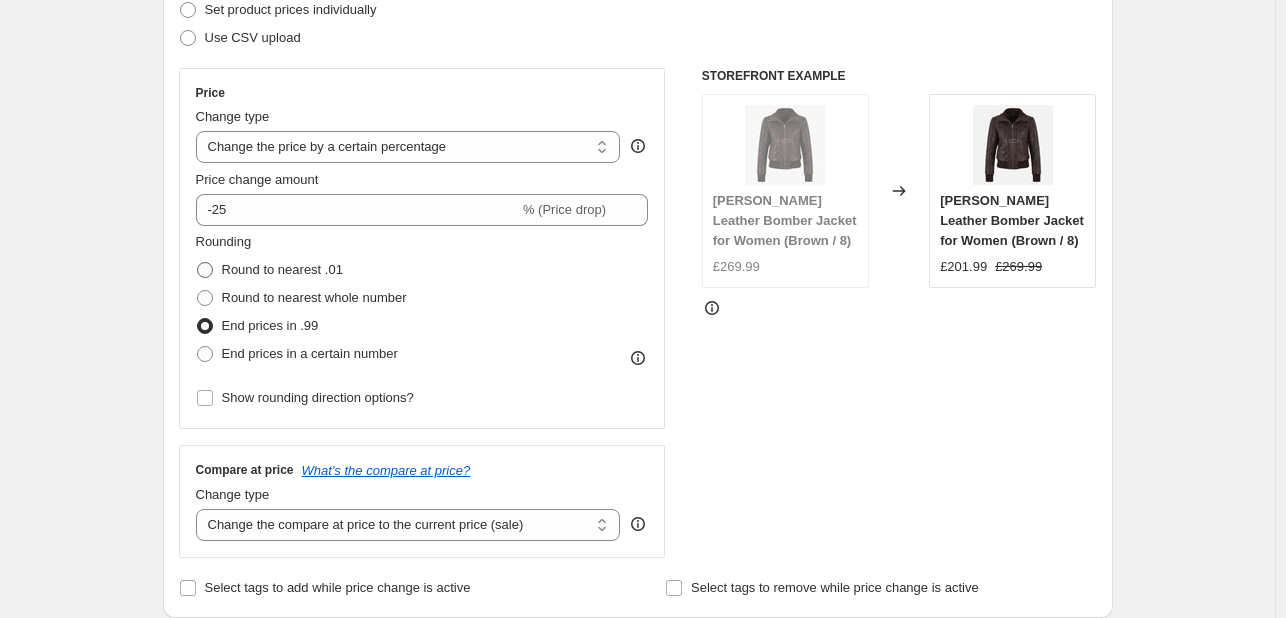 radio on "true" 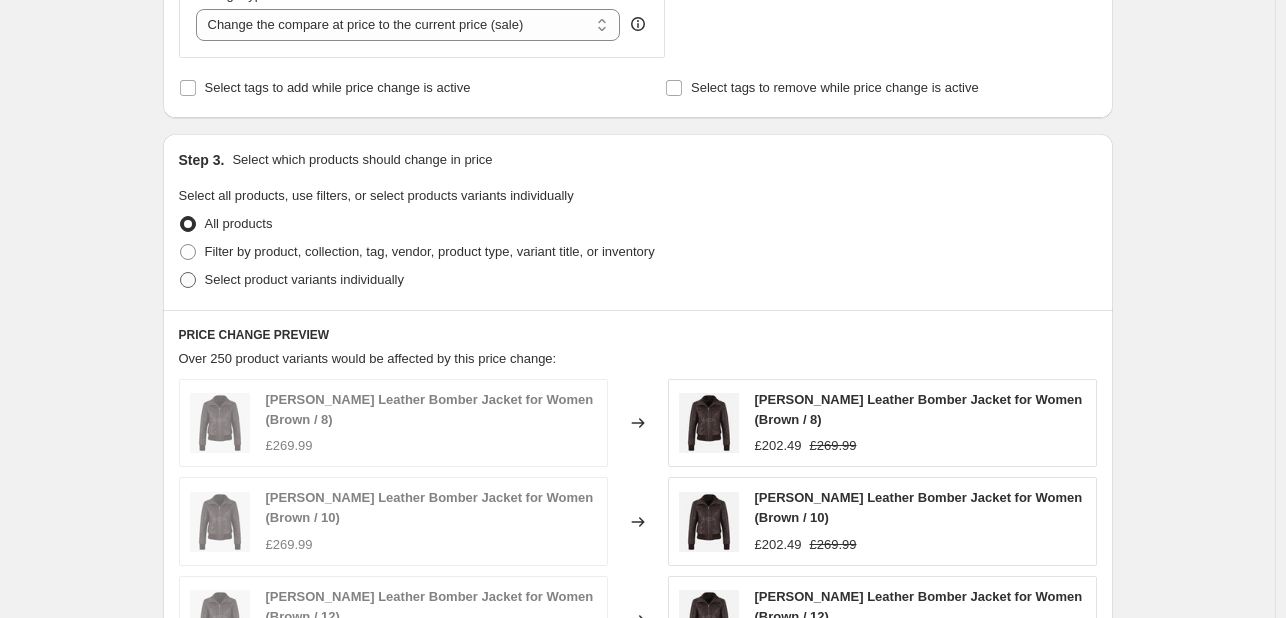 scroll, scrollTop: 900, scrollLeft: 0, axis: vertical 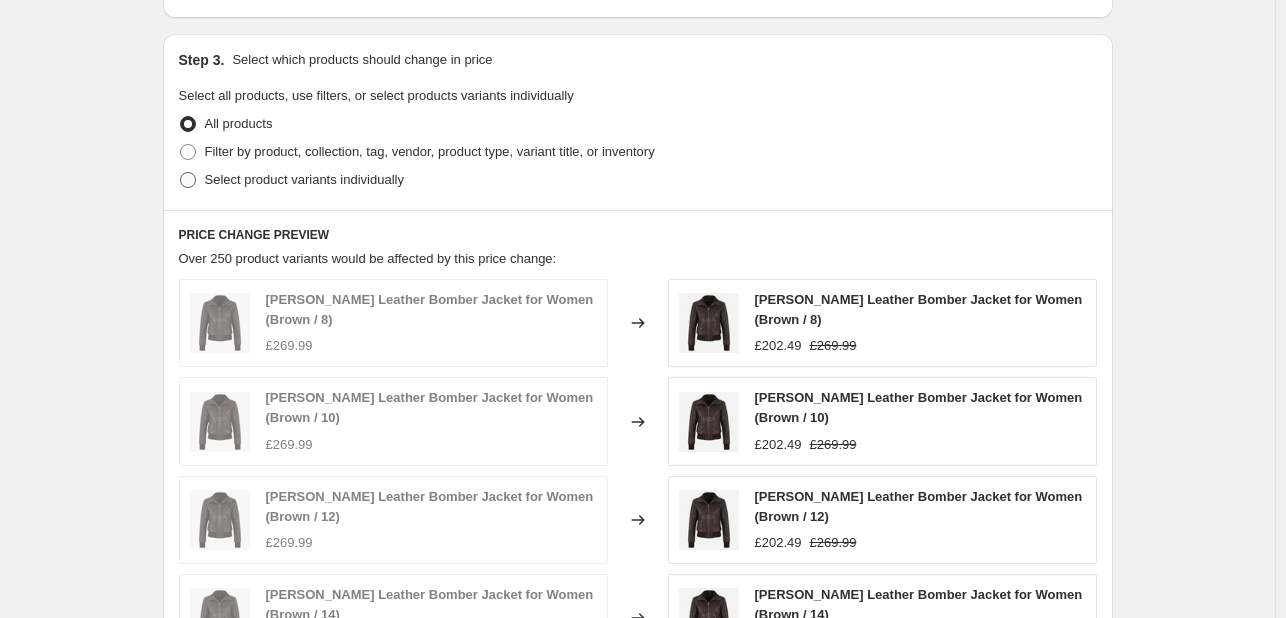 click on "Select product variants individually" at bounding box center [304, 180] 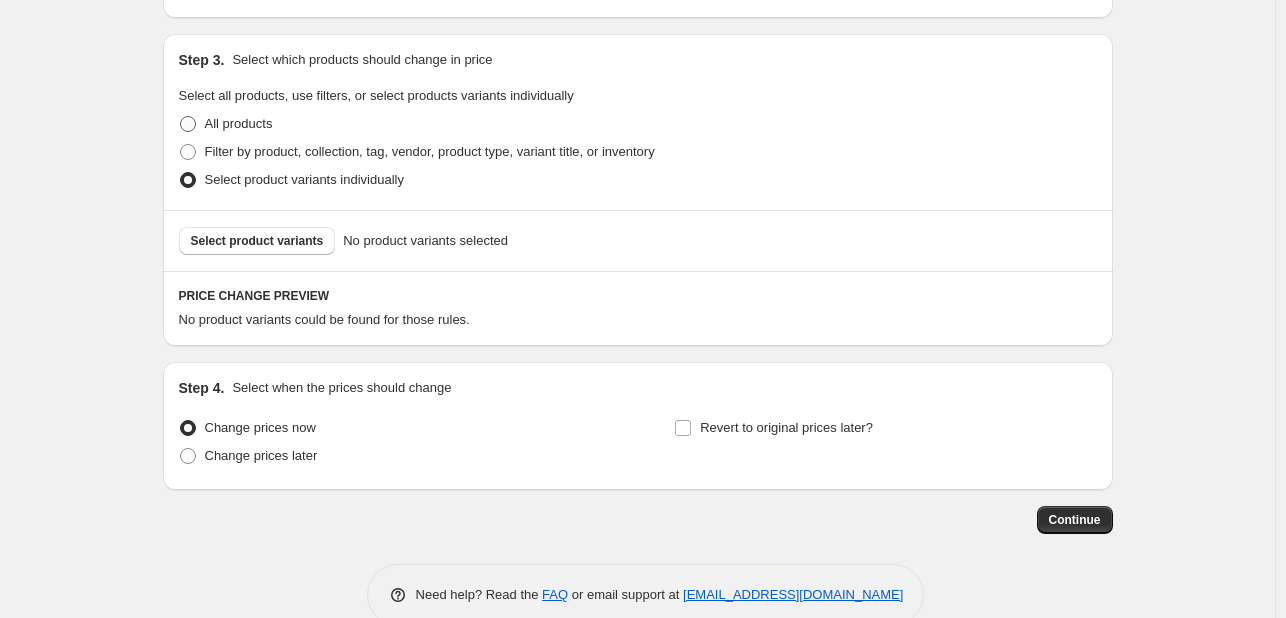 click on "All products" at bounding box center (239, 123) 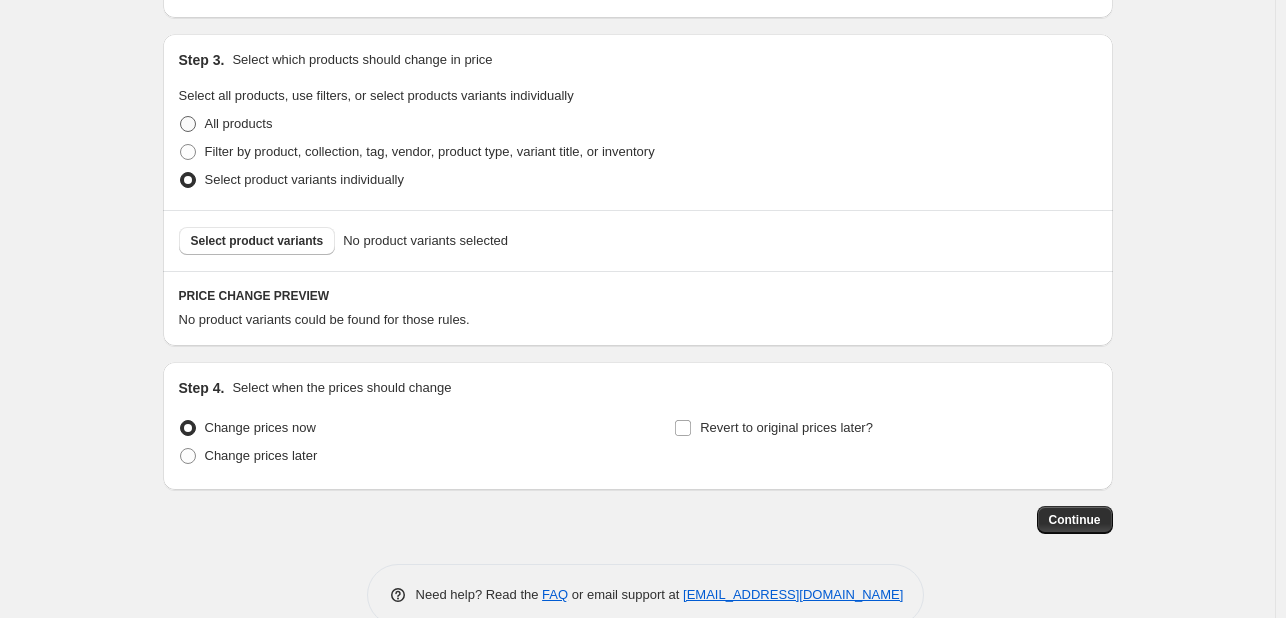 radio on "true" 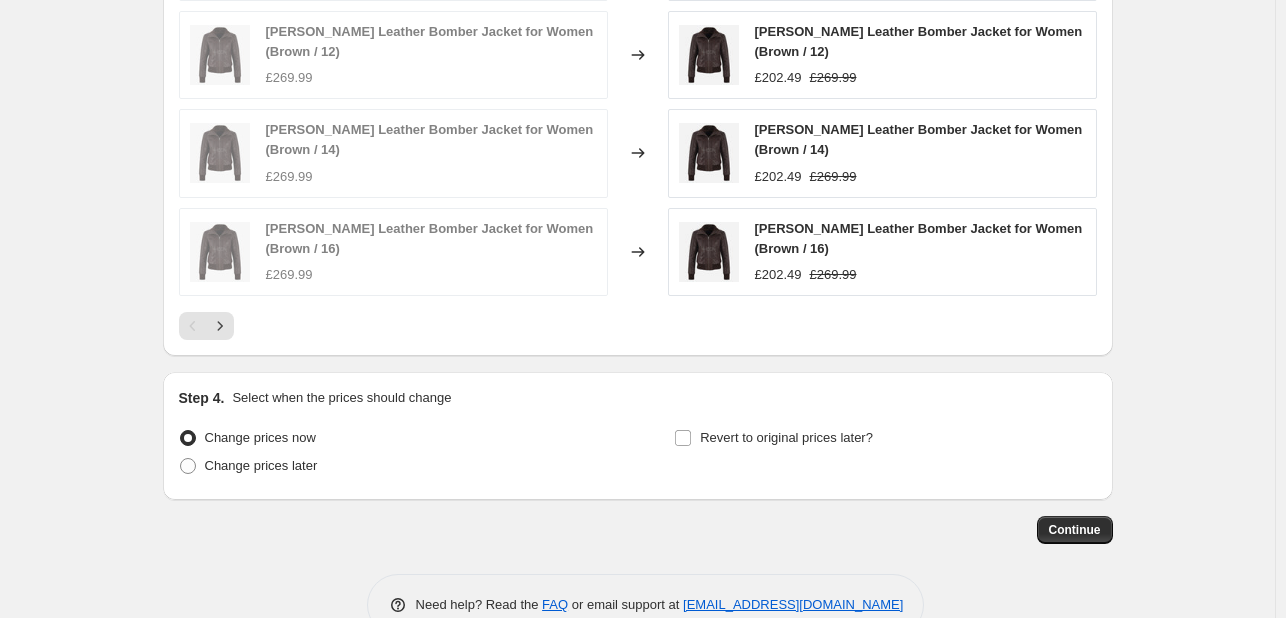 scroll, scrollTop: 1400, scrollLeft: 0, axis: vertical 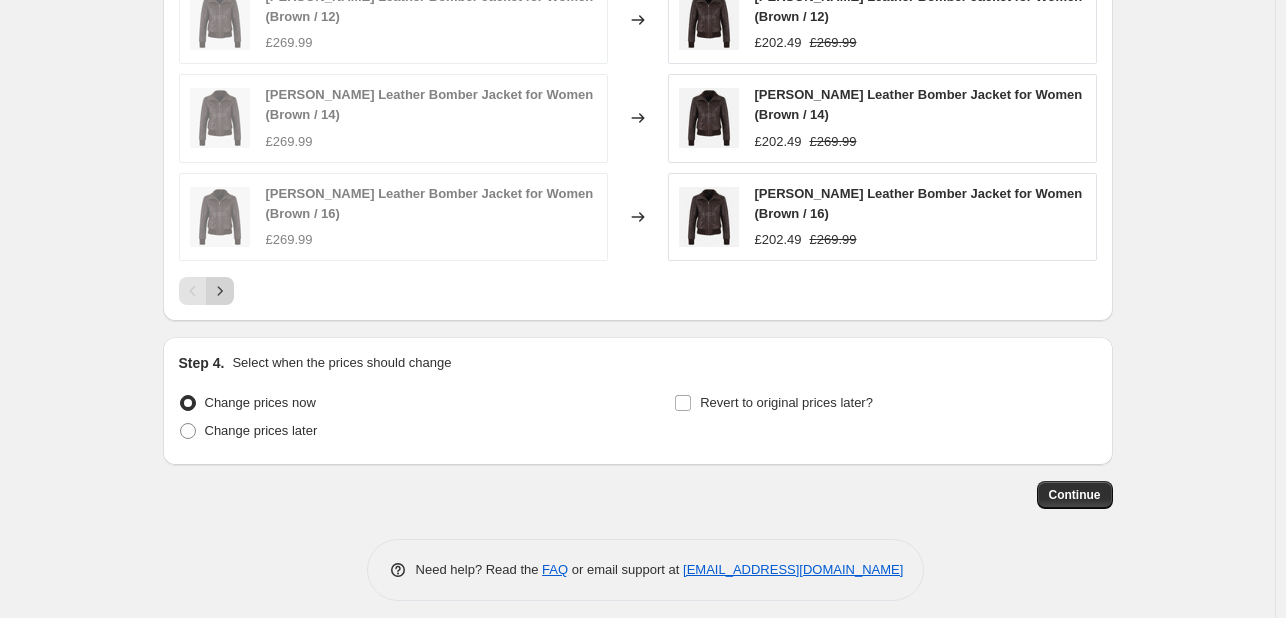 click 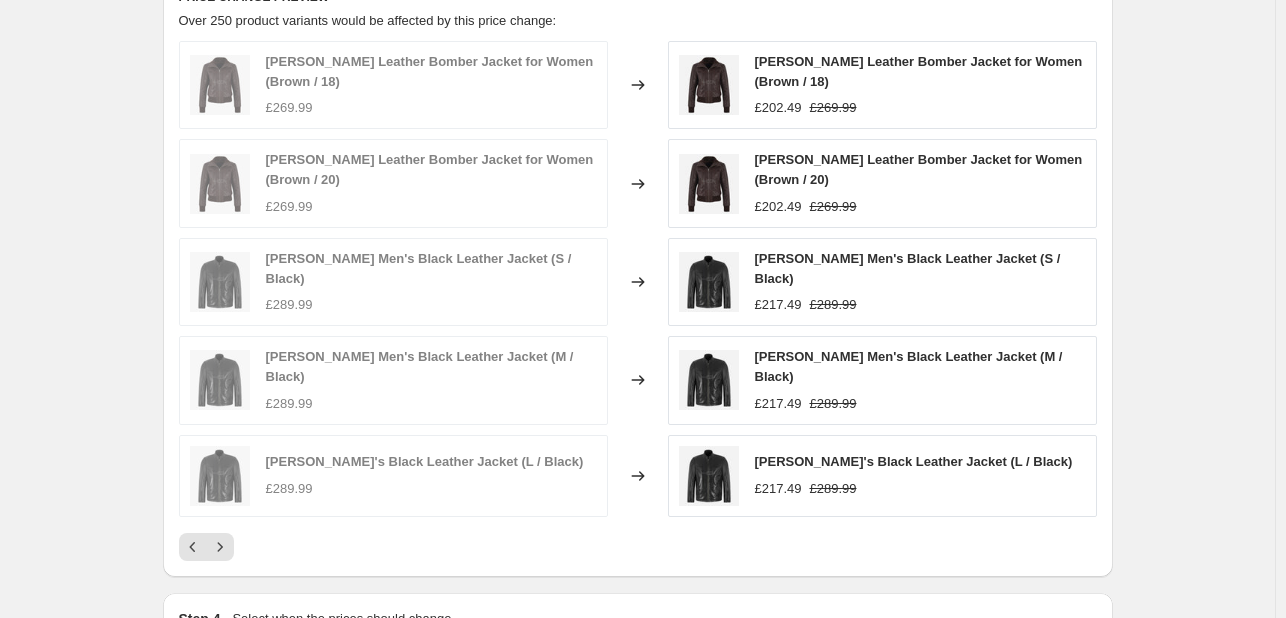 scroll, scrollTop: 1380, scrollLeft: 0, axis: vertical 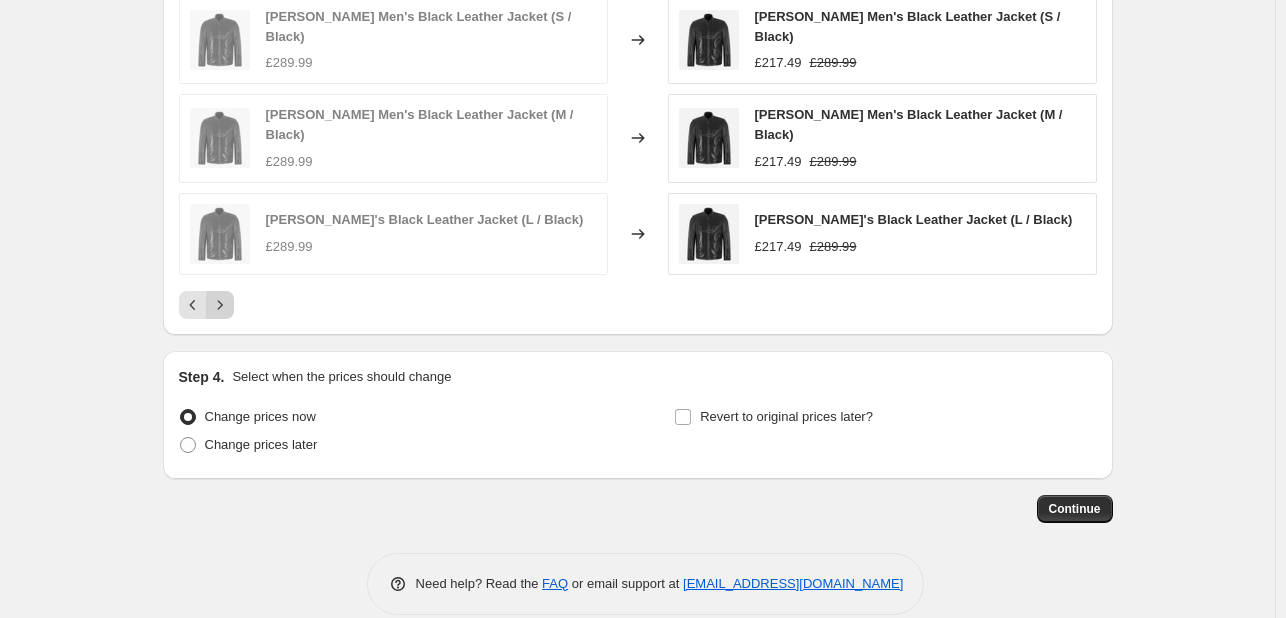 click 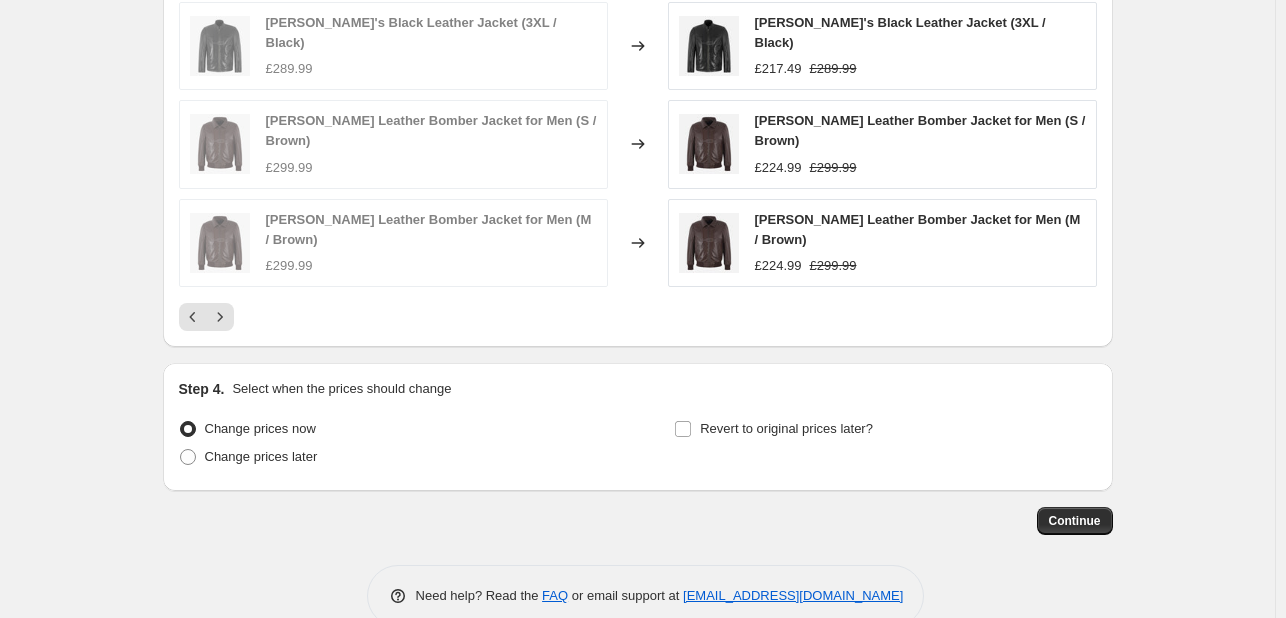 scroll, scrollTop: 1392, scrollLeft: 0, axis: vertical 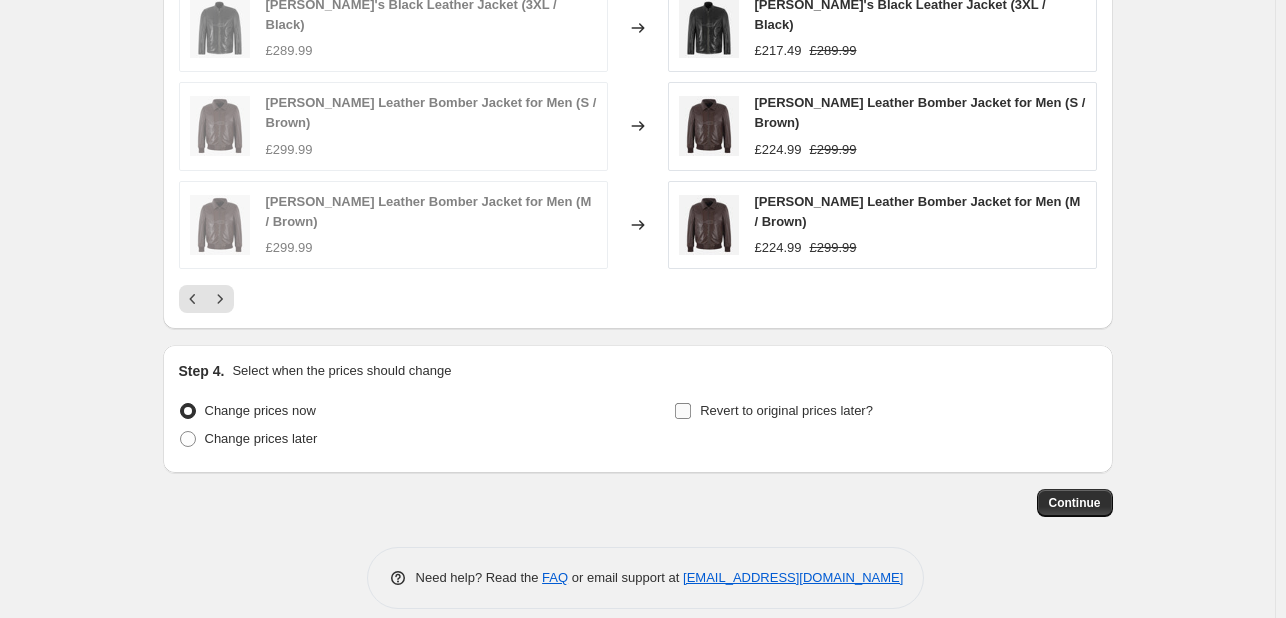 click on "Revert to original prices later?" at bounding box center [683, 411] 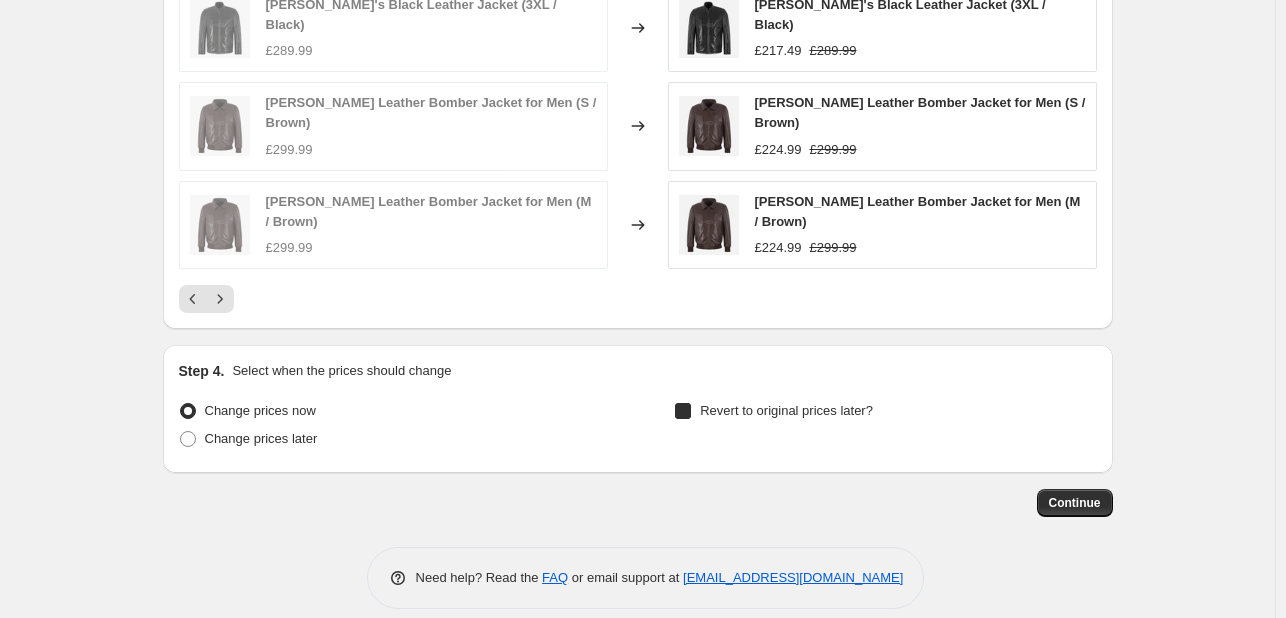 checkbox on "true" 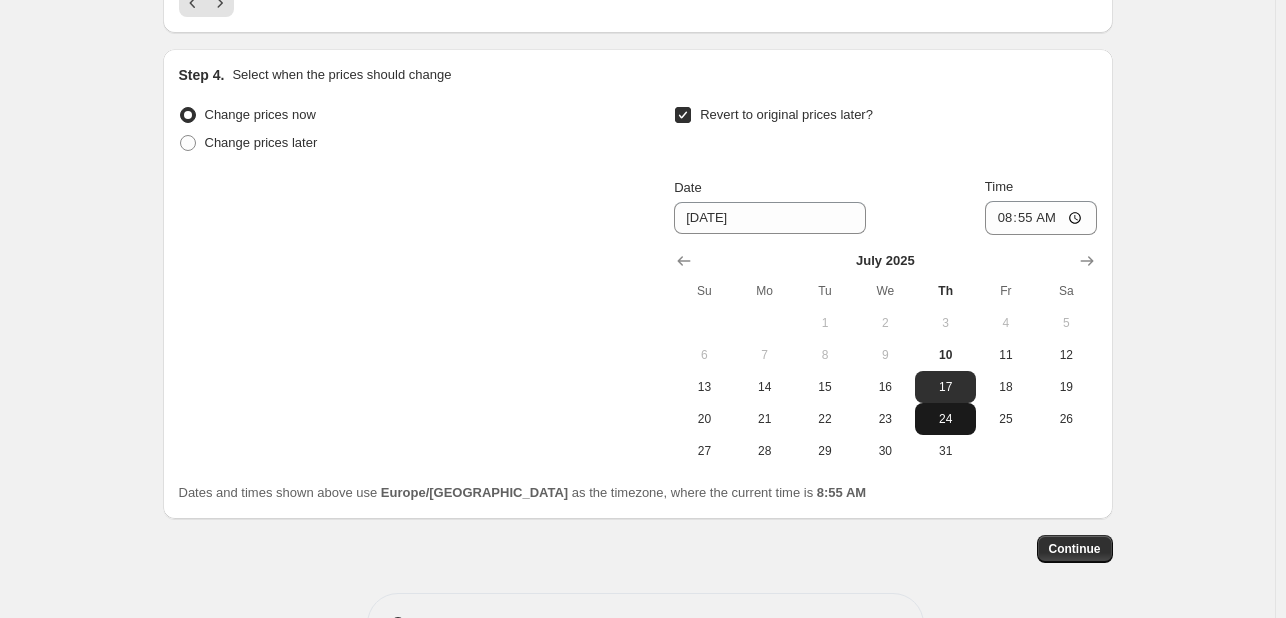 scroll, scrollTop: 1692, scrollLeft: 0, axis: vertical 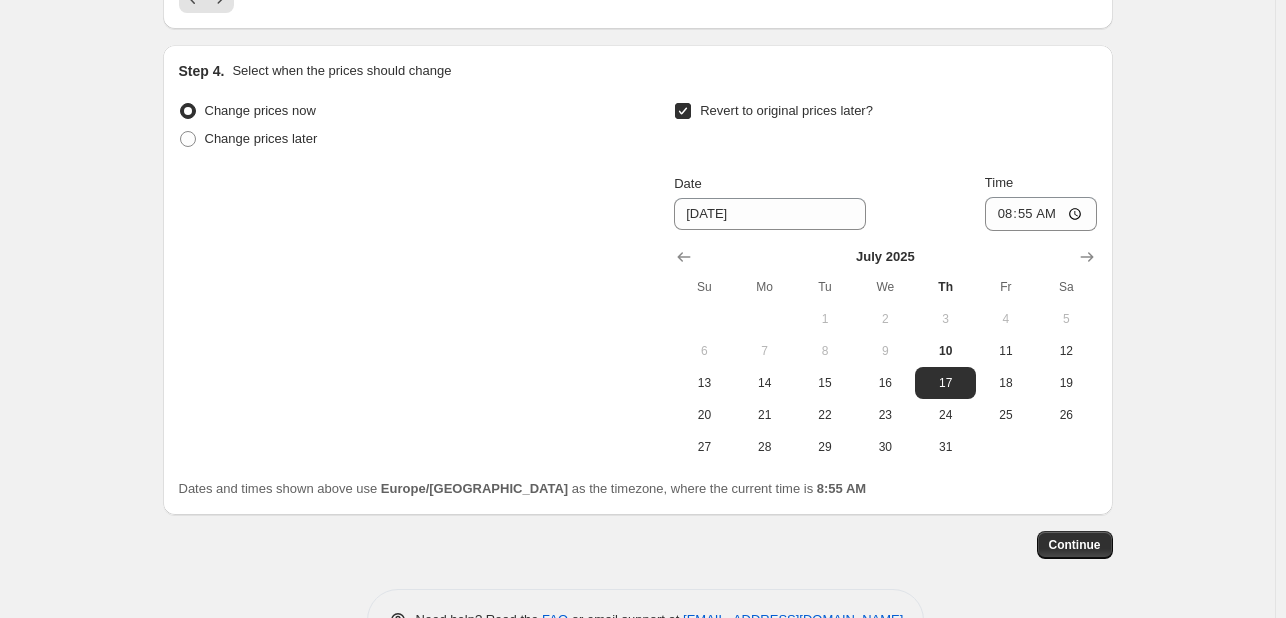 click on "Change prices now" at bounding box center [260, 110] 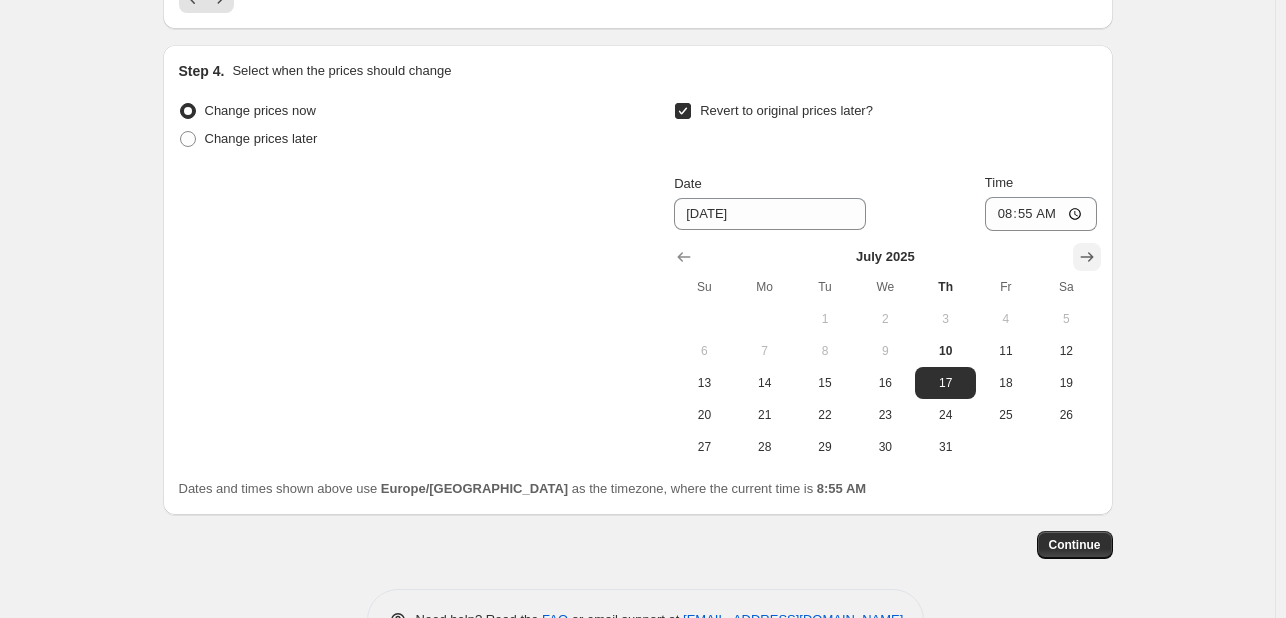 click at bounding box center [1087, 257] 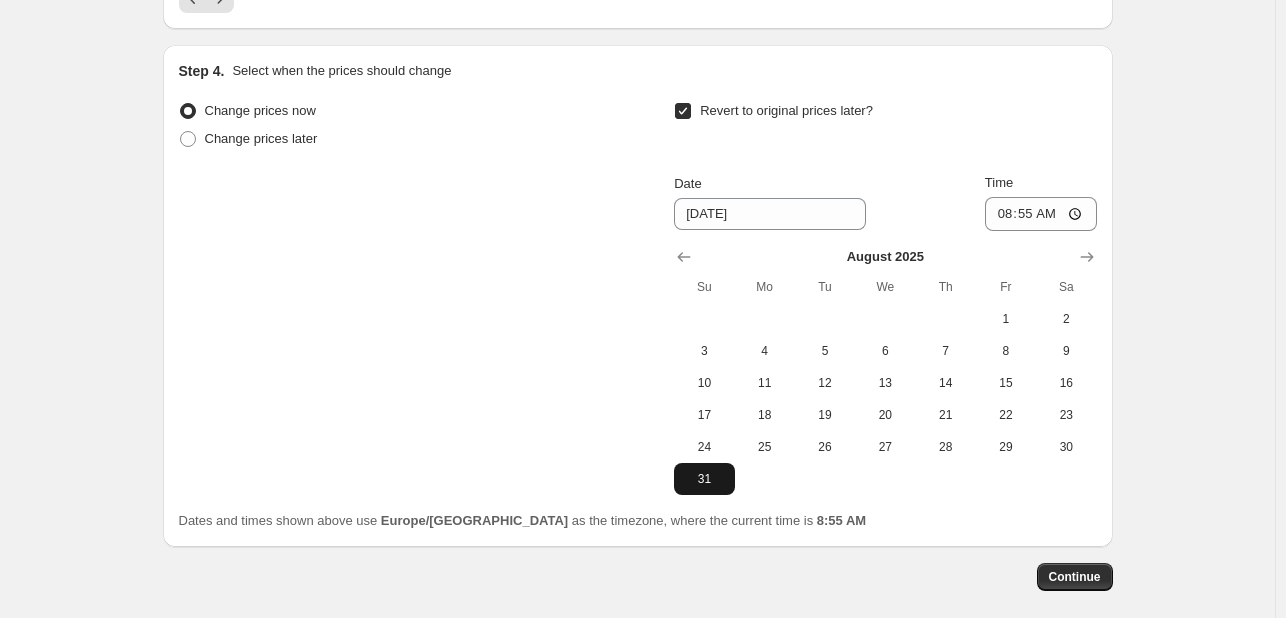 click on "31" at bounding box center [704, 479] 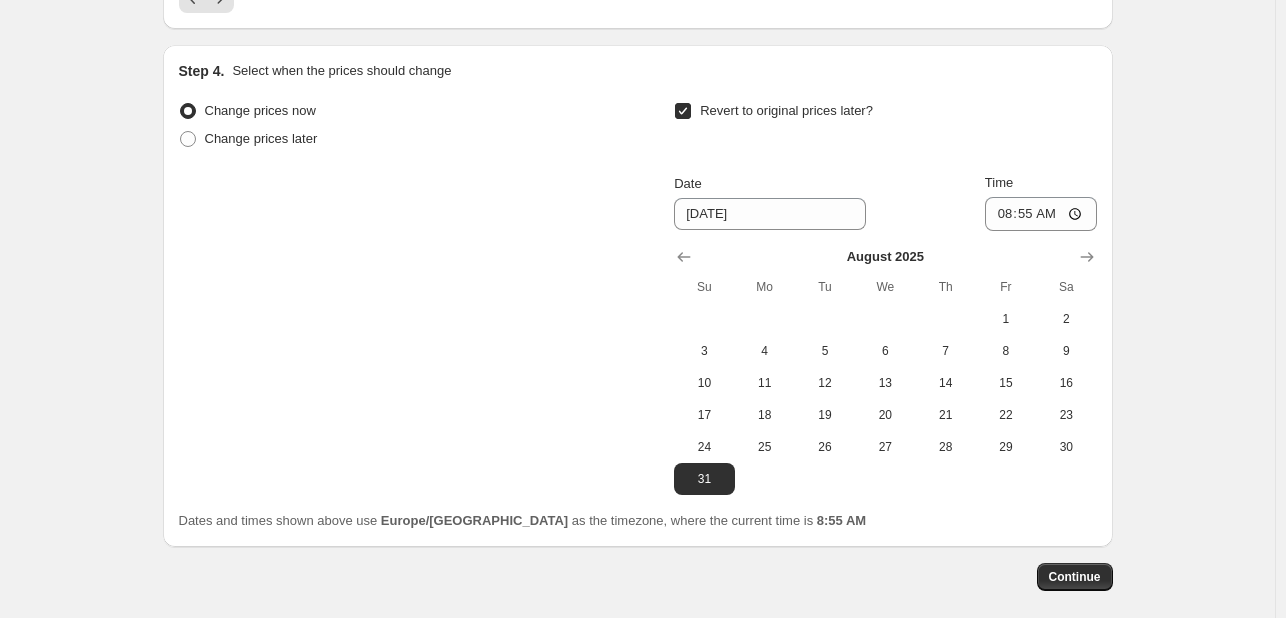 click on "Change prices now Change prices later Revert to original prices later? Date [DATE] Time 08:55 [DATE] Su Mo Tu We Th Fr Sa 1 2 3 4 5 6 7 8 9 10 11 12 13 14 15 16 17 18 19 20 21 22 23 24 25 26 27 28 29 30 31" at bounding box center [638, 296] 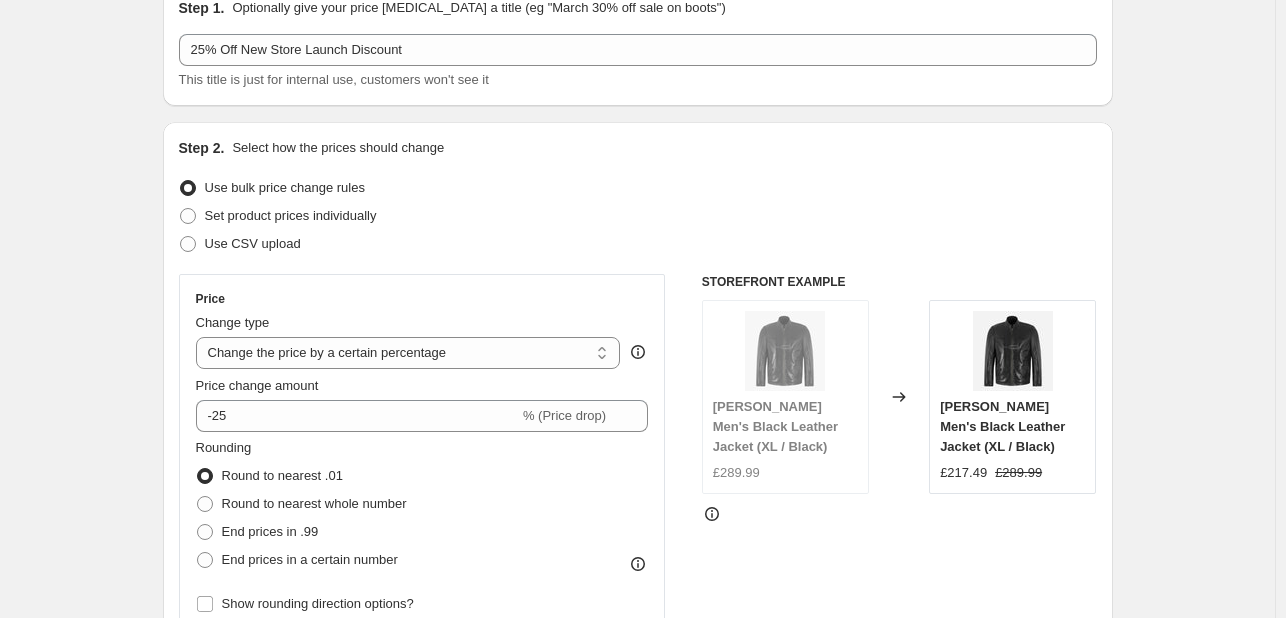 scroll, scrollTop: 200, scrollLeft: 0, axis: vertical 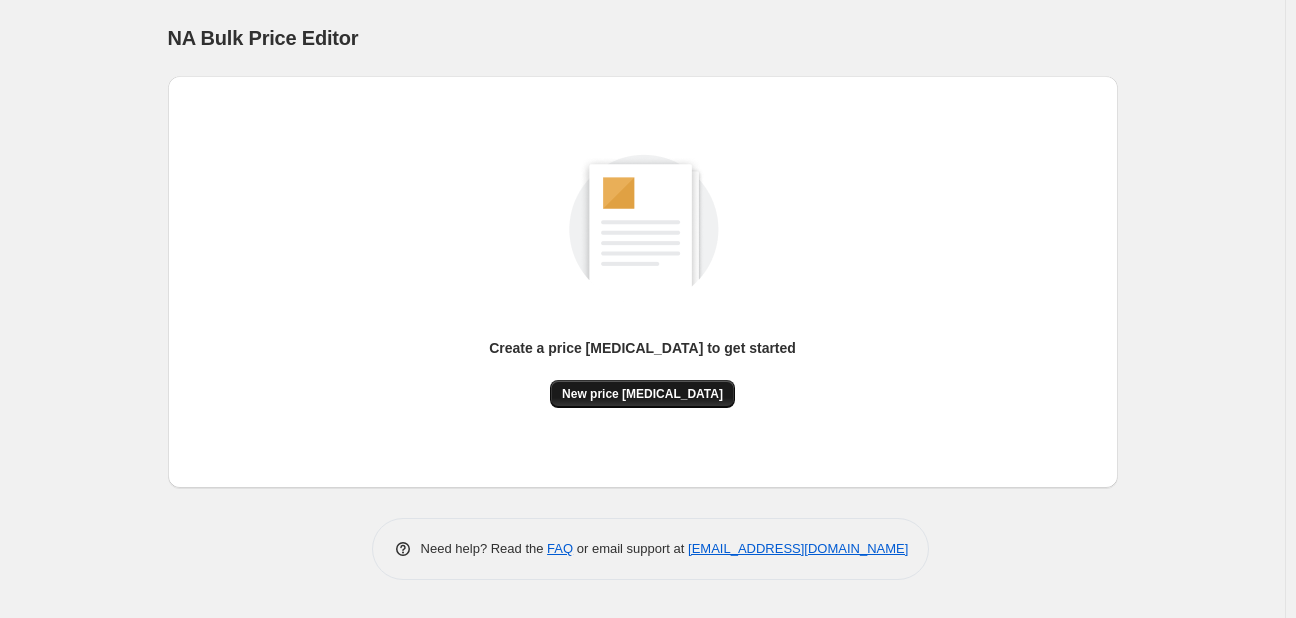 click on "New price [MEDICAL_DATA]" at bounding box center [642, 394] 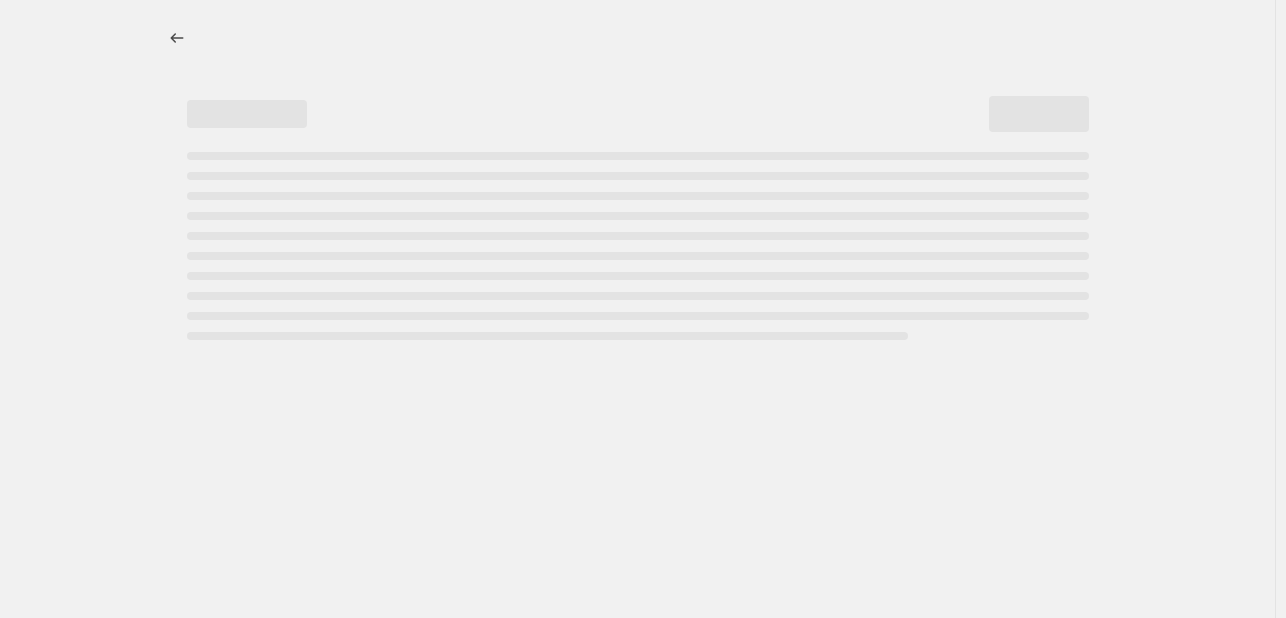select on "percentage" 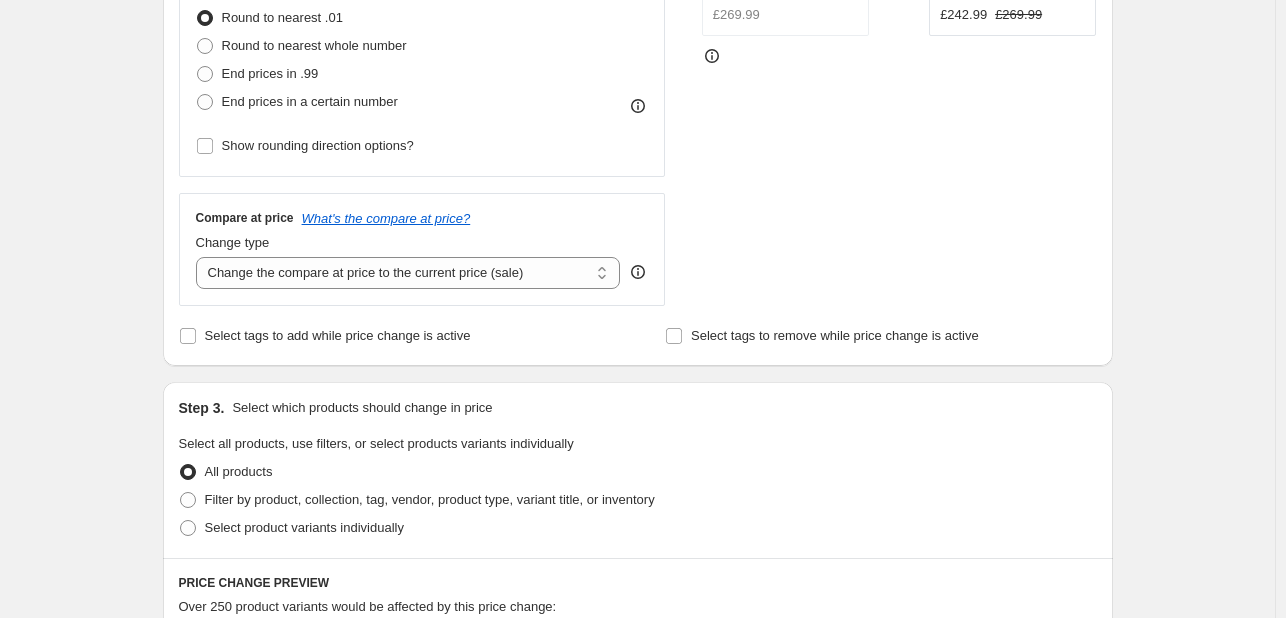 scroll, scrollTop: 600, scrollLeft: 0, axis: vertical 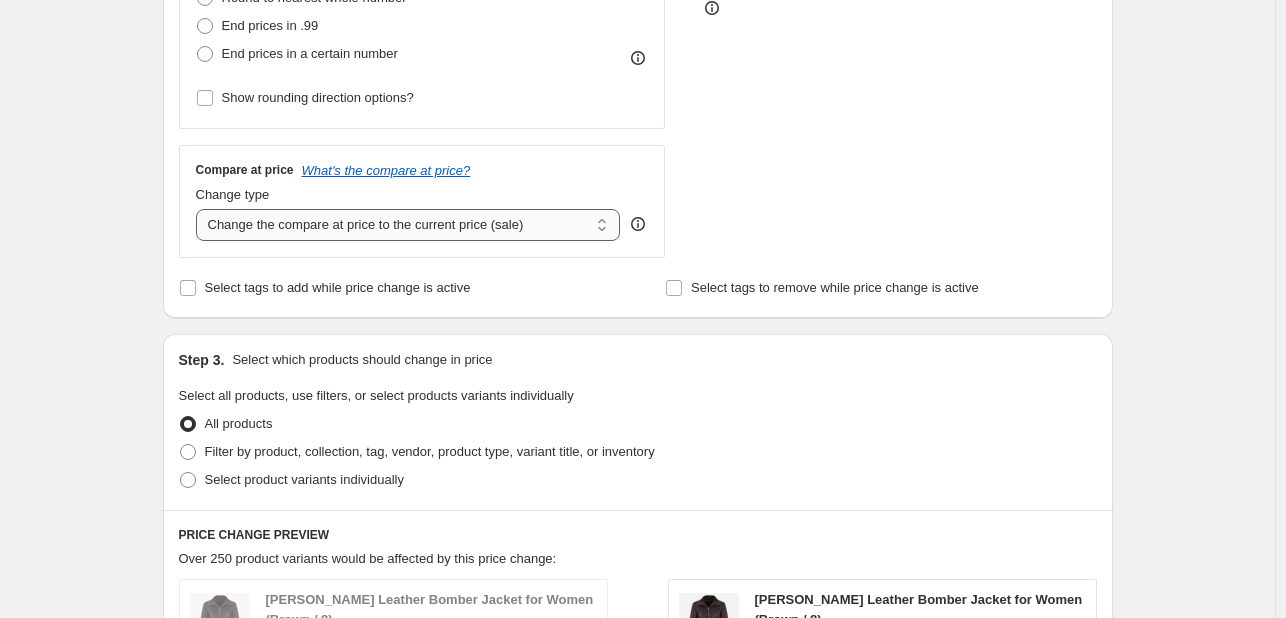 click on "Change the compare at price to the current price (sale) Change the compare at price to a certain amount Change the compare at price by a certain amount Change the compare at price by a certain percentage Change the compare at price by a certain amount relative to the actual price Change the compare at price by a certain percentage relative to the actual price Don't change the compare at price Remove the compare at price" at bounding box center [408, 225] 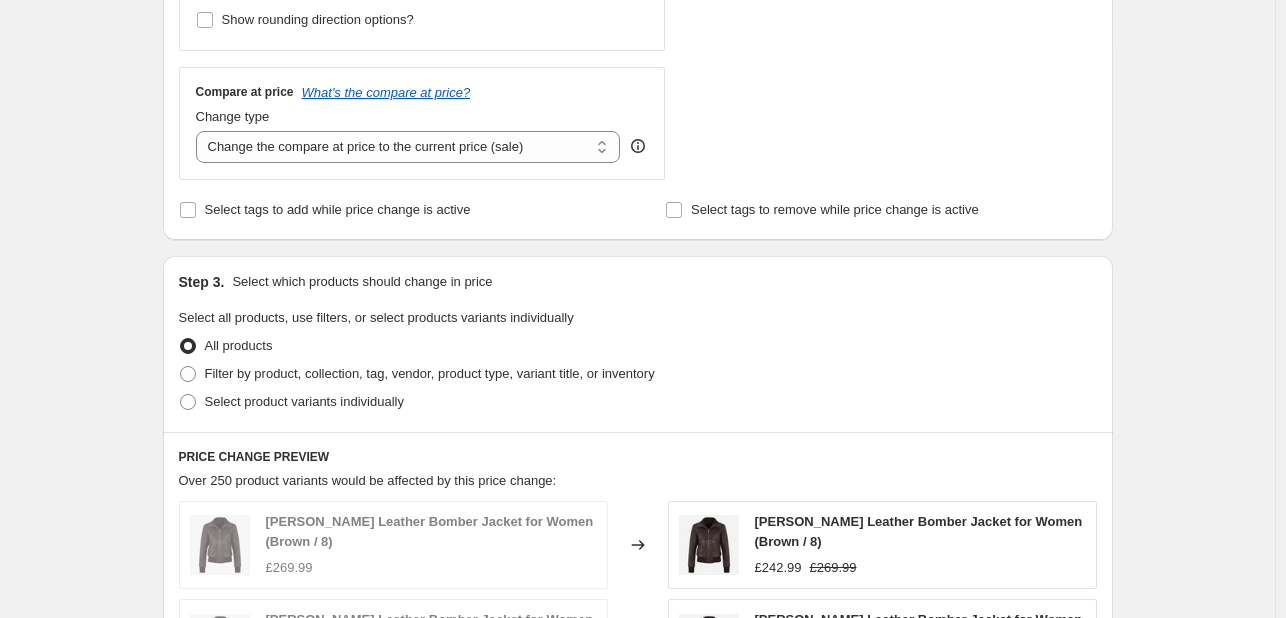 scroll, scrollTop: 700, scrollLeft: 0, axis: vertical 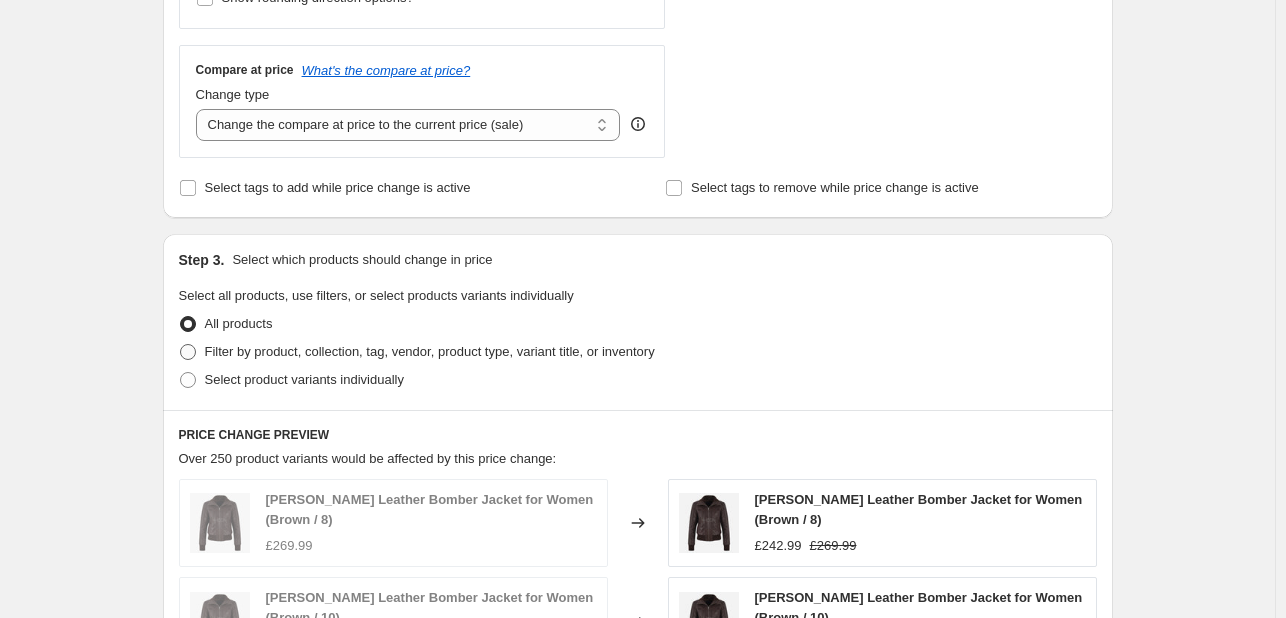 click at bounding box center (188, 352) 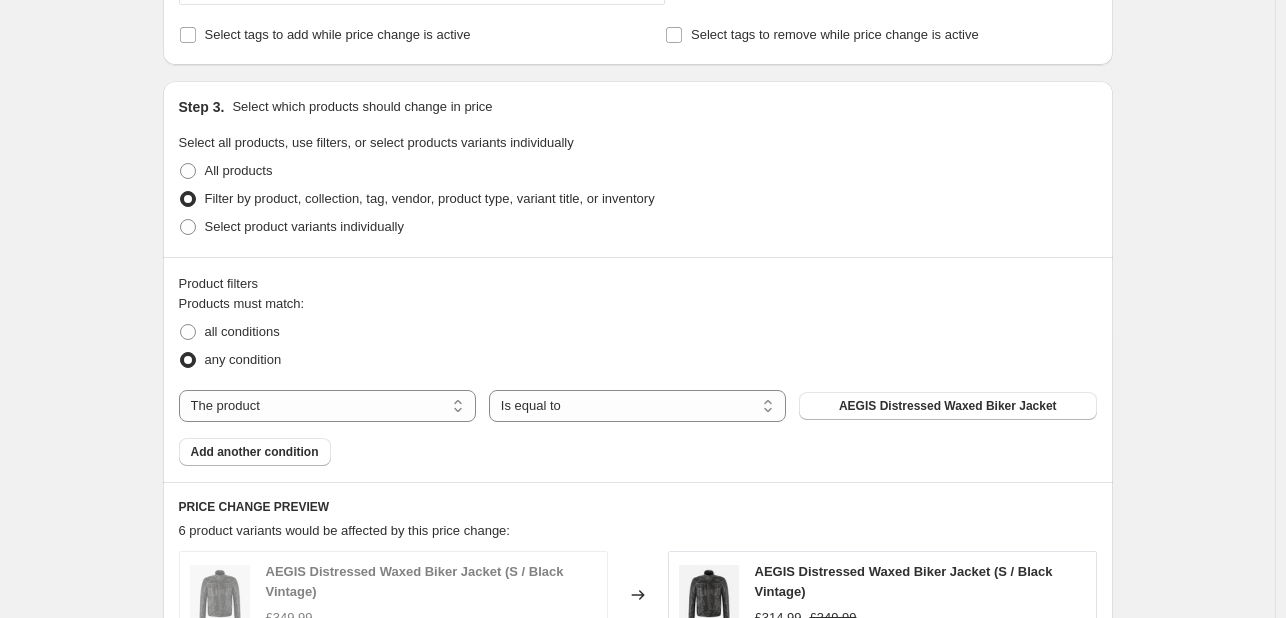scroll, scrollTop: 900, scrollLeft: 0, axis: vertical 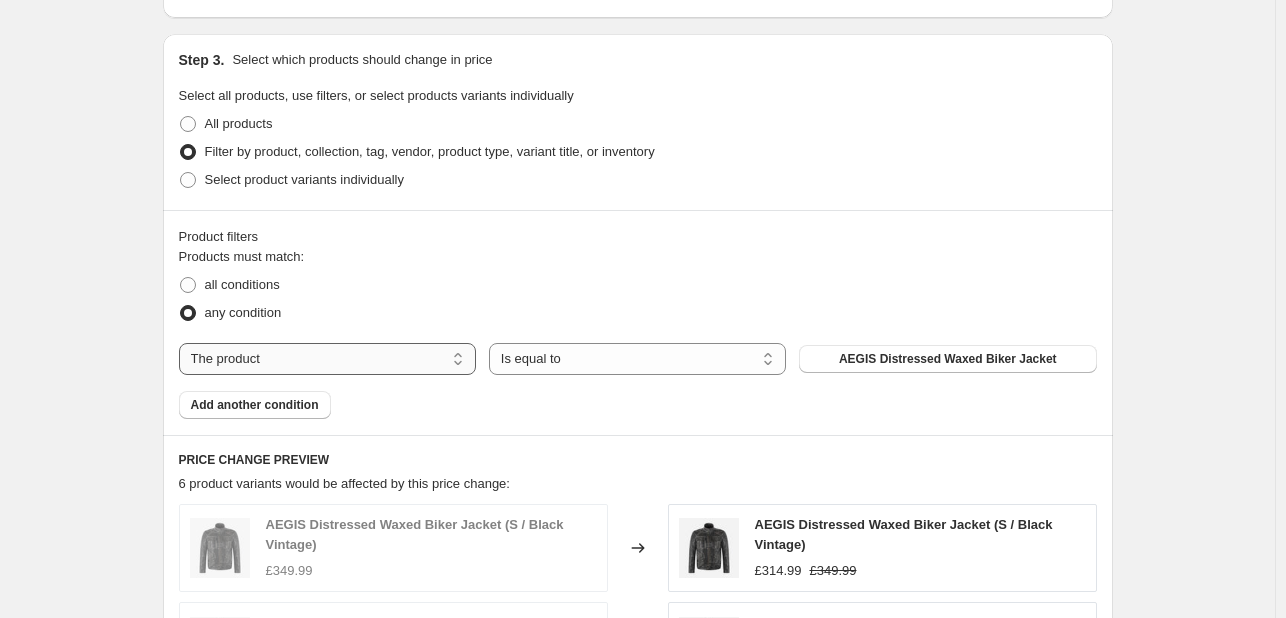 click on "The product The product's collection The product's vendor The product's status The variant's title Inventory quantity" at bounding box center (327, 359) 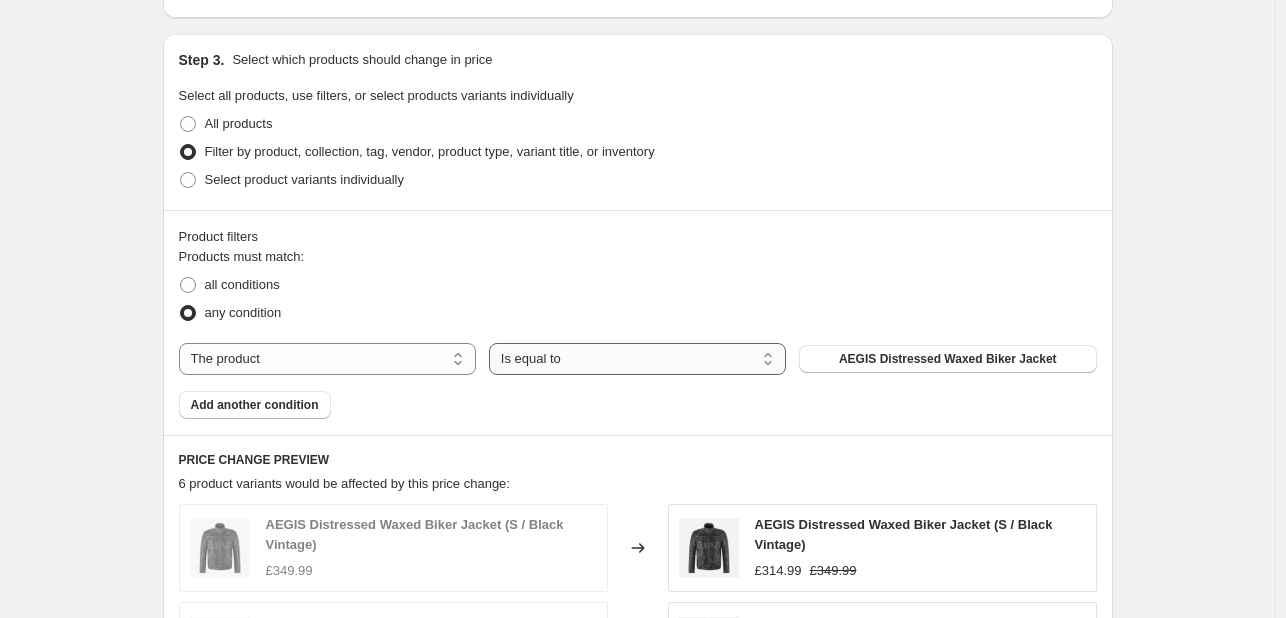 click on "Is equal to Is not equal to" at bounding box center (637, 359) 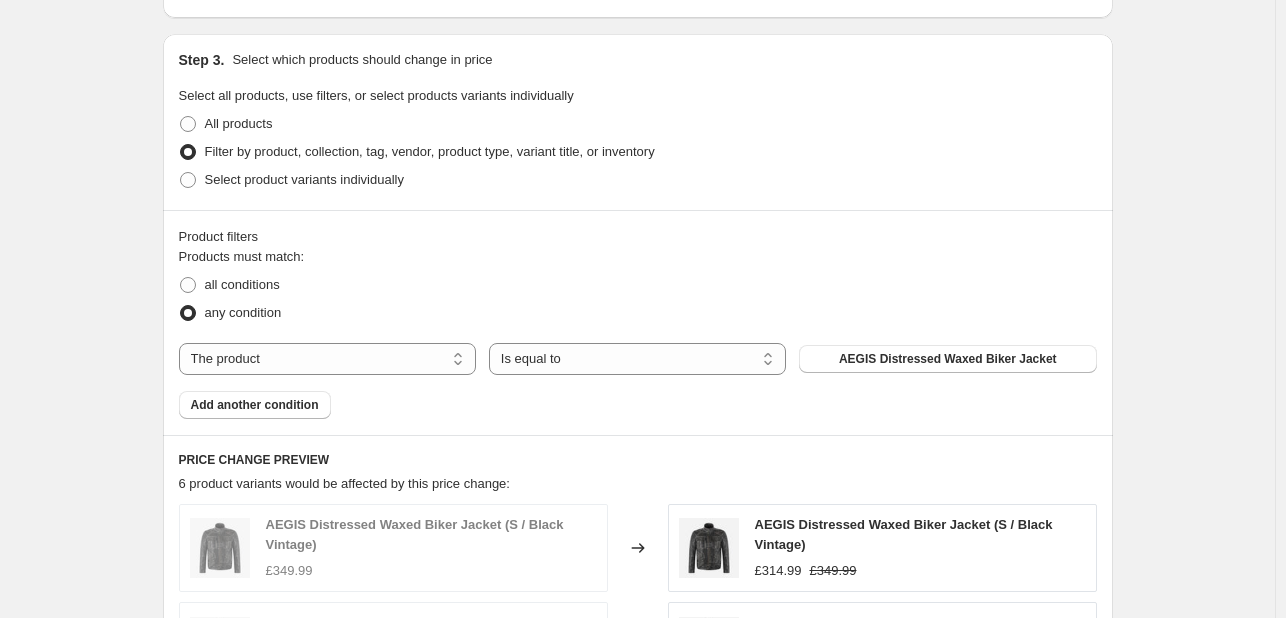 click on "any condition" at bounding box center (638, 313) 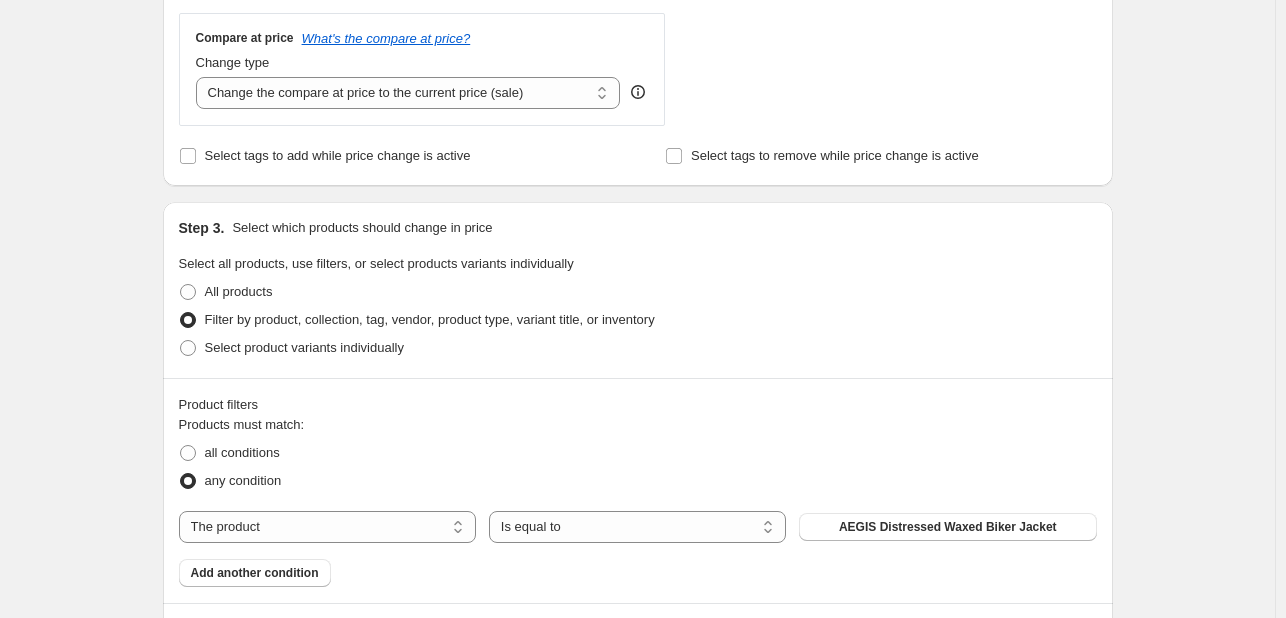 scroll, scrollTop: 500, scrollLeft: 0, axis: vertical 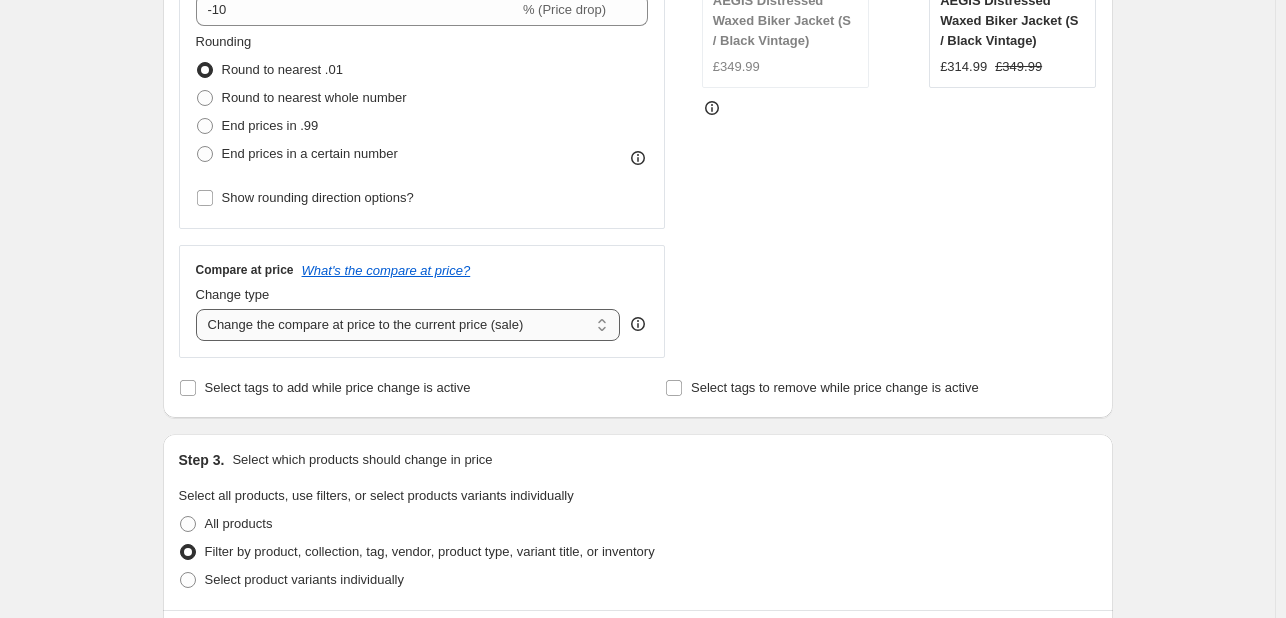 click on "Change the compare at price to the current price (sale) Change the compare at price to a certain amount Change the compare at price by a certain amount Change the compare at price by a certain percentage Change the compare at price by a certain amount relative to the actual price Change the compare at price by a certain percentage relative to the actual price Don't change the compare at price Remove the compare at price" at bounding box center [408, 325] 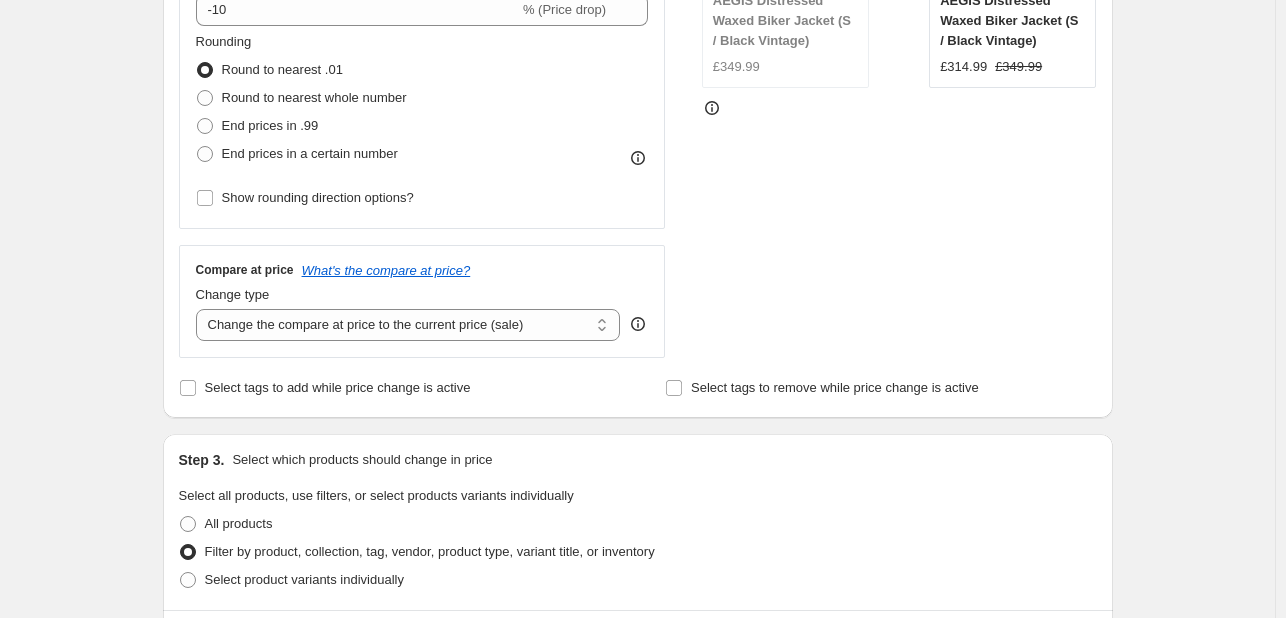 click on "Compare at price What's the compare at price? Change type Change the compare at price to the current price (sale) Change the compare at price to a certain amount Change the compare at price by a certain amount Change the compare at price by a certain percentage Change the compare at price by a certain amount relative to the actual price Change the compare at price by a certain percentage relative to the actual price Don't change the compare at price Remove the compare at price Change the compare at price to the current price (sale)" at bounding box center [422, 301] 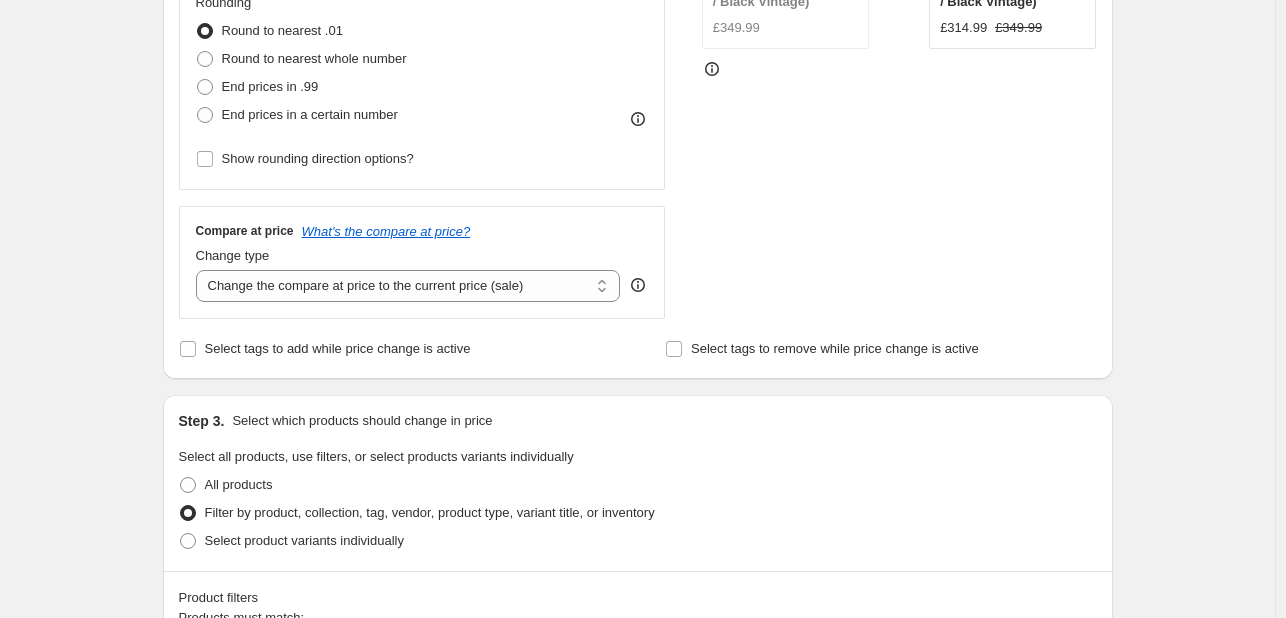 scroll, scrollTop: 600, scrollLeft: 0, axis: vertical 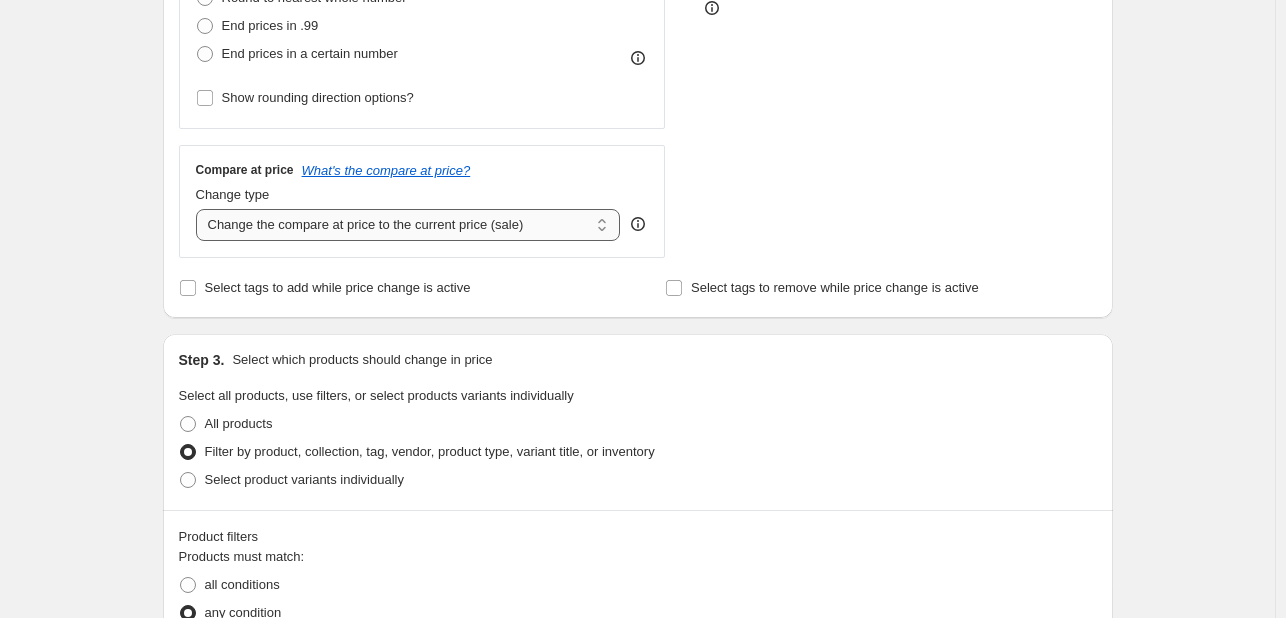 click on "Change the compare at price to the current price (sale) Change the compare at price to a certain amount Change the compare at price by a certain amount Change the compare at price by a certain percentage Change the compare at price by a certain amount relative to the actual price Change the compare at price by a certain percentage relative to the actual price Don't change the compare at price Remove the compare at price" at bounding box center (408, 225) 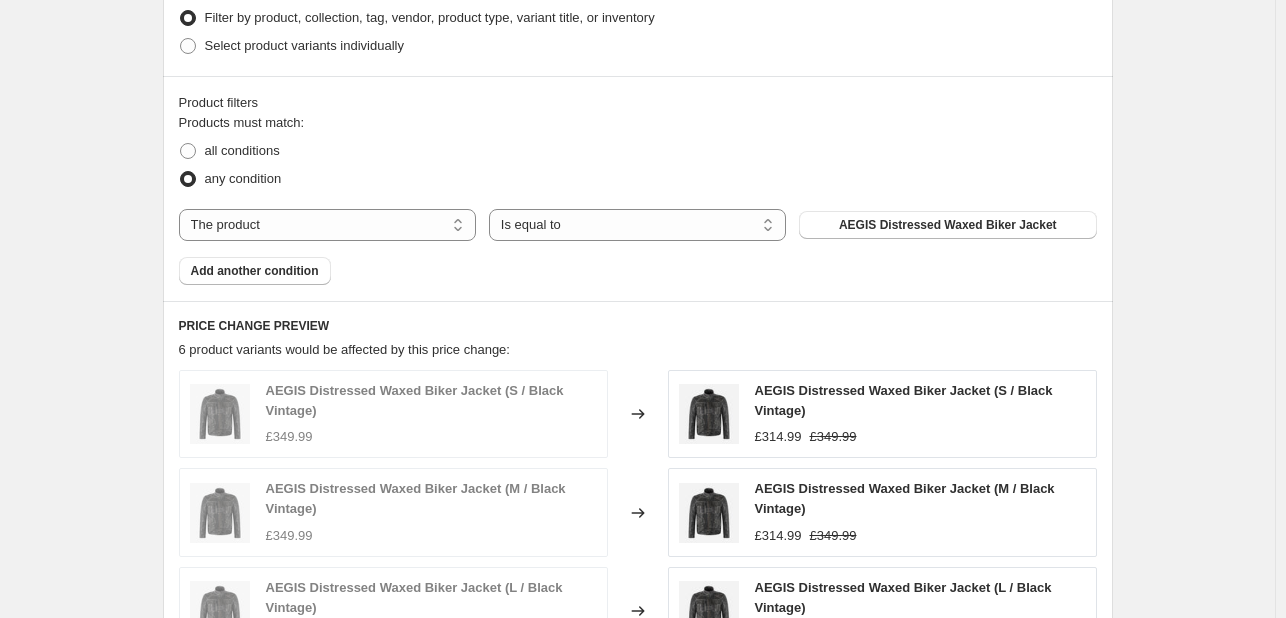 scroll, scrollTop: 1000, scrollLeft: 0, axis: vertical 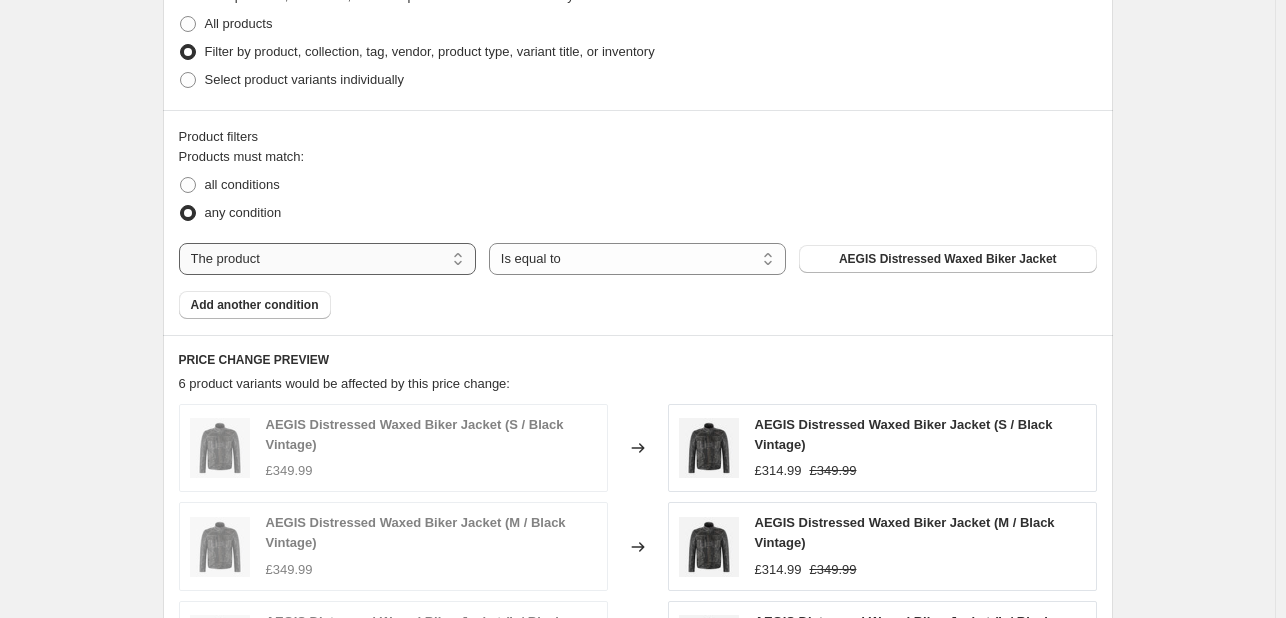 click on "The product The product's collection The product's vendor The product's status The variant's title Inventory quantity" at bounding box center [327, 259] 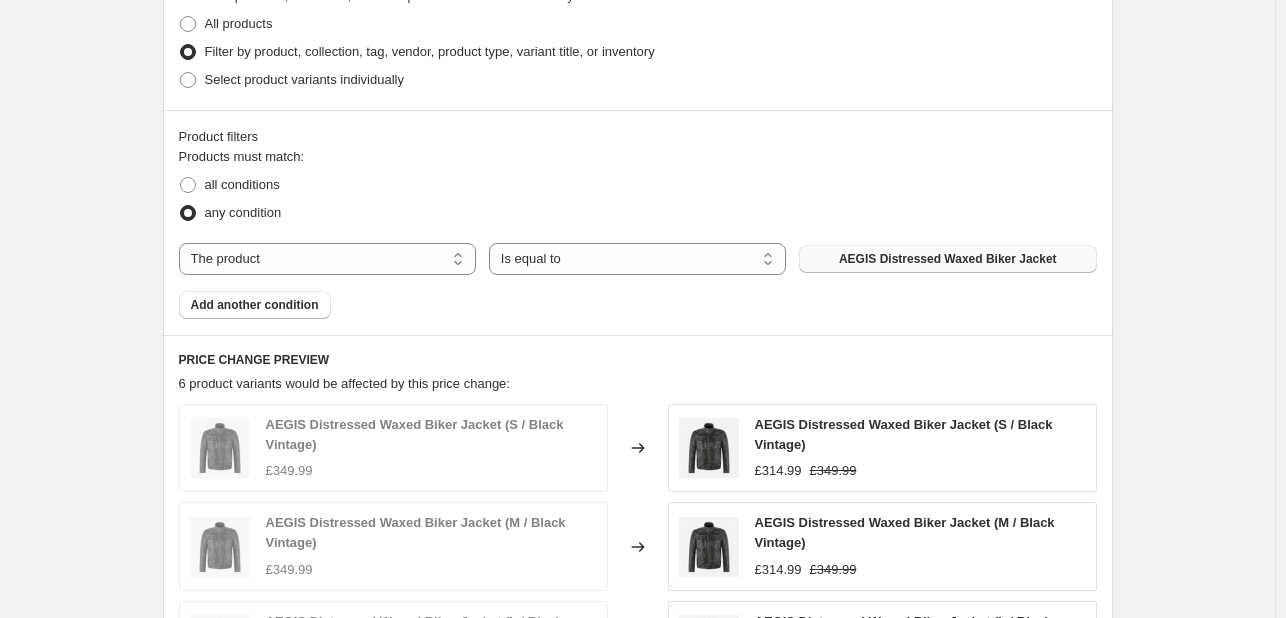 click on "AEGIS Distressed Waxed Biker Jacket" at bounding box center [948, 259] 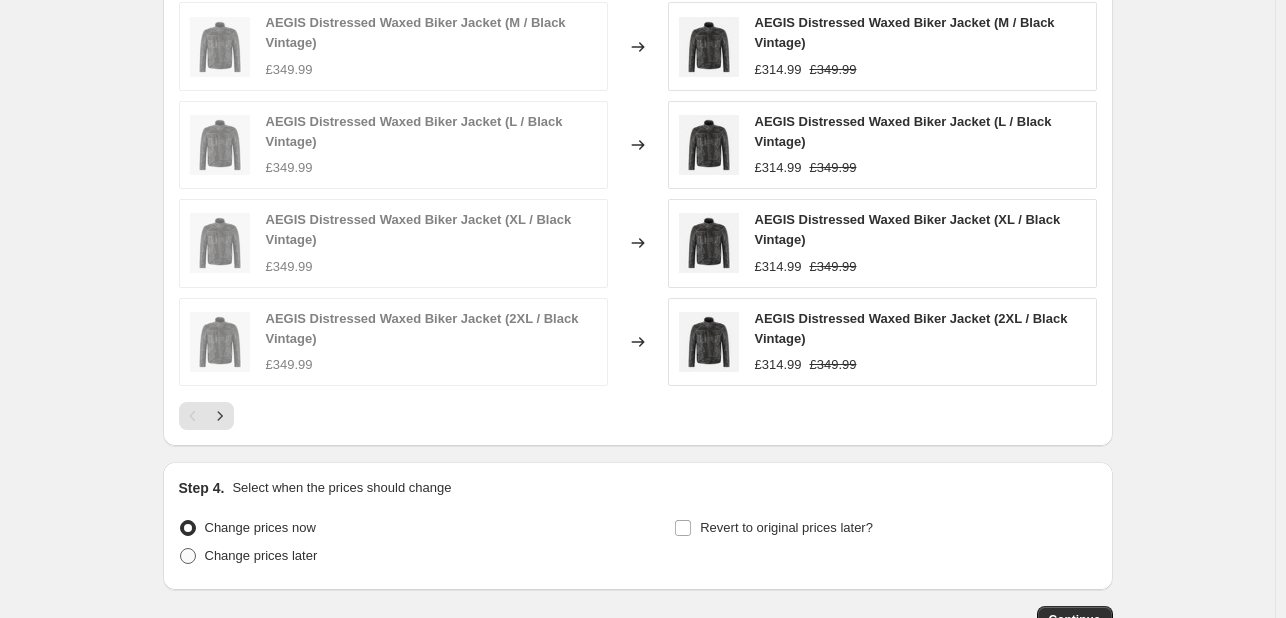 scroll, scrollTop: 1636, scrollLeft: 0, axis: vertical 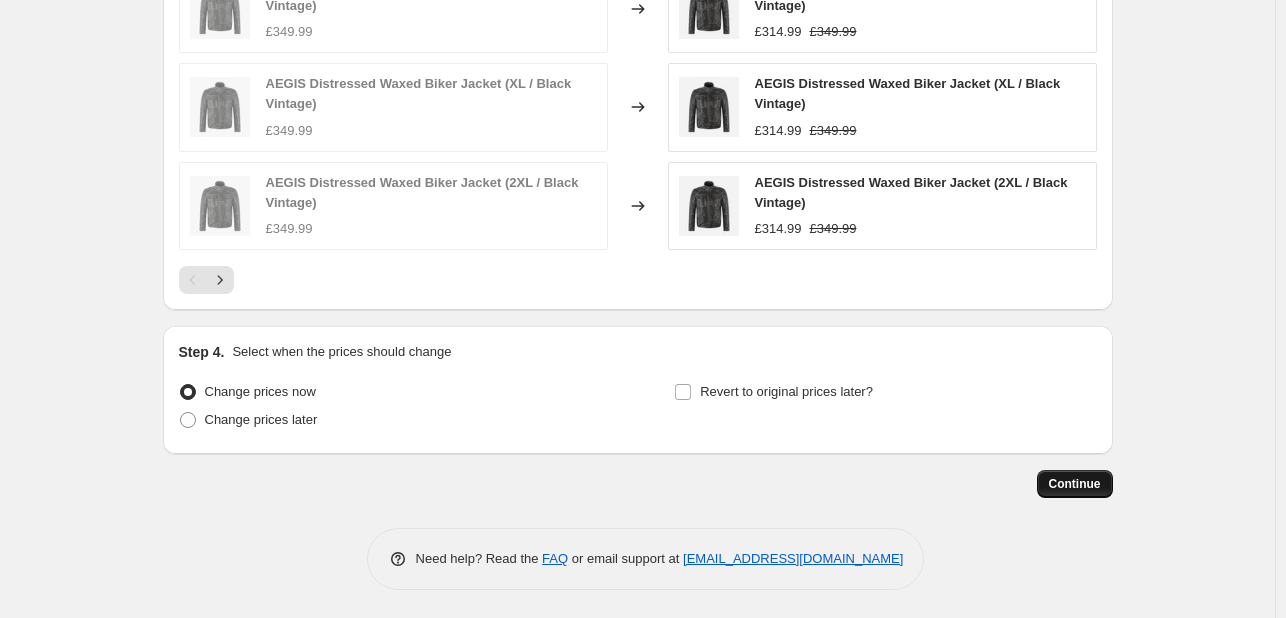 click on "Continue" at bounding box center [1075, 484] 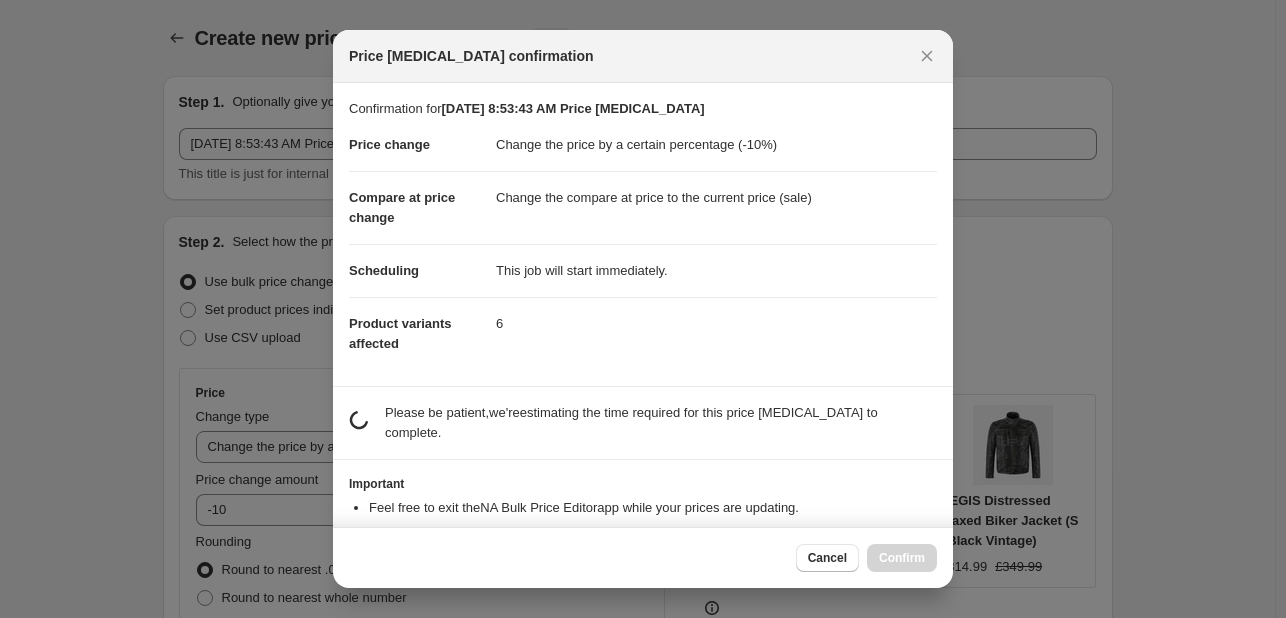 scroll, scrollTop: 0, scrollLeft: 0, axis: both 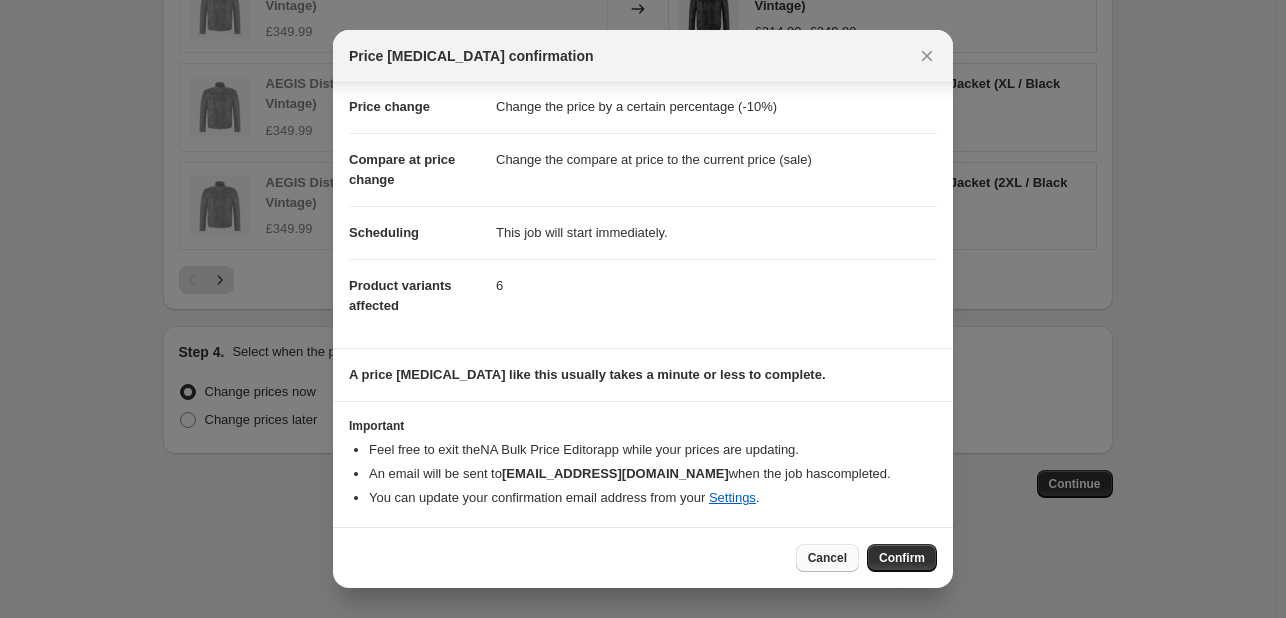 click on "Cancel" at bounding box center [827, 558] 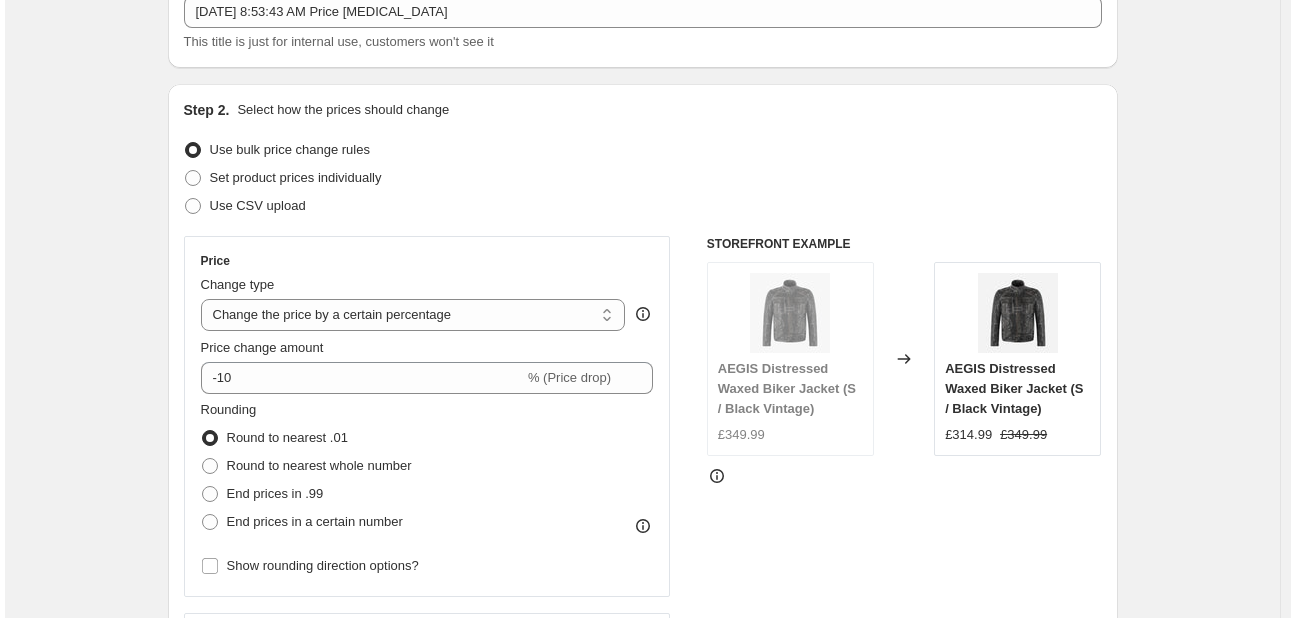 scroll, scrollTop: 0, scrollLeft: 0, axis: both 